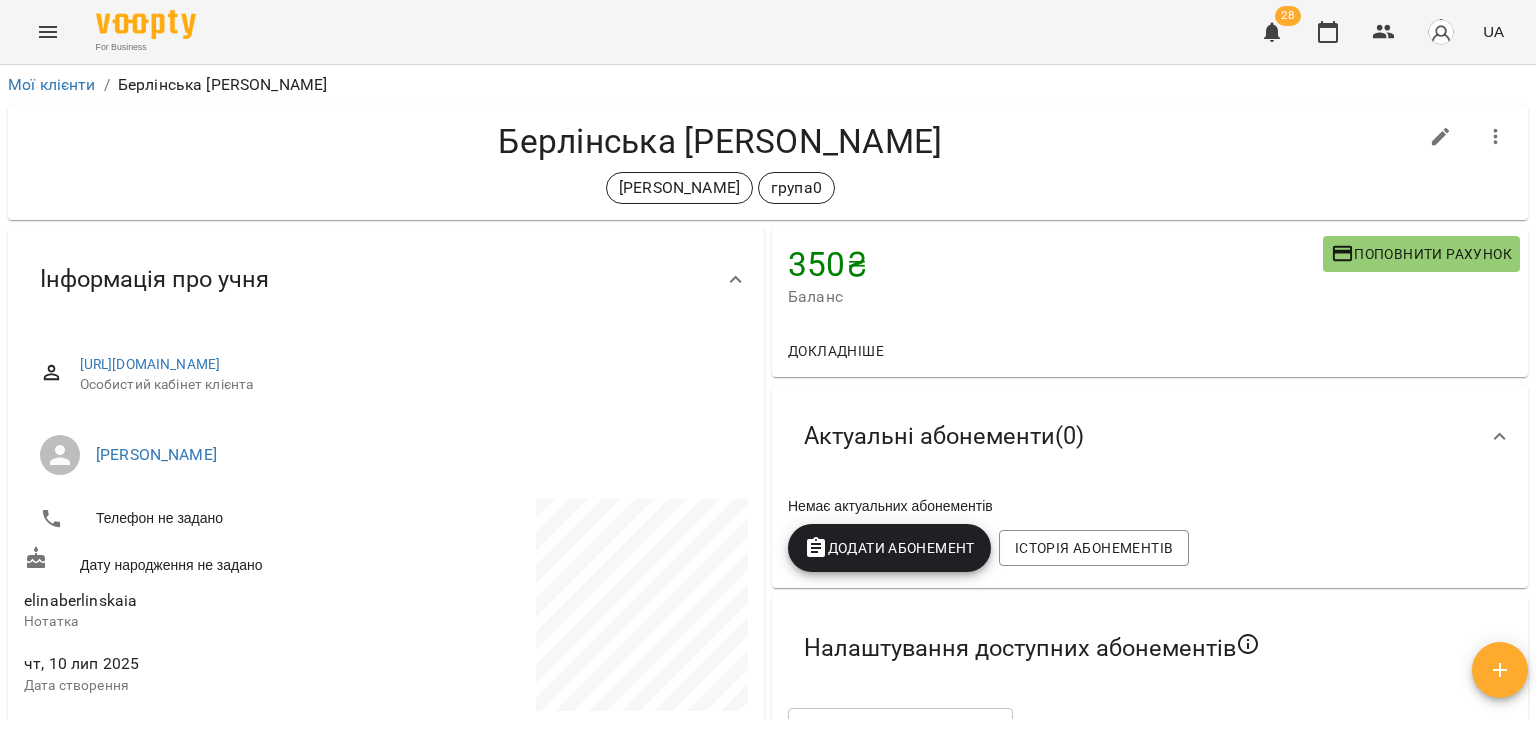 scroll, scrollTop: 0, scrollLeft: 0, axis: both 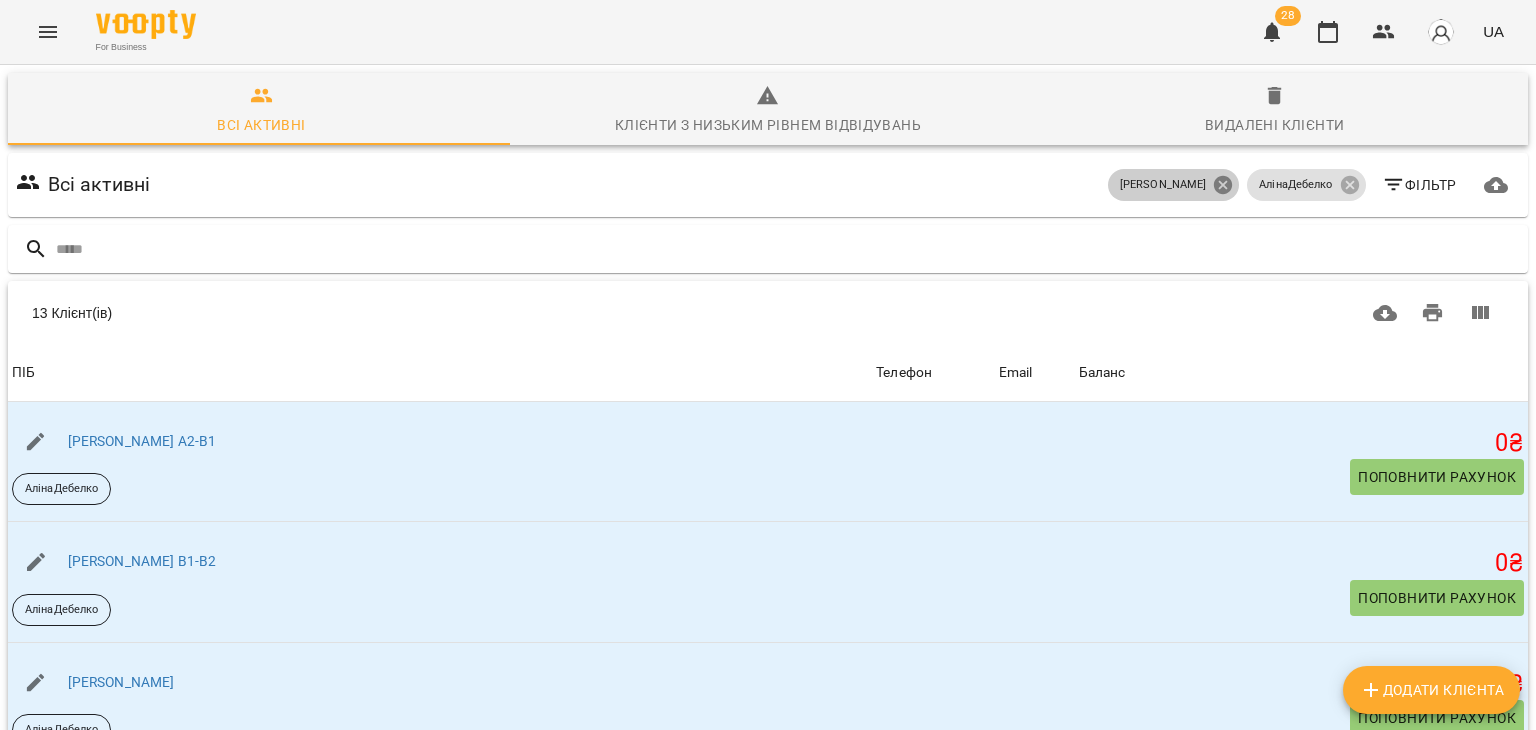 click 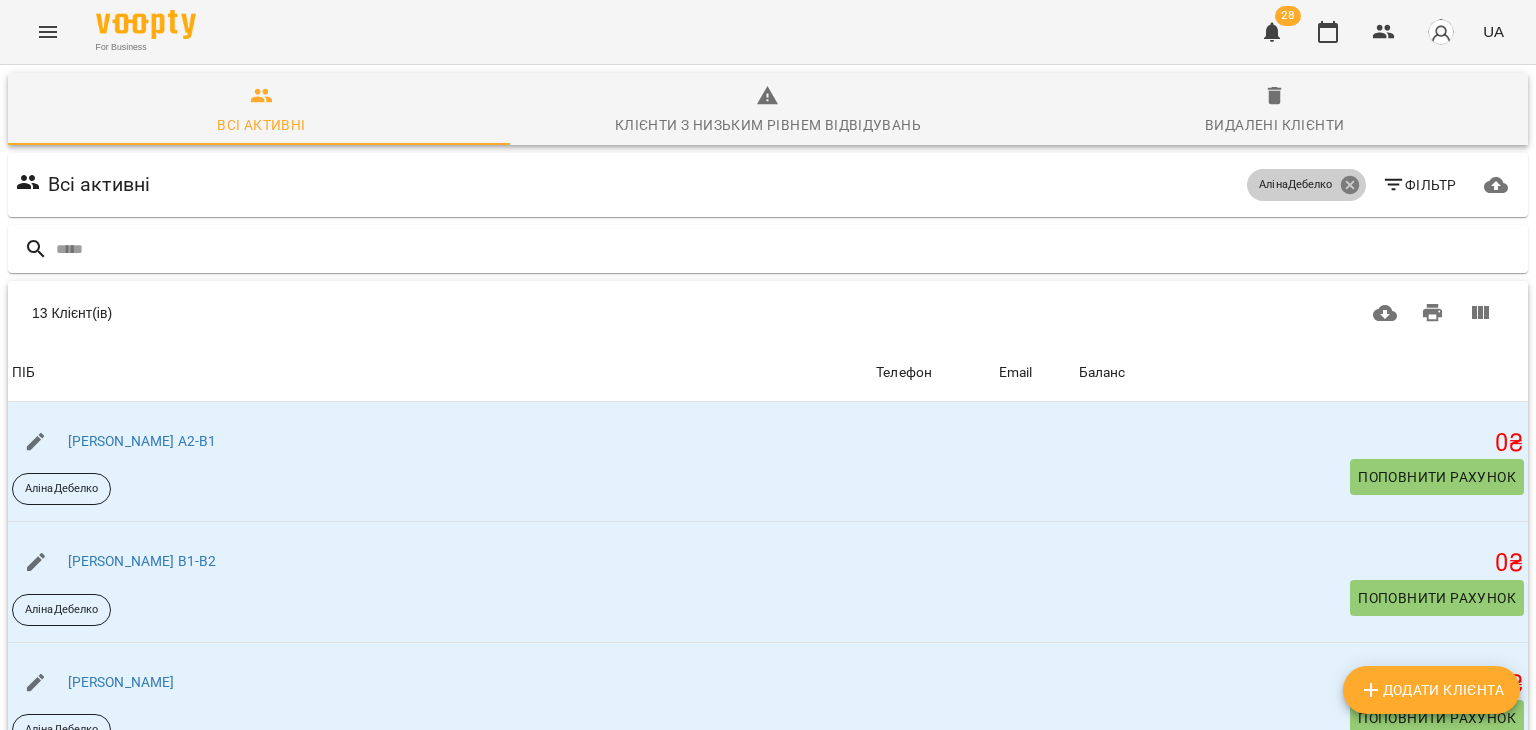 click 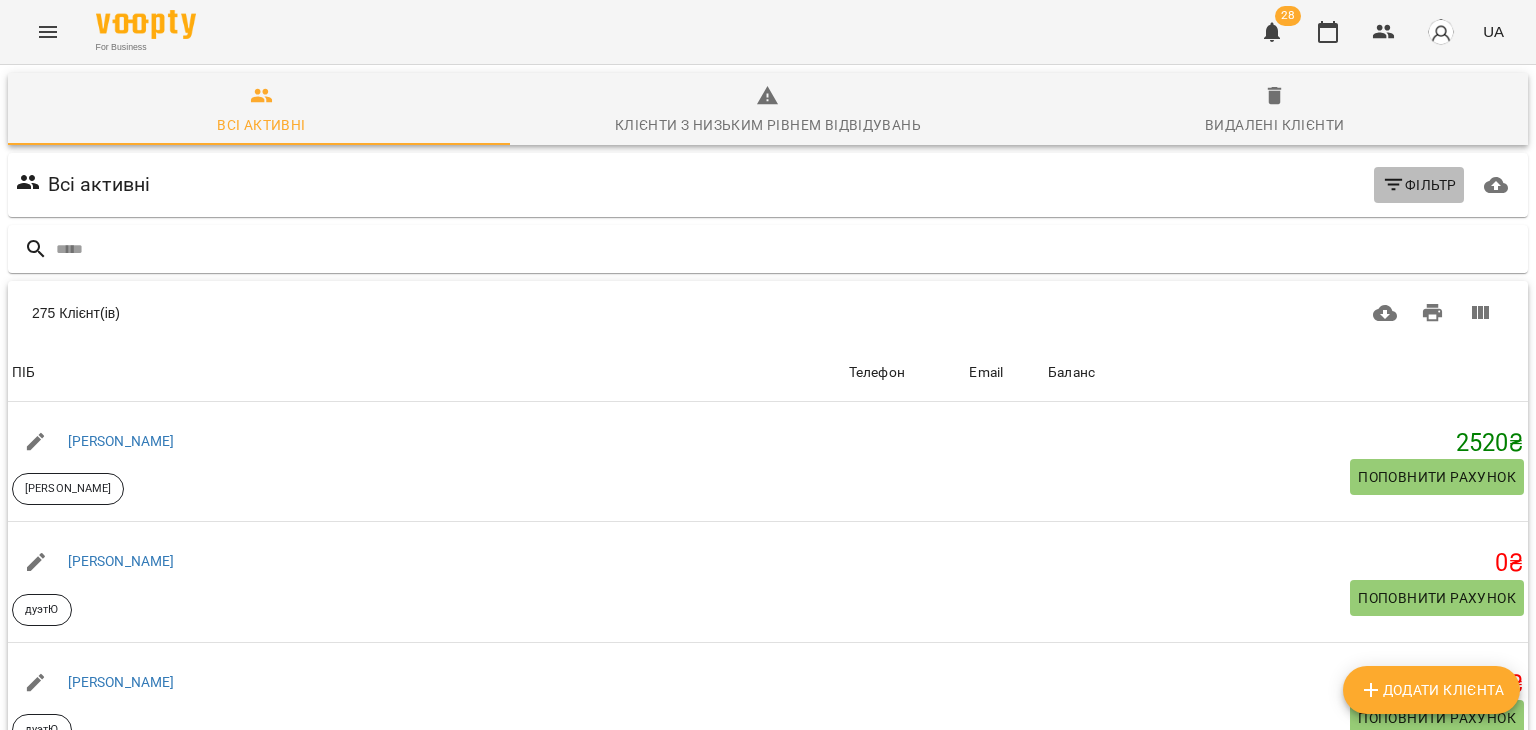 click on "Фільтр" at bounding box center [1419, 185] 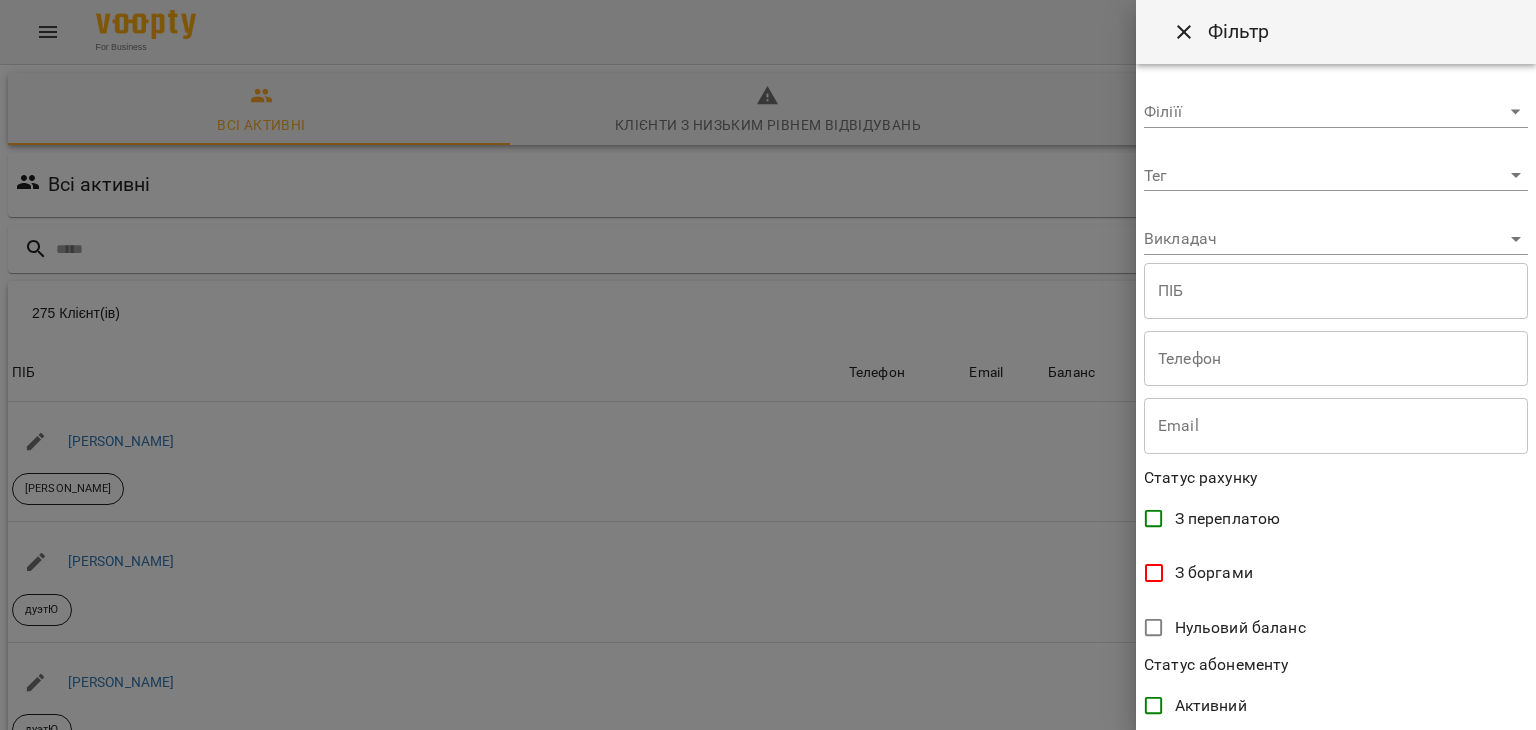 click on "For Business 28 UA Всі активні Клієнти з низьким рівнем відвідувань Видалені клієнти   Всі активні Фільтр 275   Клієнт(ів) 275   Клієнт(ів) ПІБ Телефон Email Баланс ПІБ Поліна Рекочинська Юлія Телефон Email Баланс 2520 ₴ Поповнити рахунок ПІБ Говтва Юрій дуэтЮ Телефон Email Баланс 0 ₴ Поповнити рахунок ПІБ Говтва Анна дуэтЮ Телефон Email Баланс 0 ₴ Поповнити рахунок ПІБ Ілля (діти) Юлія Телефон Email Баланс 0 ₴ Поповнити рахунок ПІБ Дарія (діти) Юлія Телефон Email Баланс 0 ₴ Поповнити рахунок ПІБ Марія дует з Данилом Аделіна Телефон Email Баланс 0 ₴ ПІБ 0" at bounding box center (768, 522) 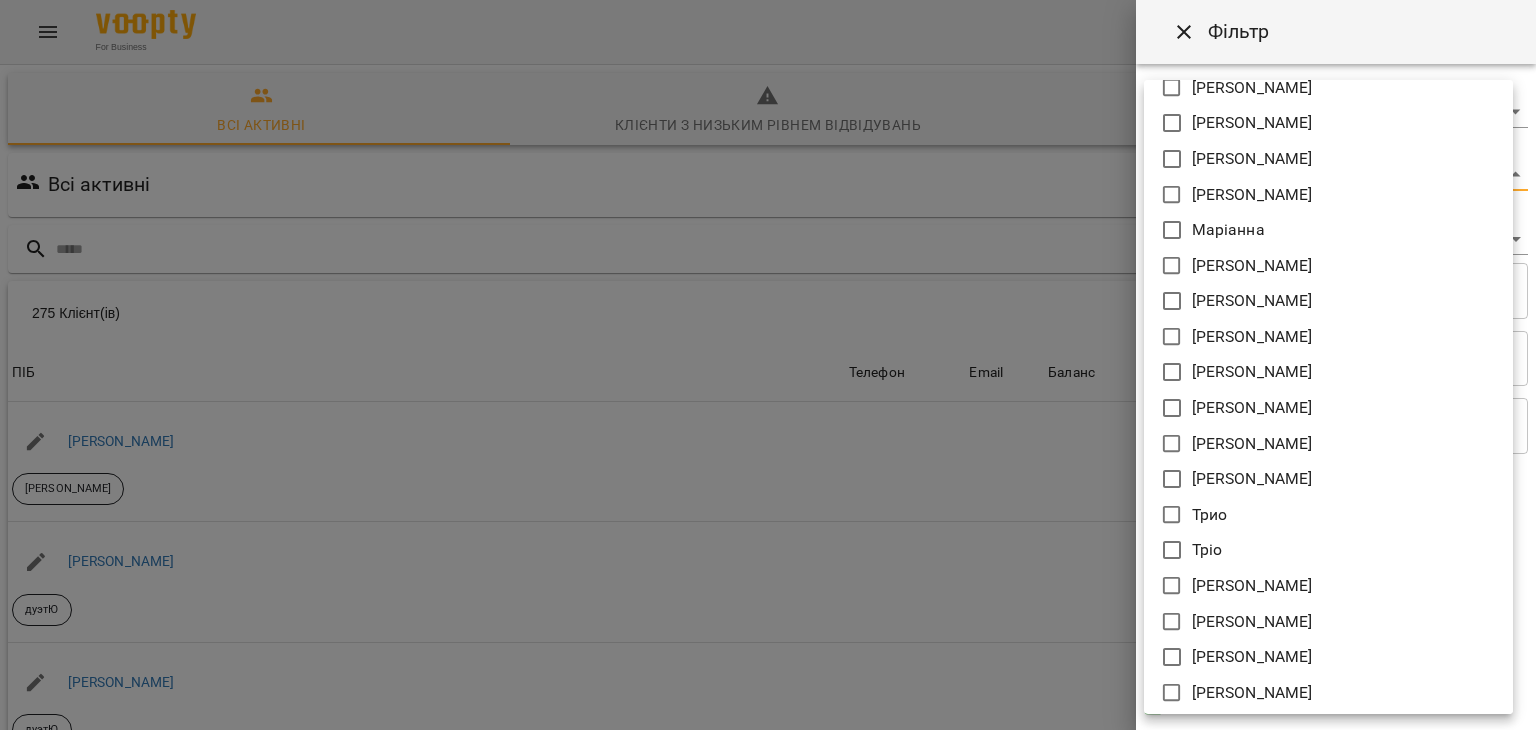scroll, scrollTop: 624, scrollLeft: 0, axis: vertical 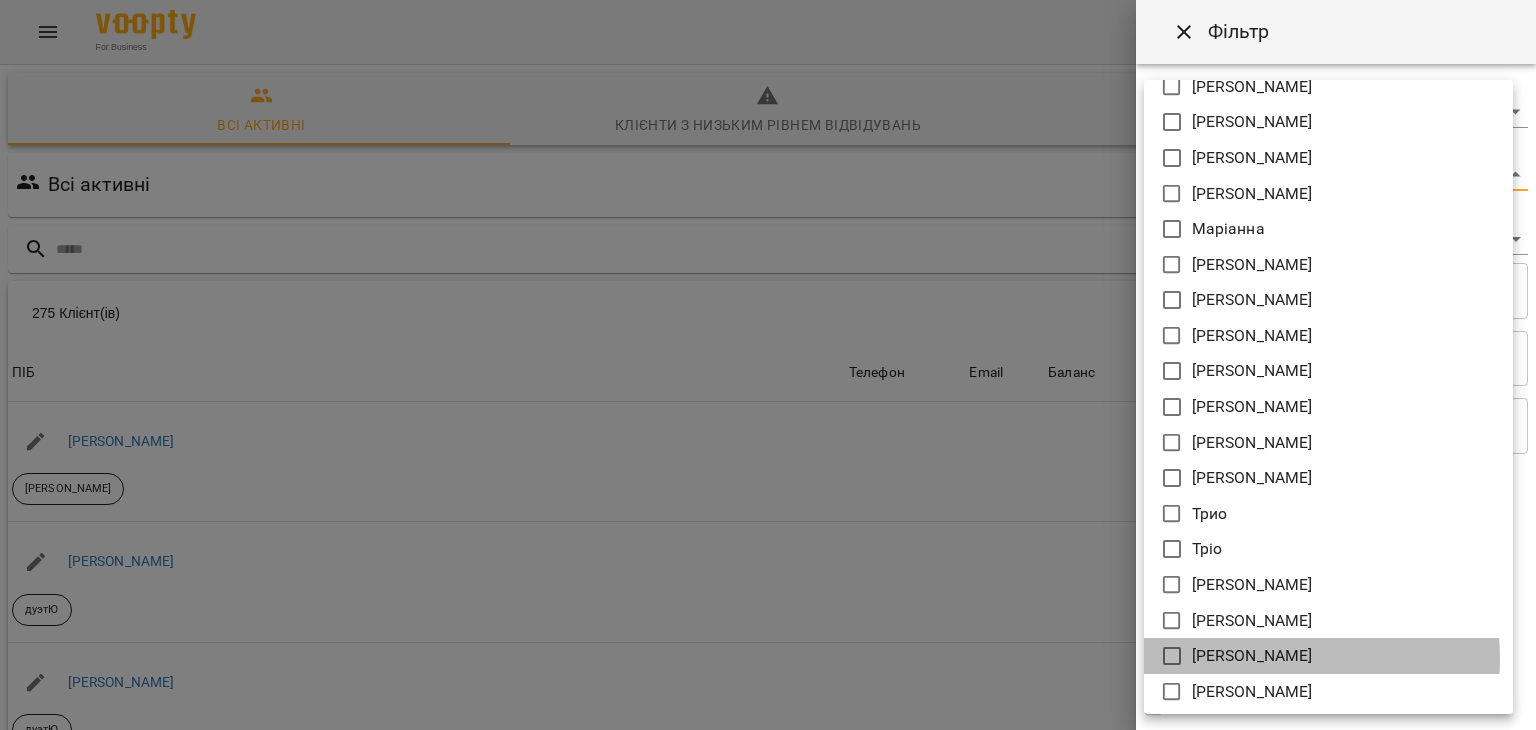 click on "[PERSON_NAME]" at bounding box center (1328, 656) 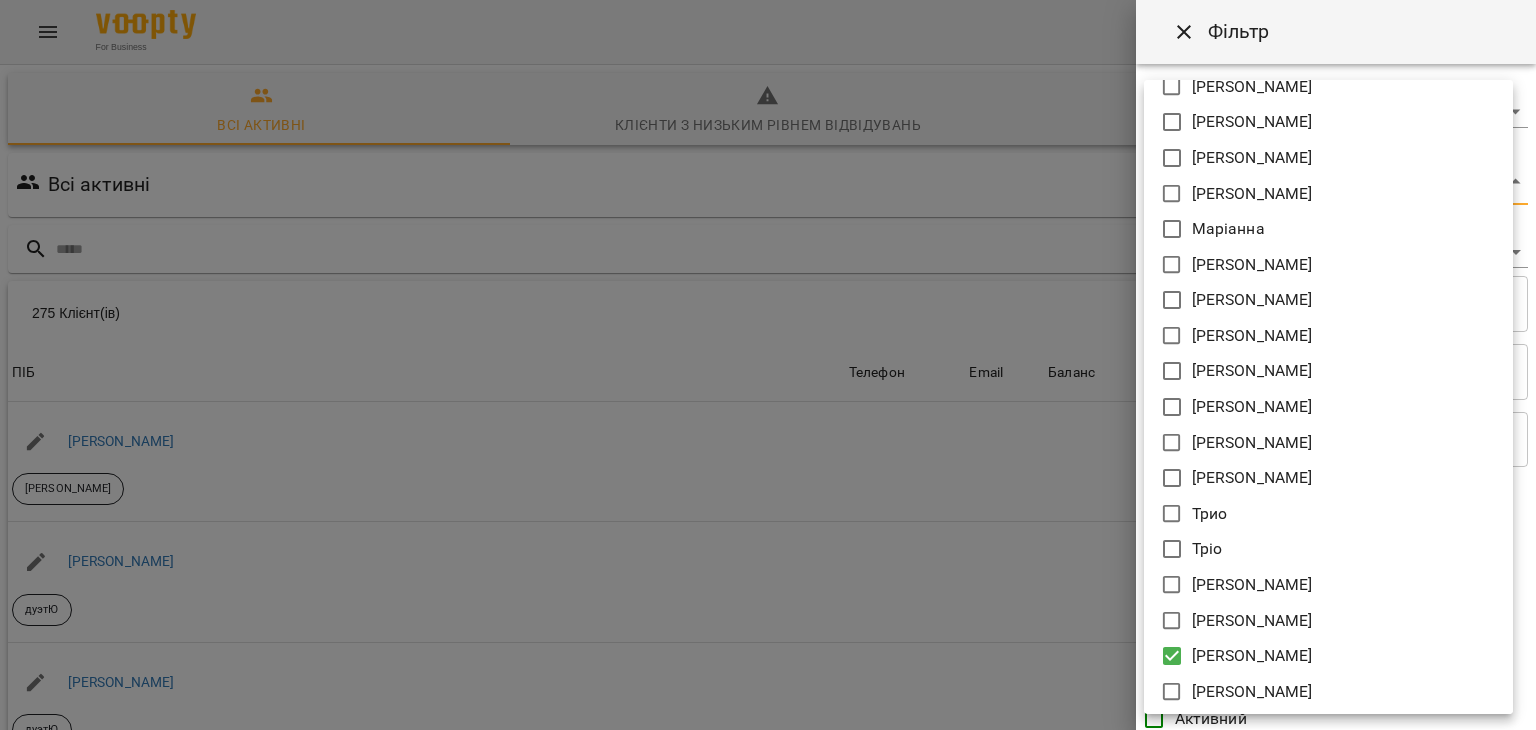 click at bounding box center [768, 365] 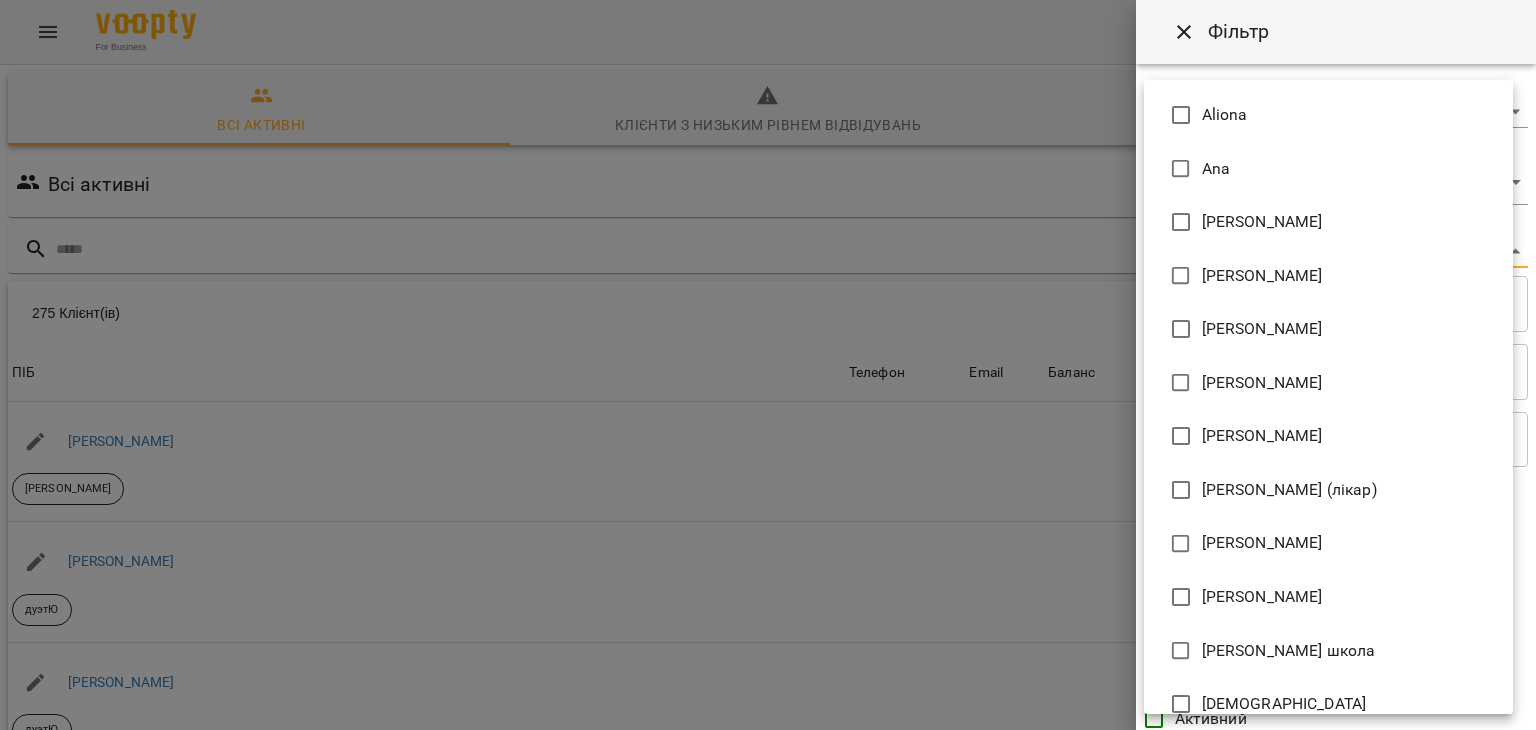 click on "For Business 28 UA Всі активні Клієнти з низьким рівнем відвідувань Видалені клієнти   Всі активні Юрій Фільтр 275   Клієнт(ів) 275   Клієнт(ів) ПІБ Телефон Email Баланс ПІБ Поліна Рекочинська Юлія Телефон Email Баланс 2520 ₴ Поповнити рахунок ПІБ Говтва Юрій дуэтЮ Телефон Email Баланс 0 ₴ Поповнити рахунок ПІБ Говтва Анна дуэтЮ Телефон Email Баланс 0 ₴ Поповнити рахунок ПІБ Ілля (діти) Юлія Телефон Email Баланс 0 ₴ Поповнити рахунок ПІБ Дарія (діти) Юлія Телефон Email Баланс 0 ₴ Поповнити рахунок ПІБ Марія дует з Данилом Аделіна Телефон Email Баланс 0 ₴" at bounding box center (768, 522) 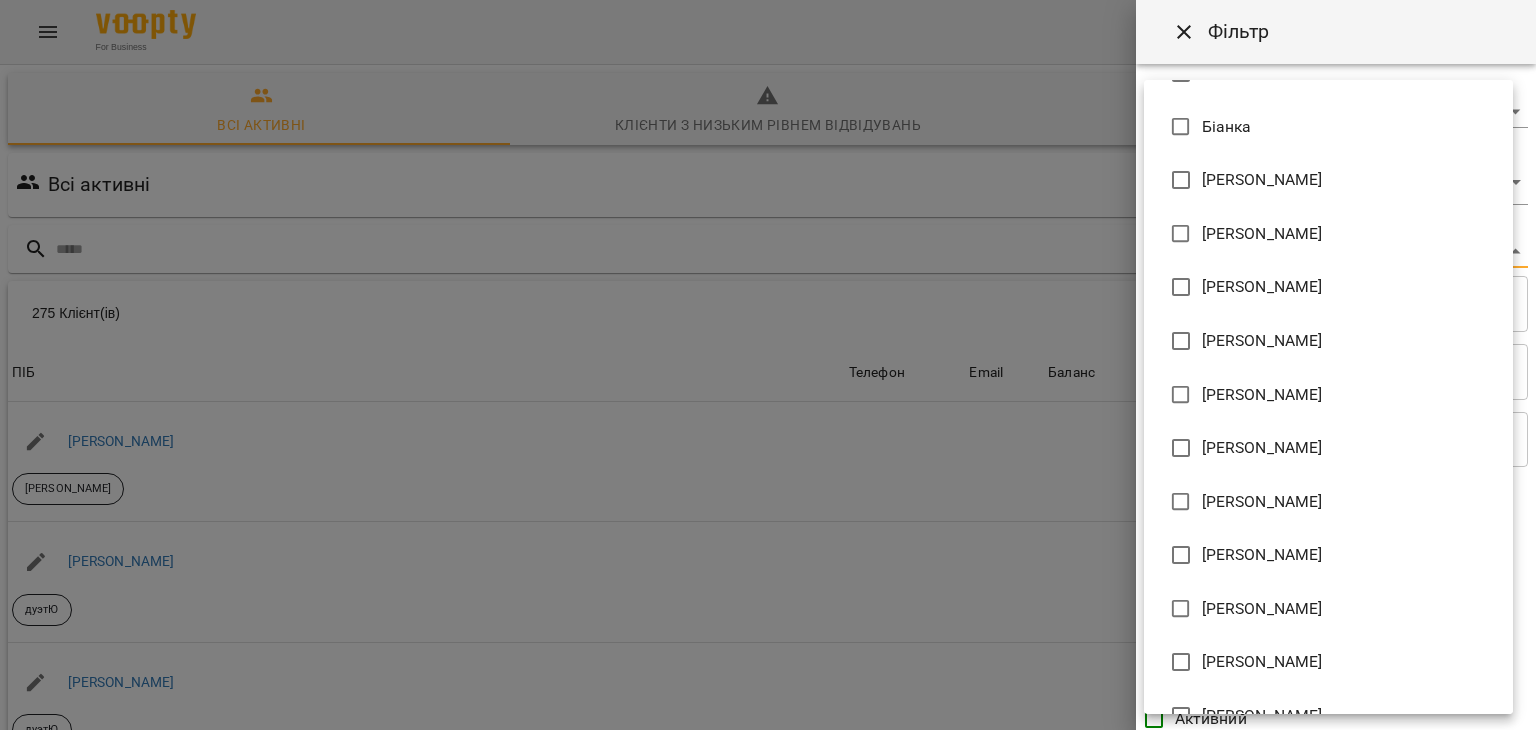 scroll, scrollTop: 1043, scrollLeft: 0, axis: vertical 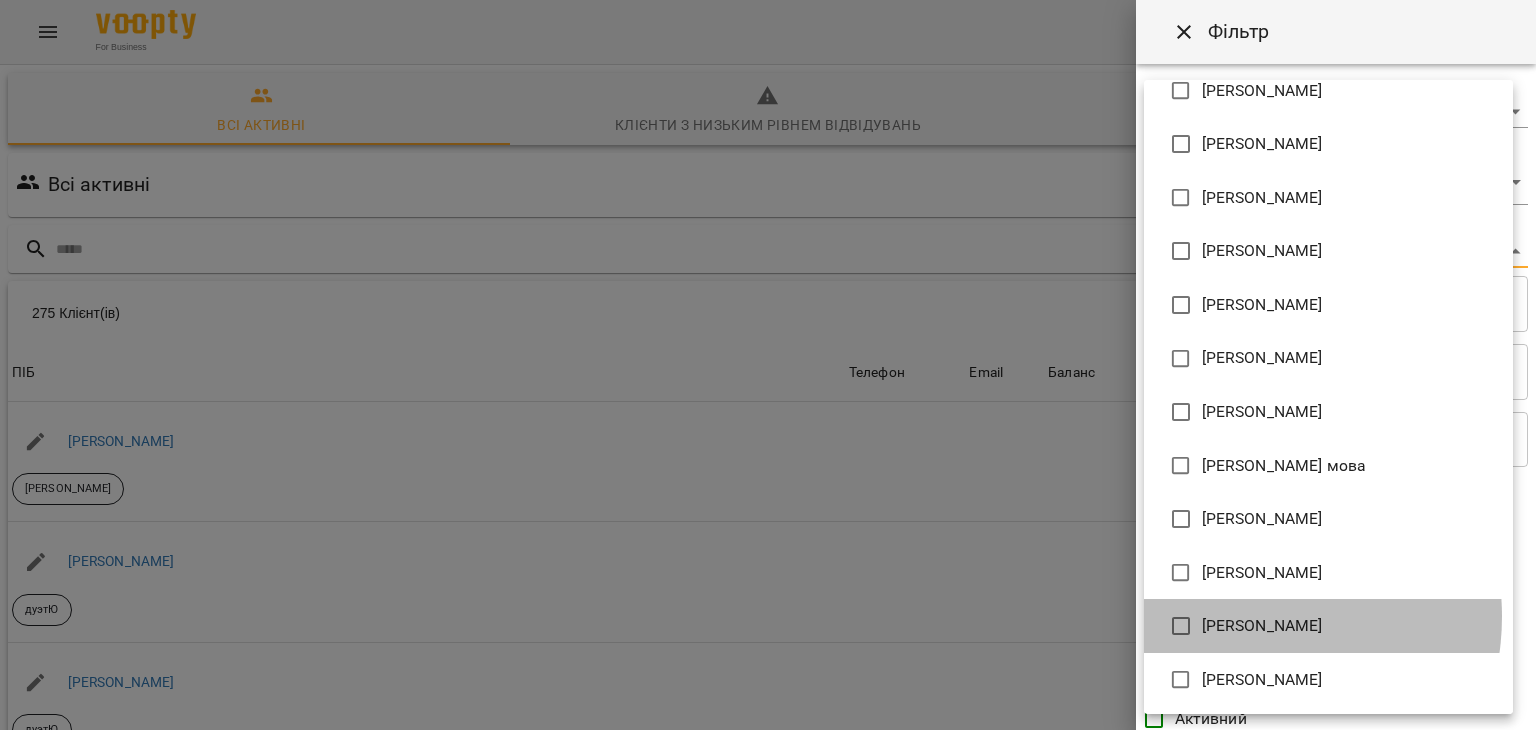 click on "[PERSON_NAME]" at bounding box center (1262, 626) 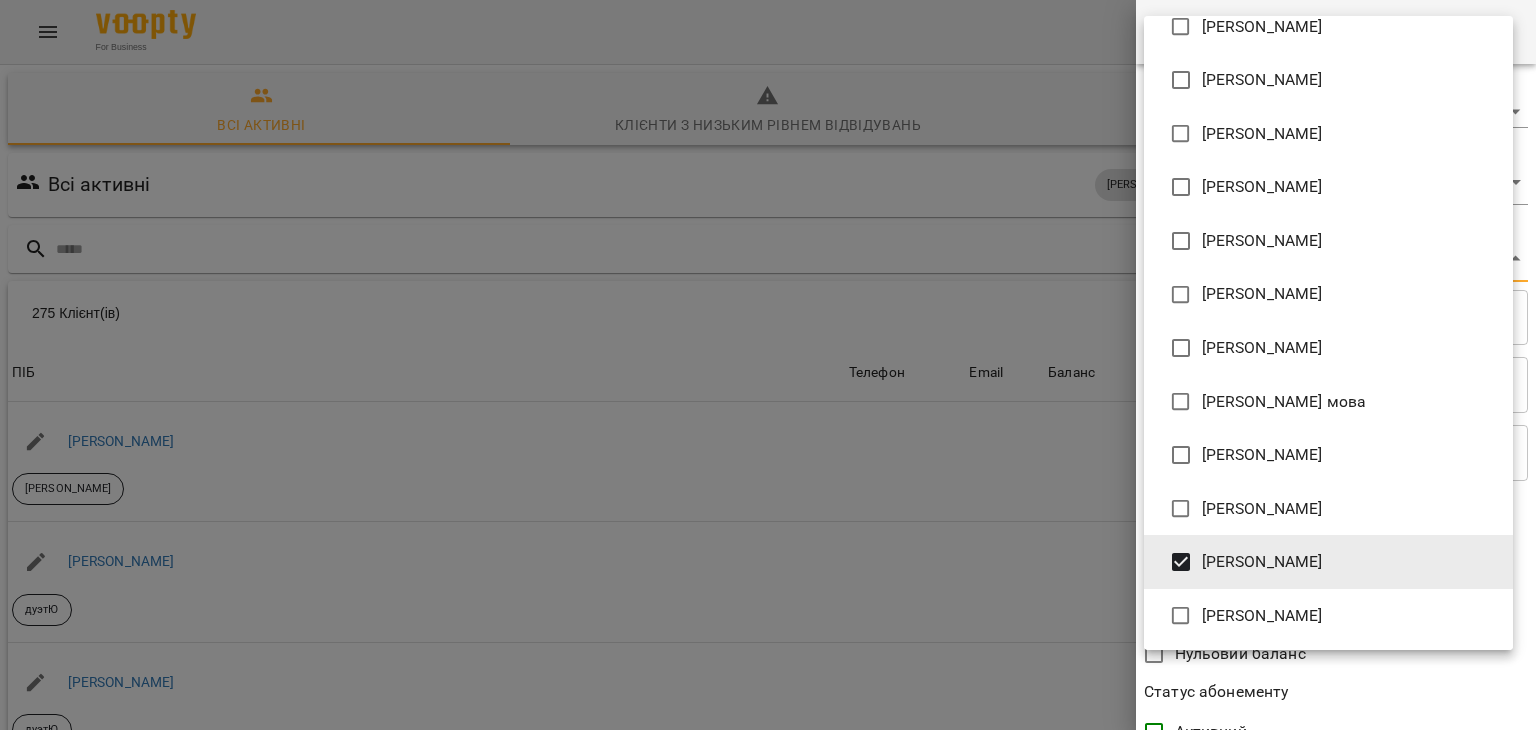 click at bounding box center [768, 365] 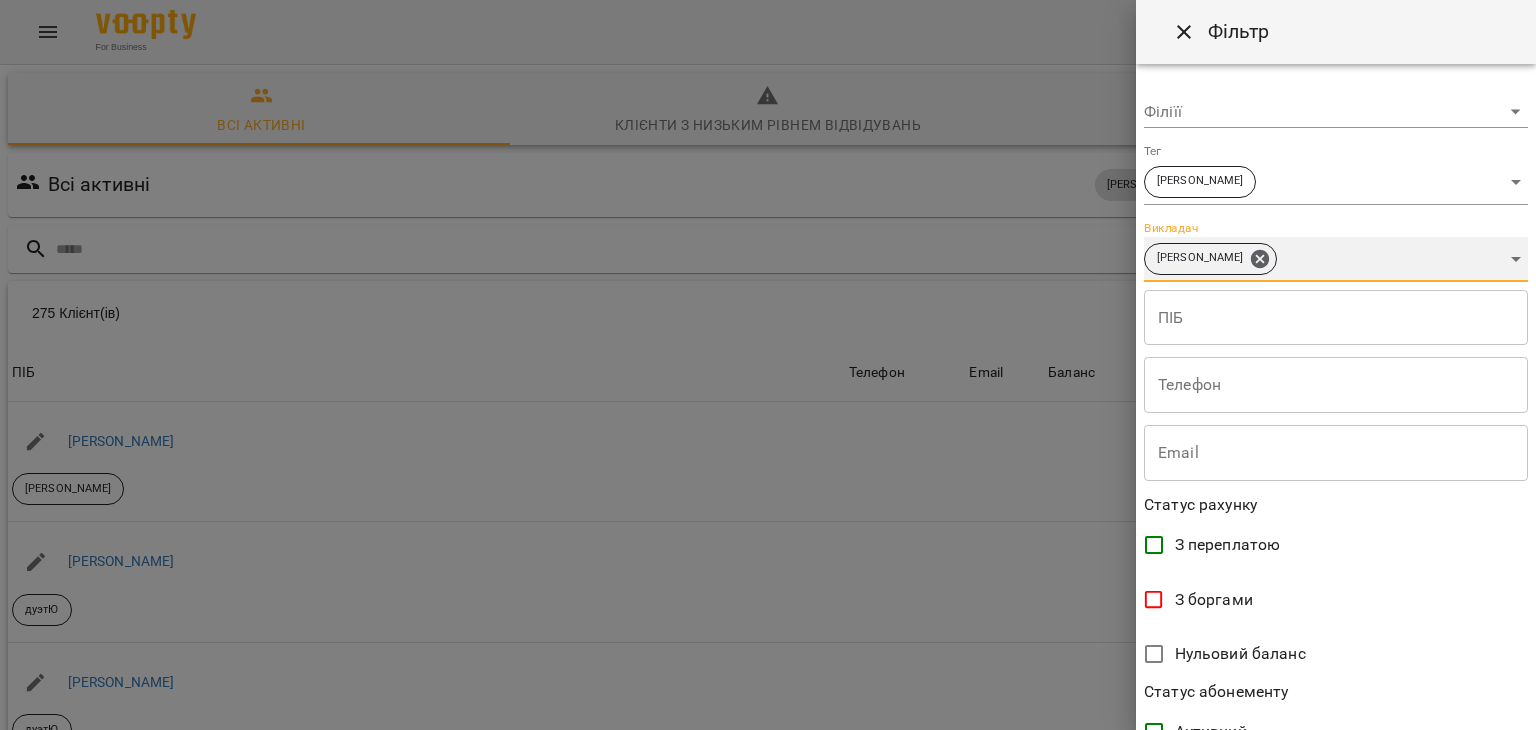 scroll, scrollTop: 410, scrollLeft: 0, axis: vertical 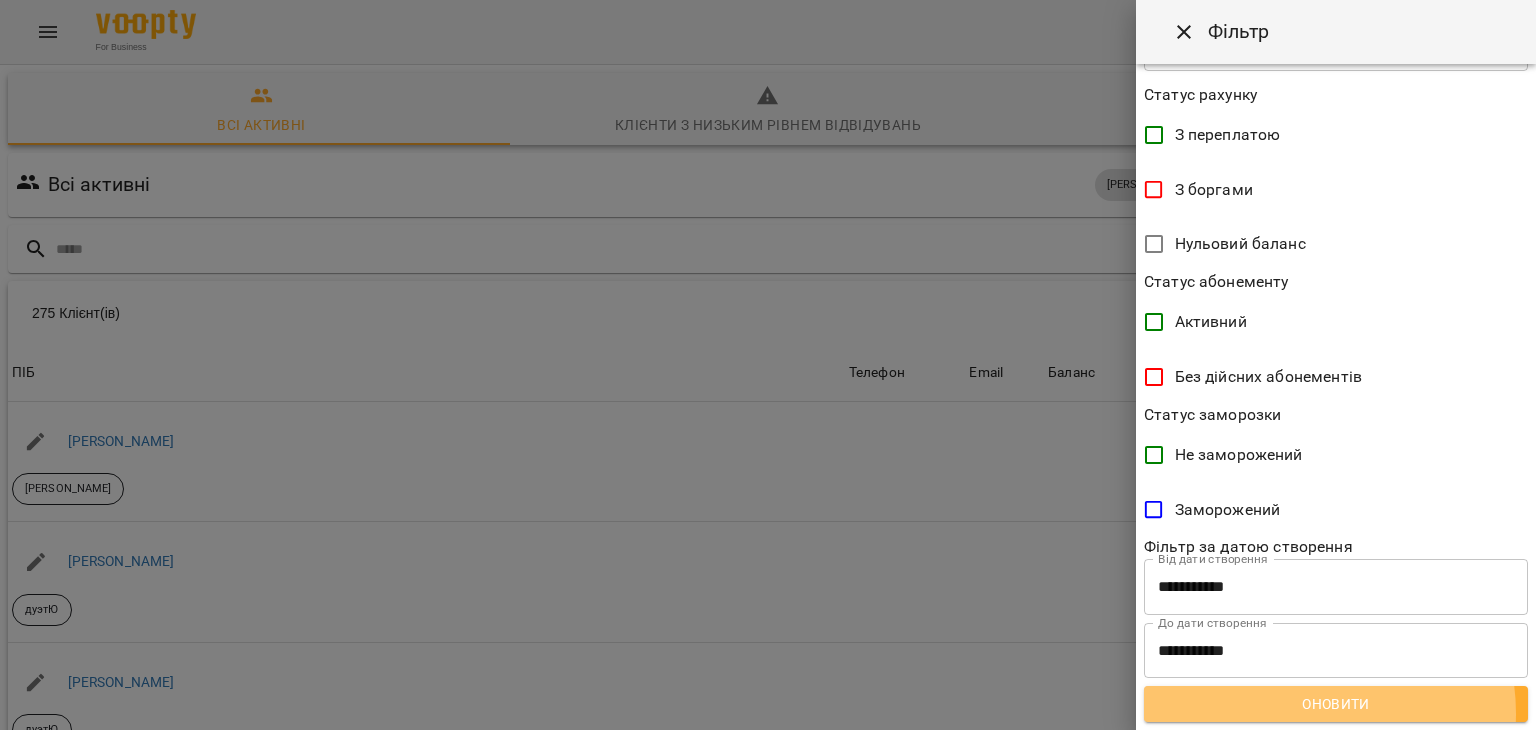 click on "Оновити" at bounding box center (1336, 704) 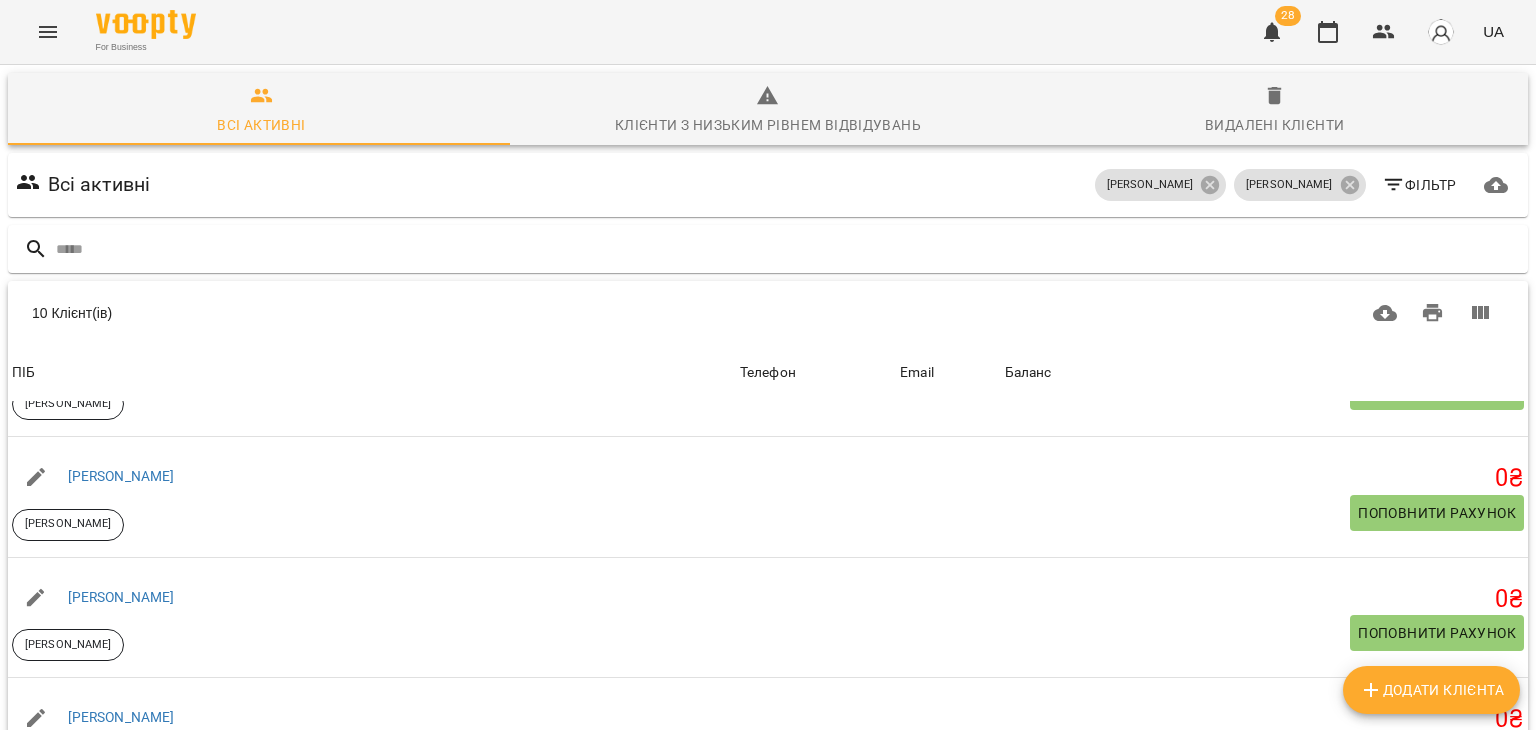 scroll, scrollTop: 760, scrollLeft: 0, axis: vertical 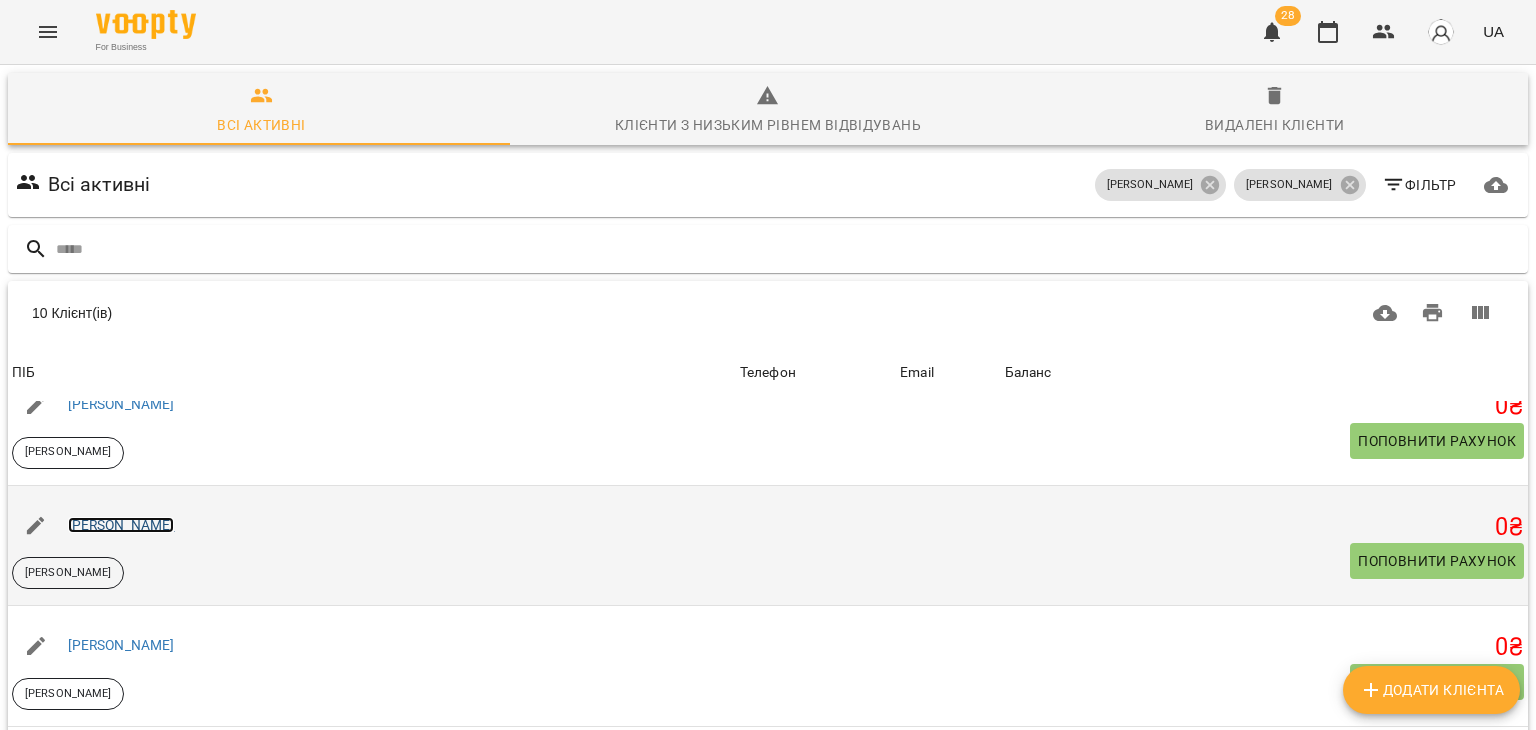 click on "[PERSON_NAME]" at bounding box center [121, 525] 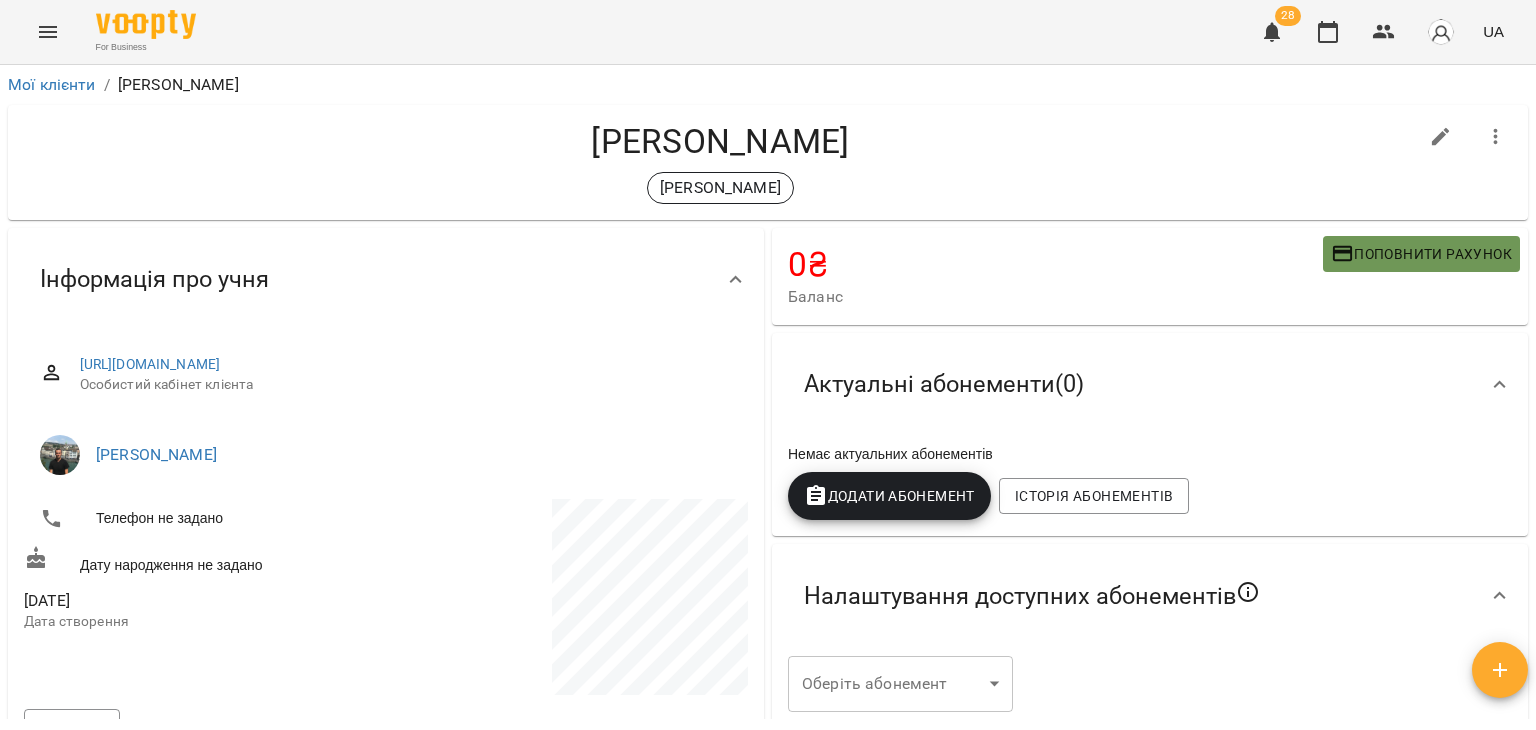 click on "Поповнити рахунок" at bounding box center [1421, 254] 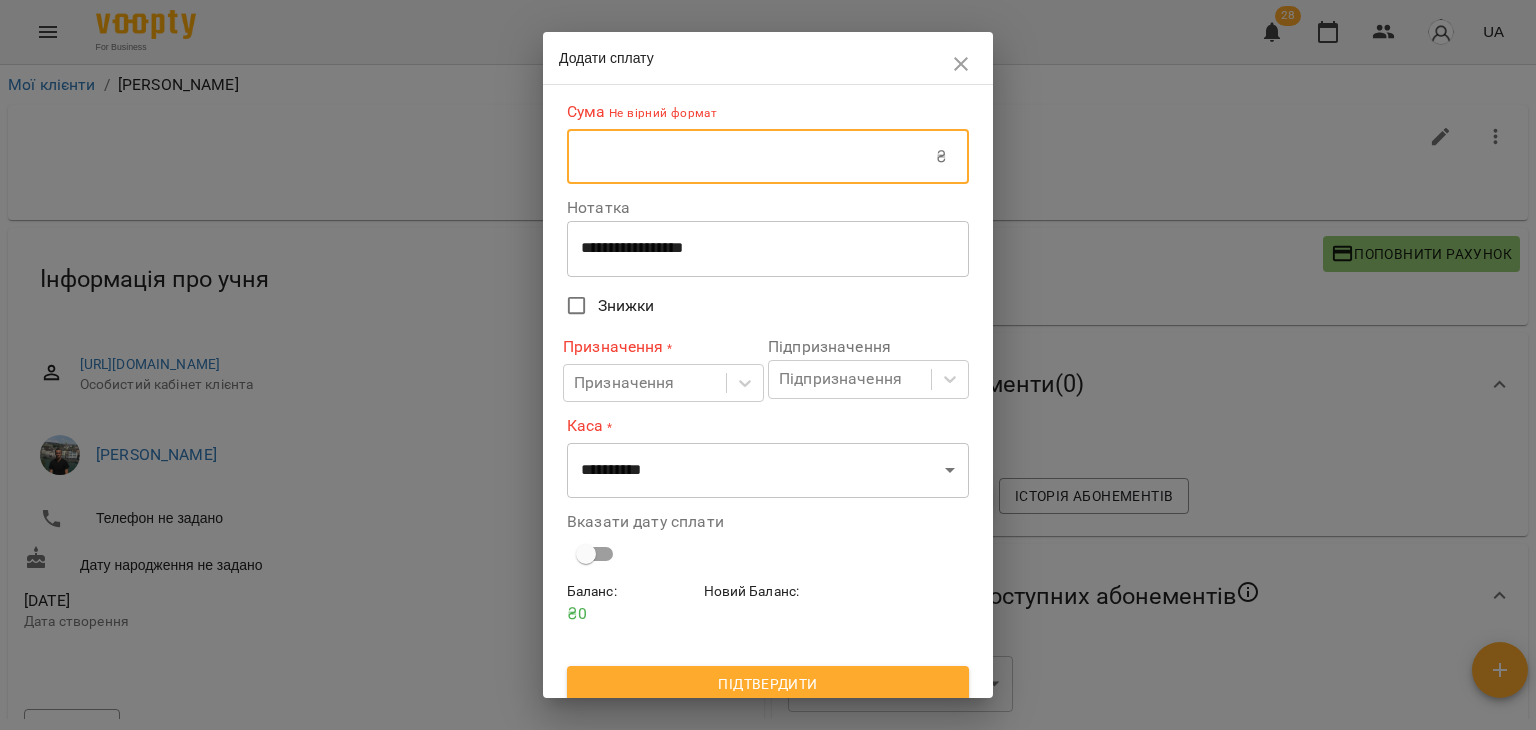 click at bounding box center [751, 157] 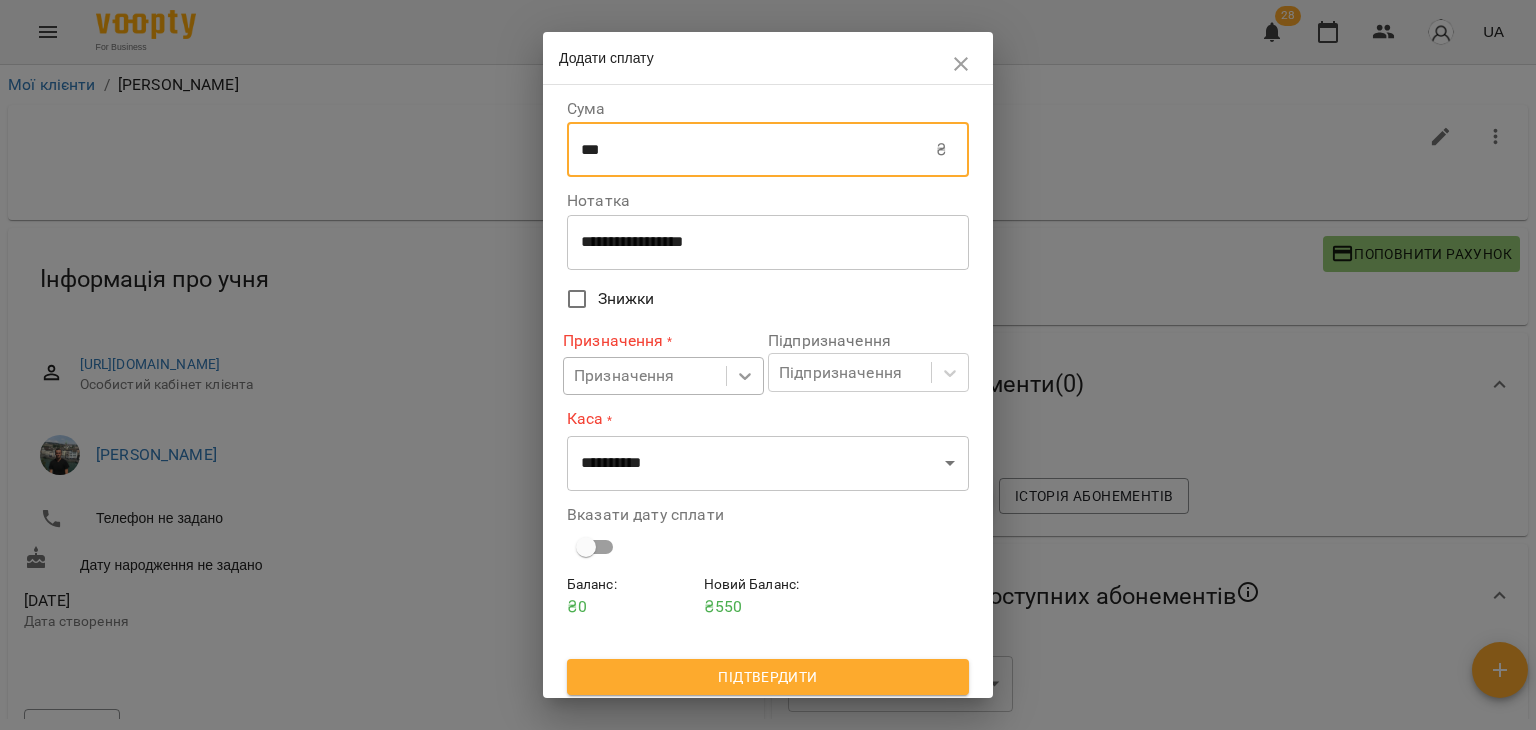 type on "***" 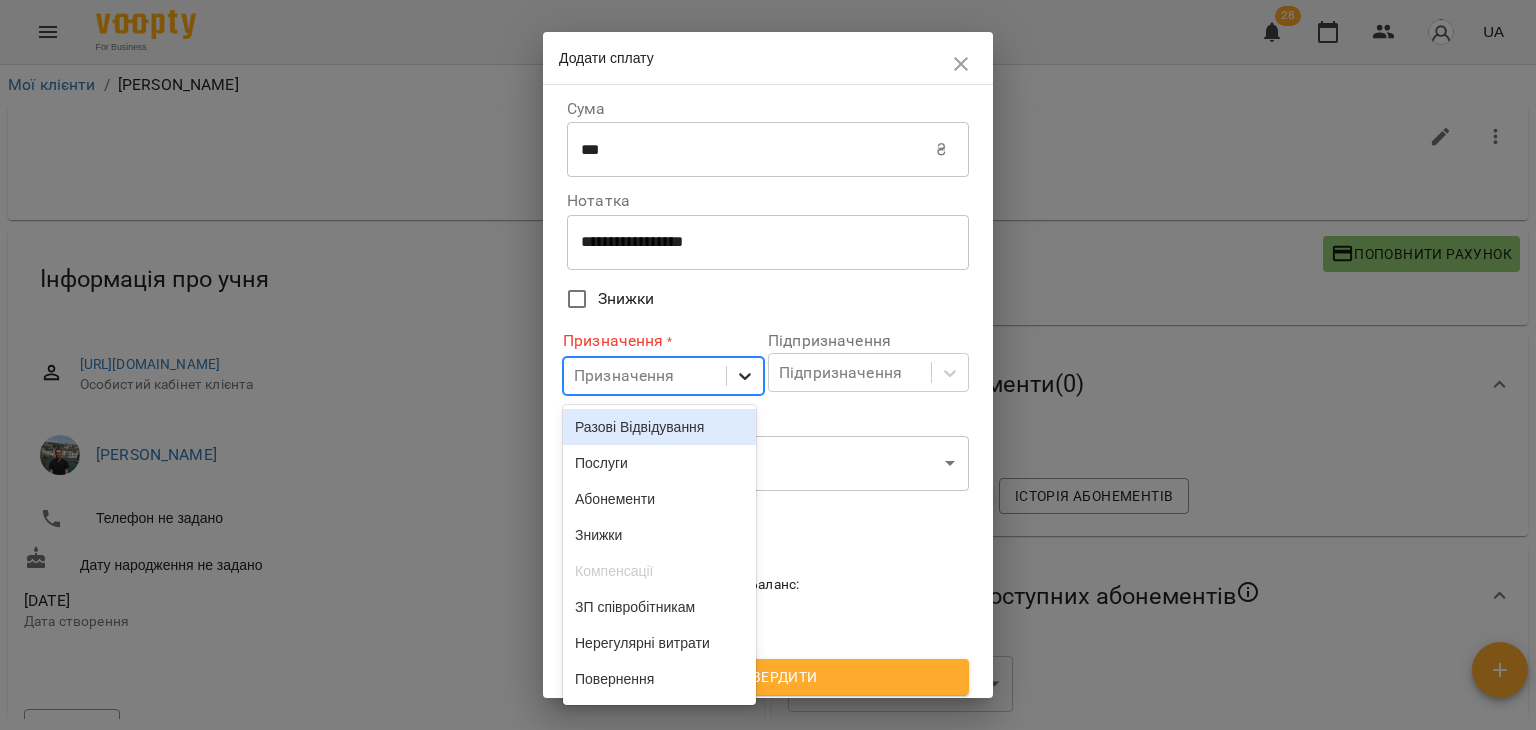 click at bounding box center (745, 376) 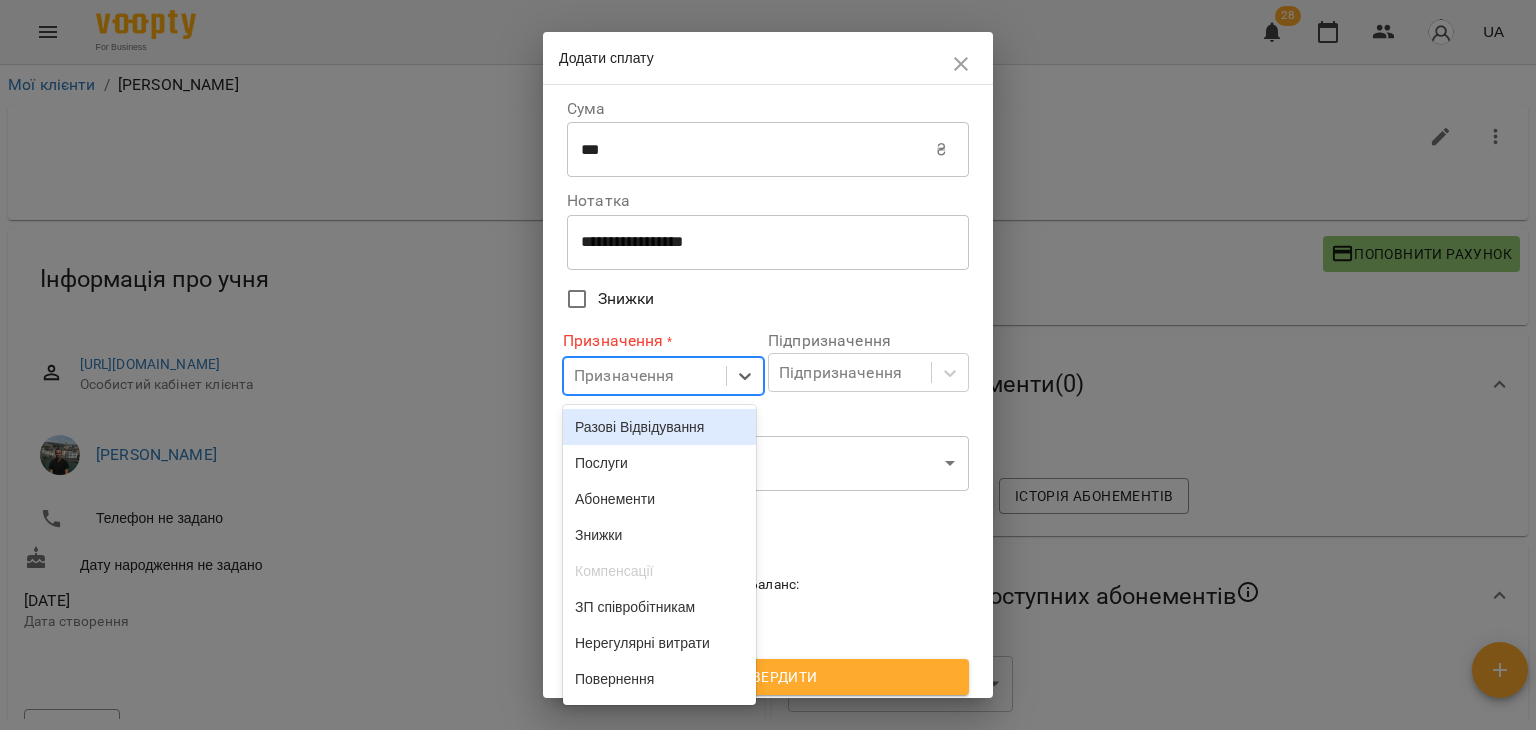 click on "Разові Відвідування" at bounding box center (659, 427) 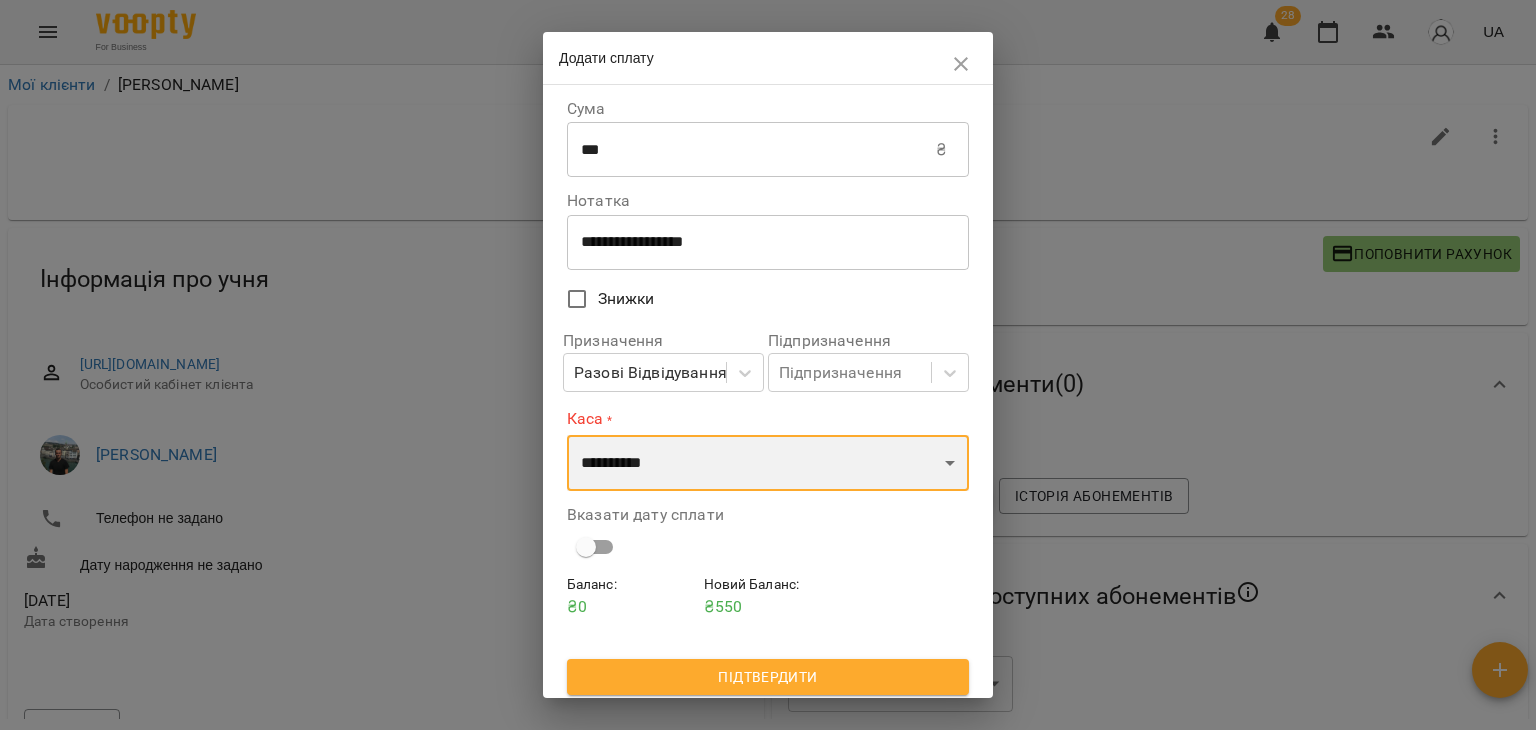 click on "**********" at bounding box center (768, 463) 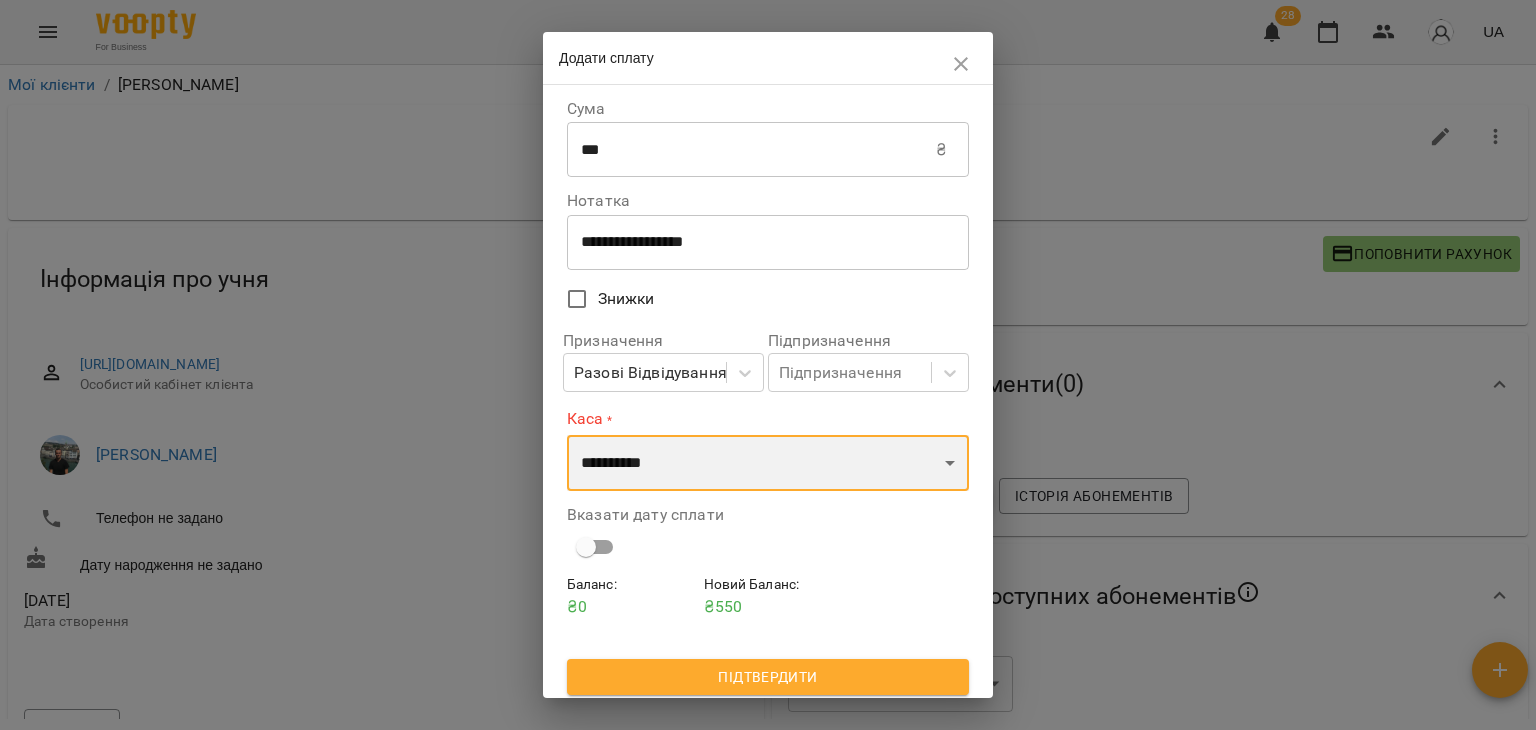 click on "**********" at bounding box center [768, 463] 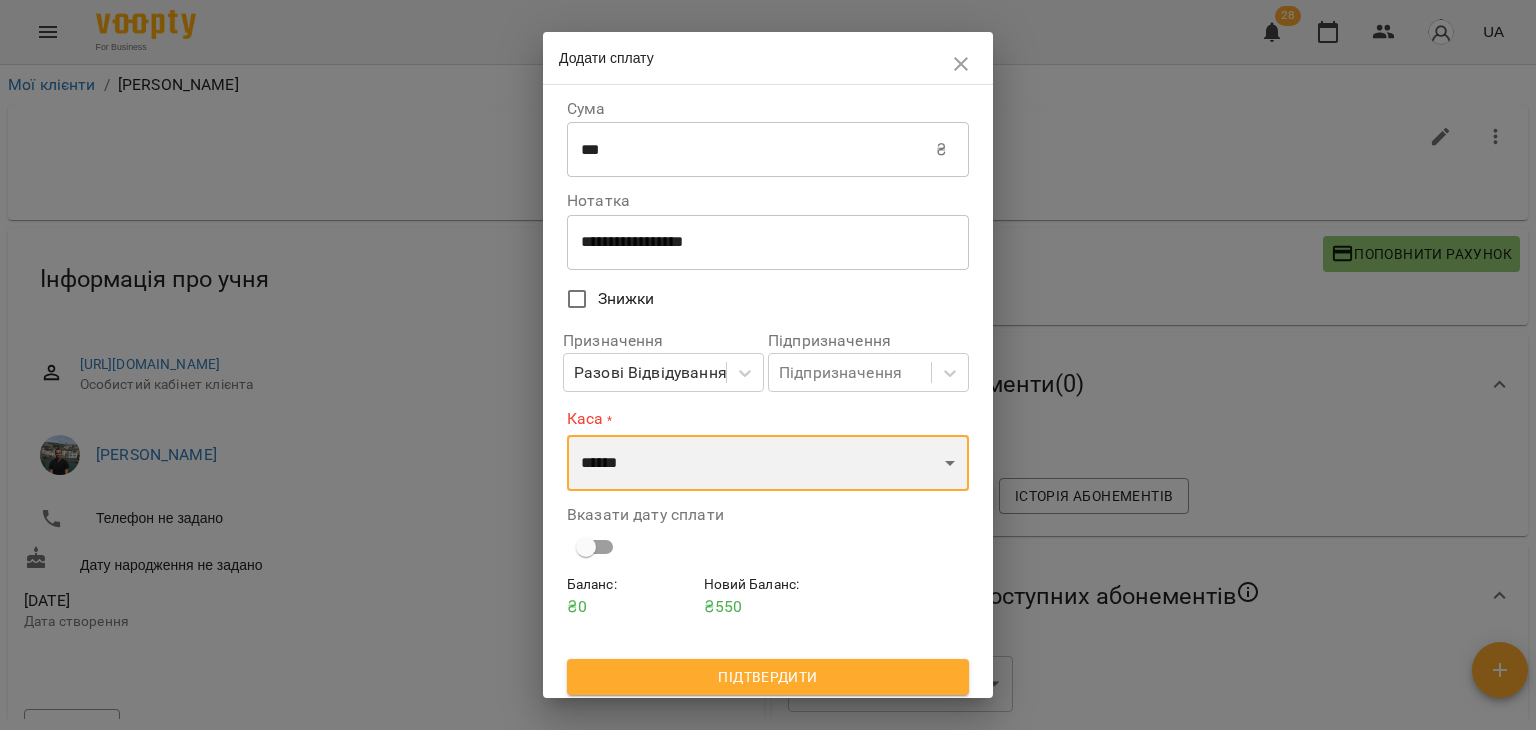 click on "**********" at bounding box center [768, 463] 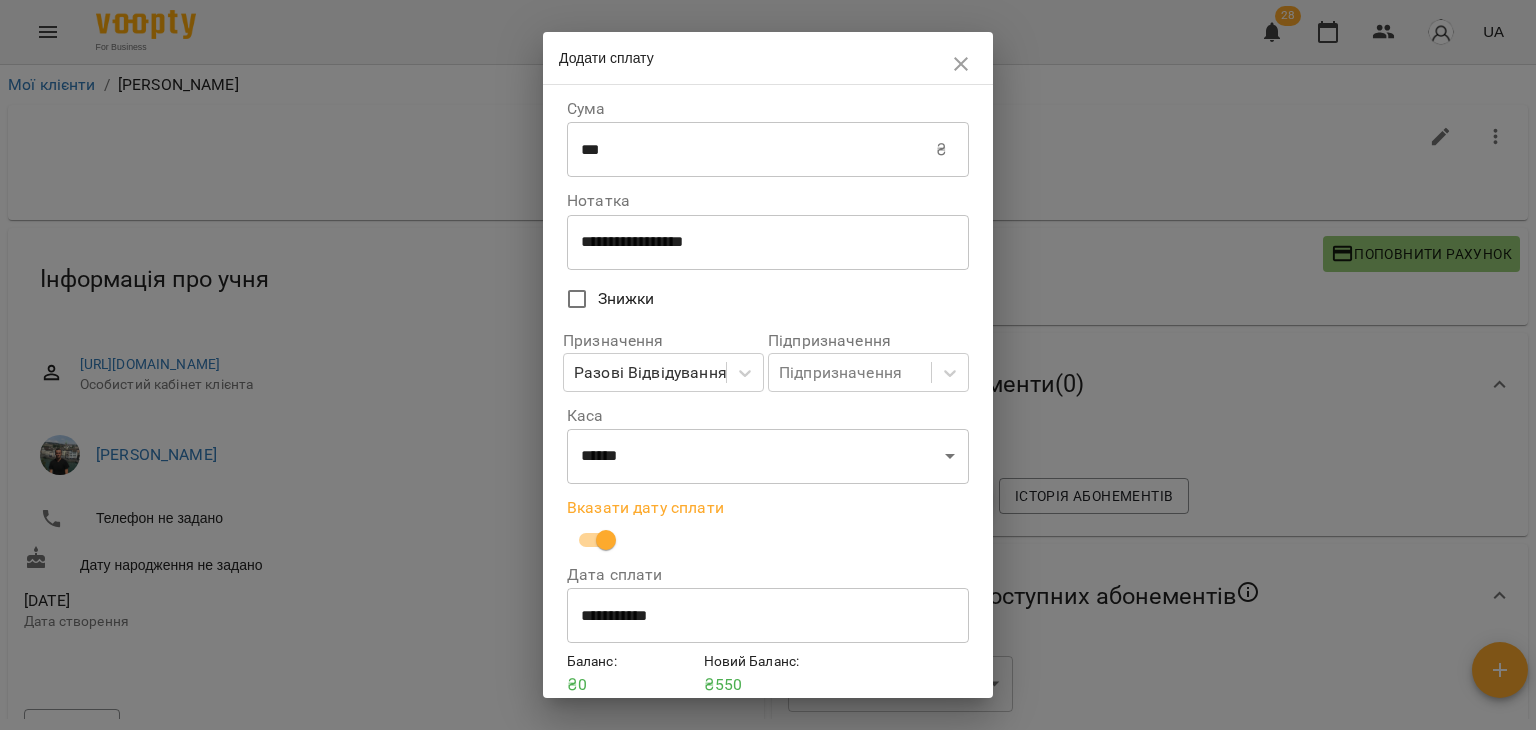 scroll, scrollTop: 84, scrollLeft: 0, axis: vertical 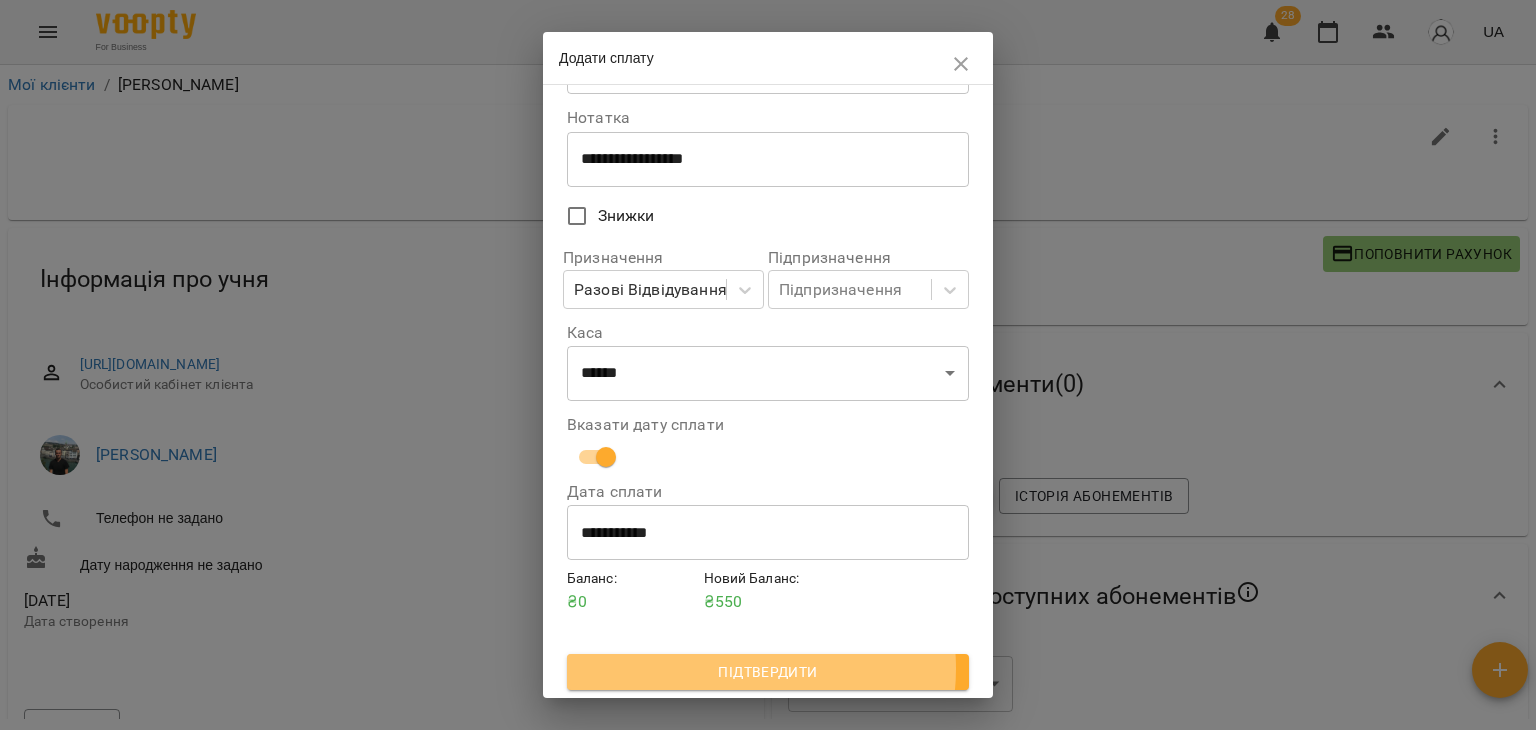 click on "Підтвердити" at bounding box center (768, 672) 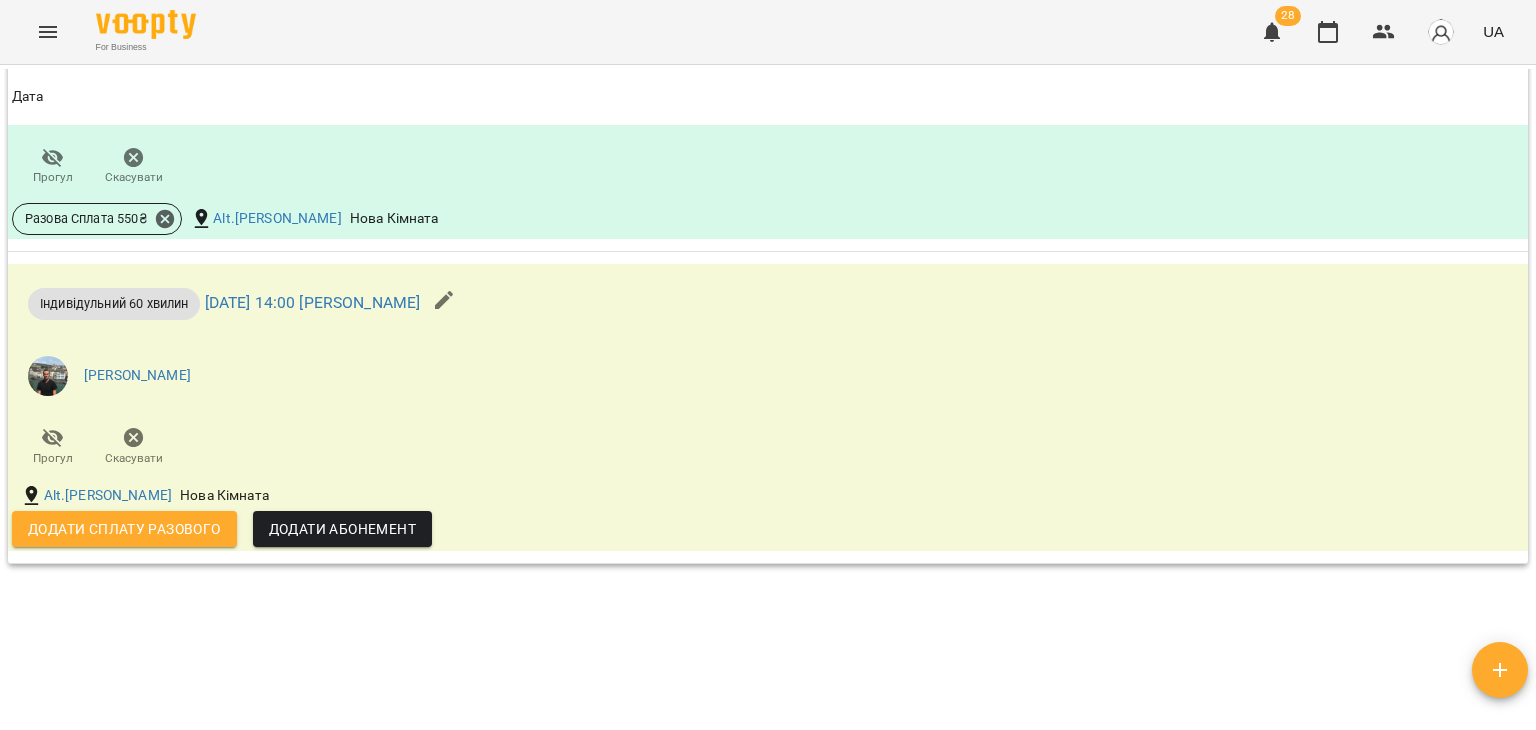 scroll, scrollTop: 1964, scrollLeft: 0, axis: vertical 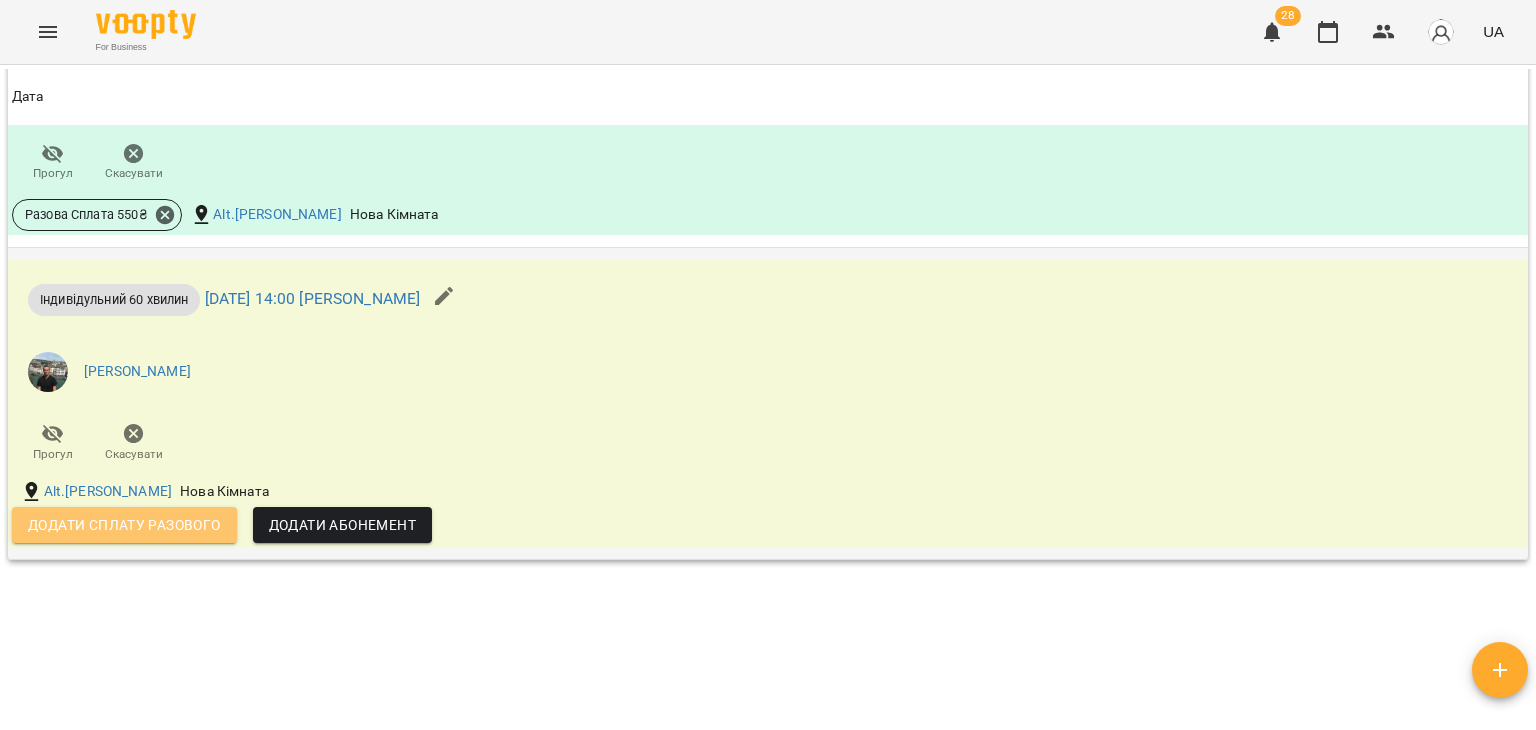 click on "Додати сплату разового" at bounding box center (124, 525) 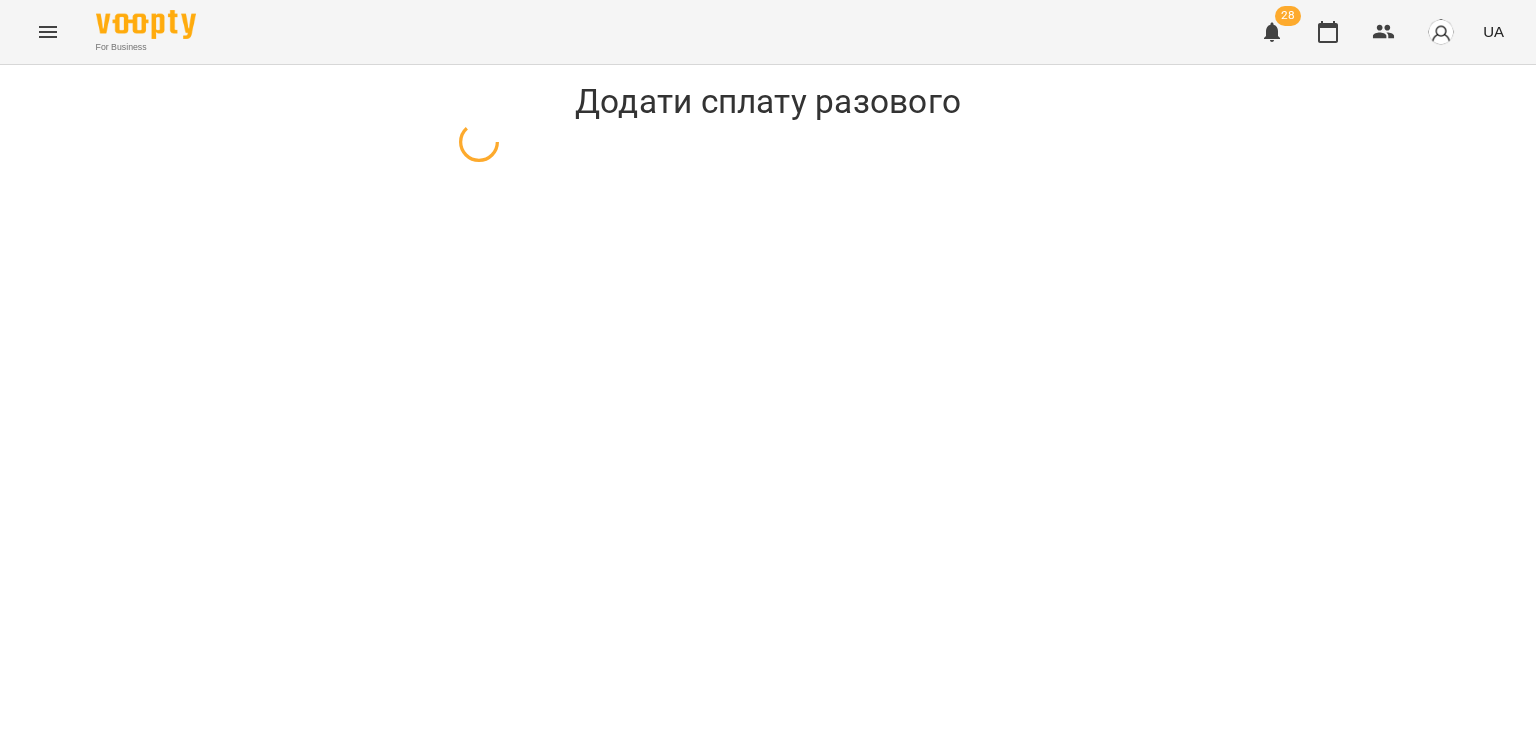 select on "**********" 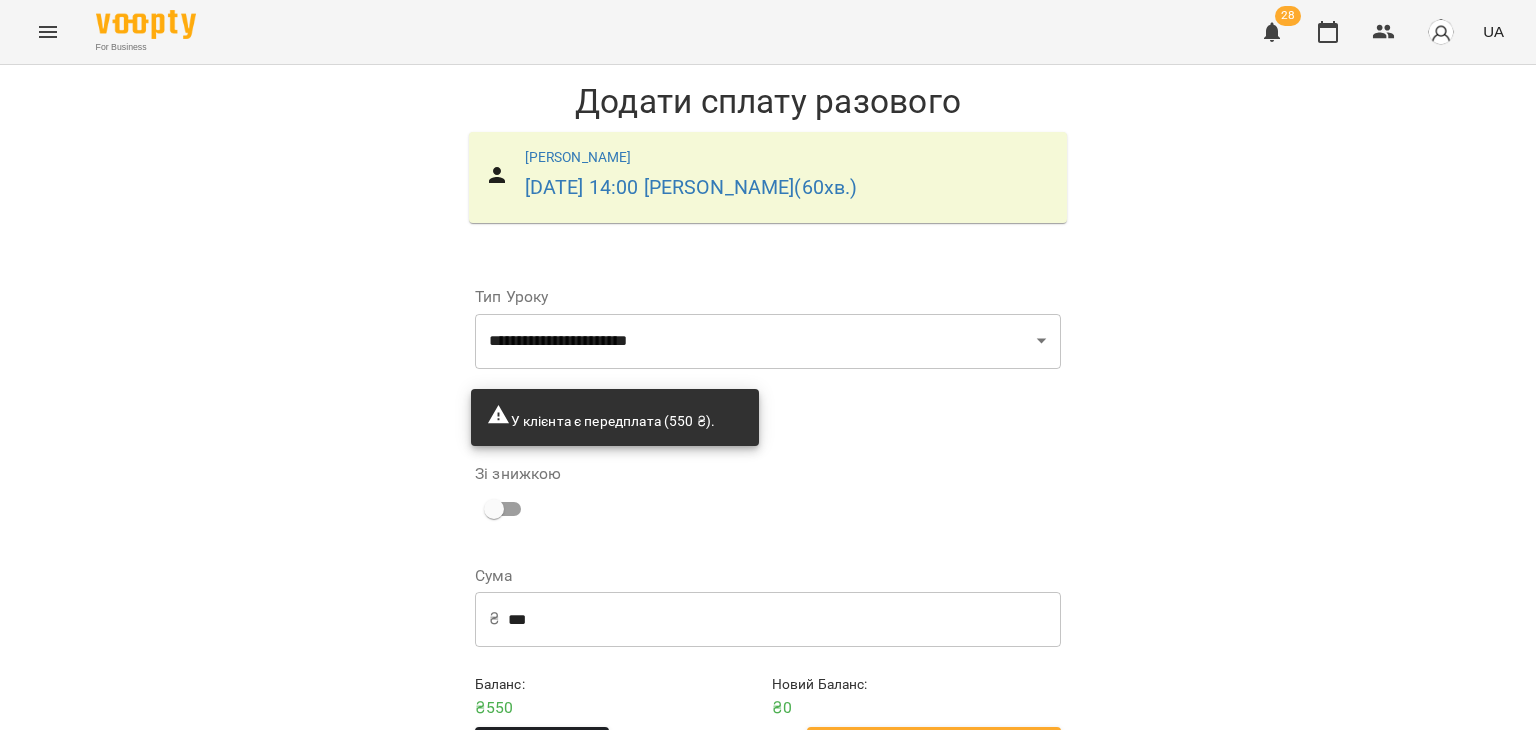scroll, scrollTop: 70, scrollLeft: 0, axis: vertical 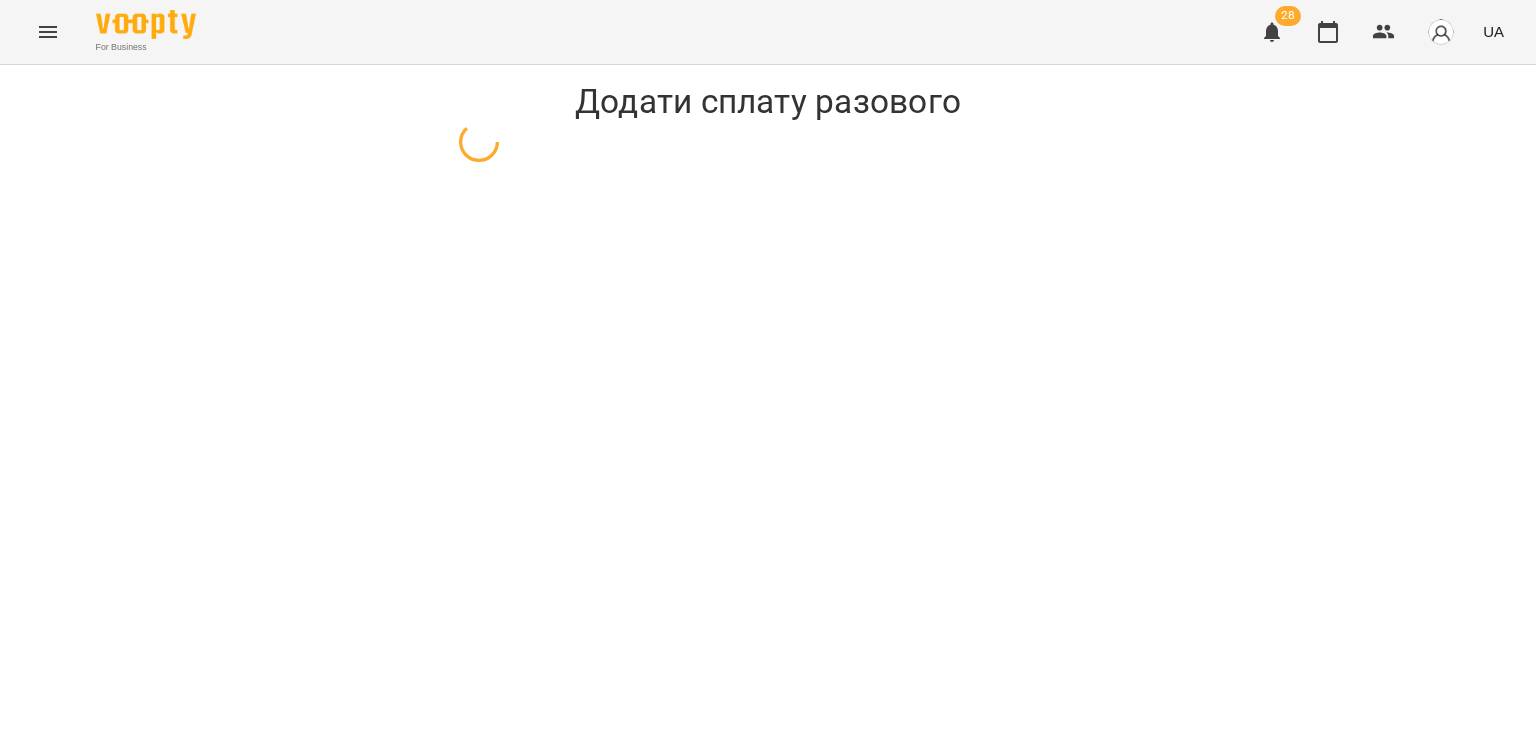 select on "**********" 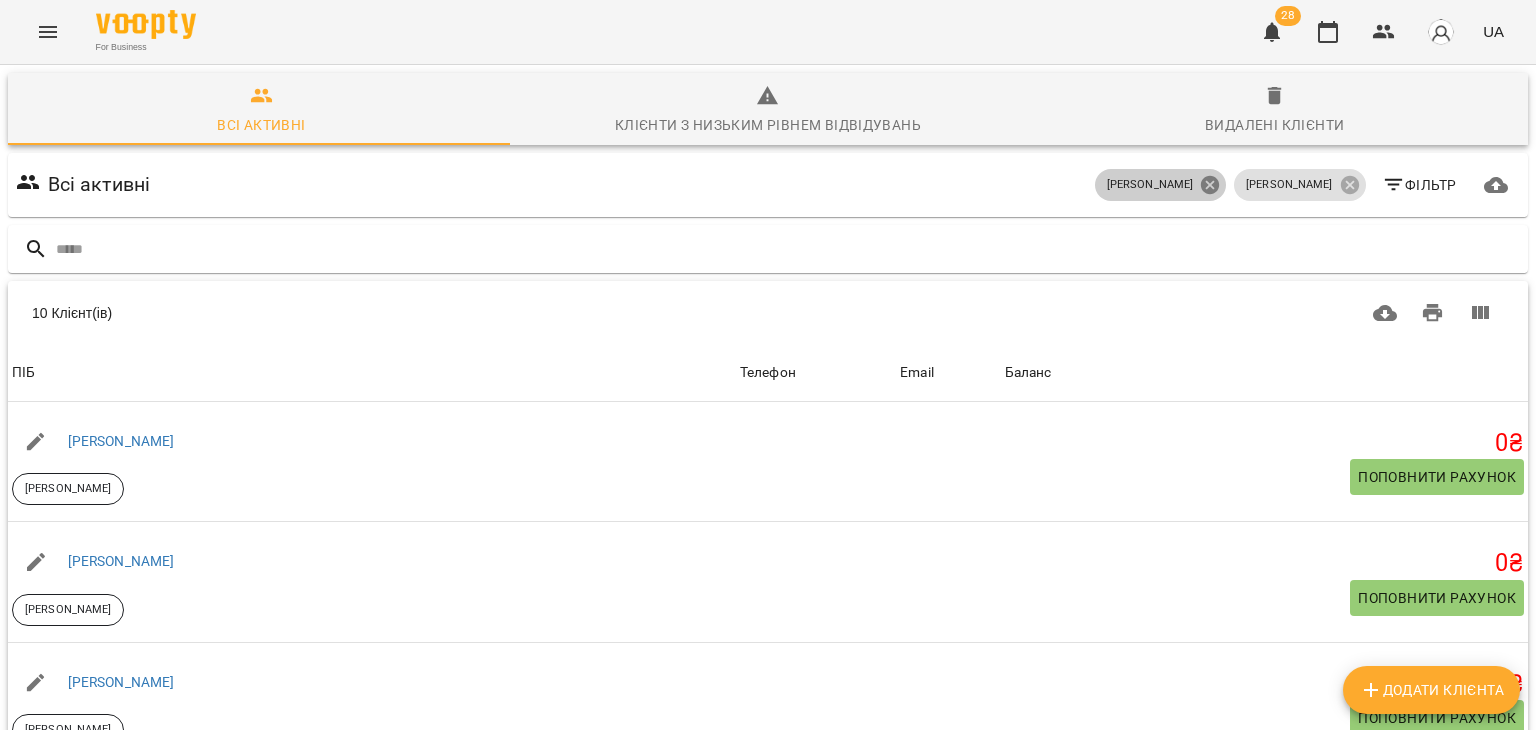 click 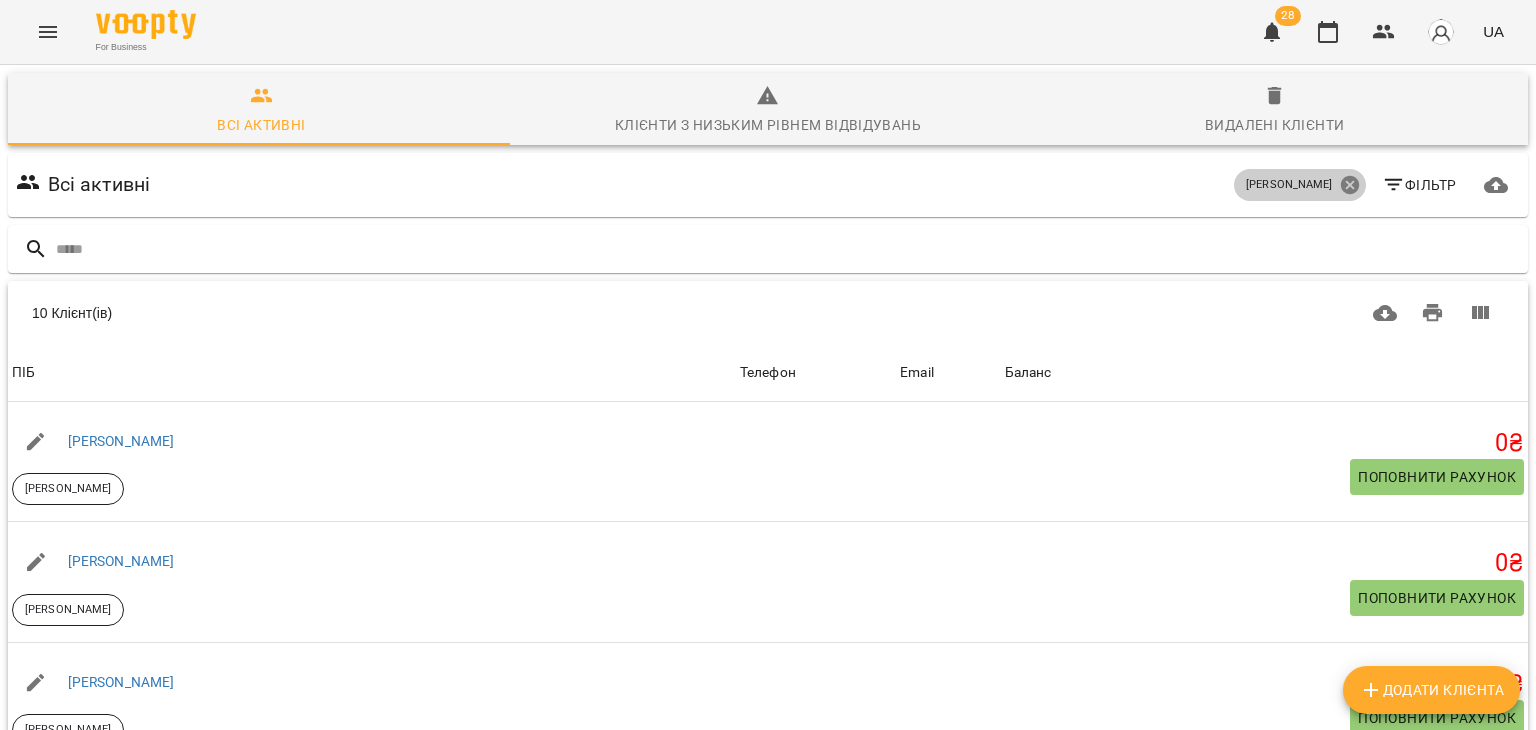 click 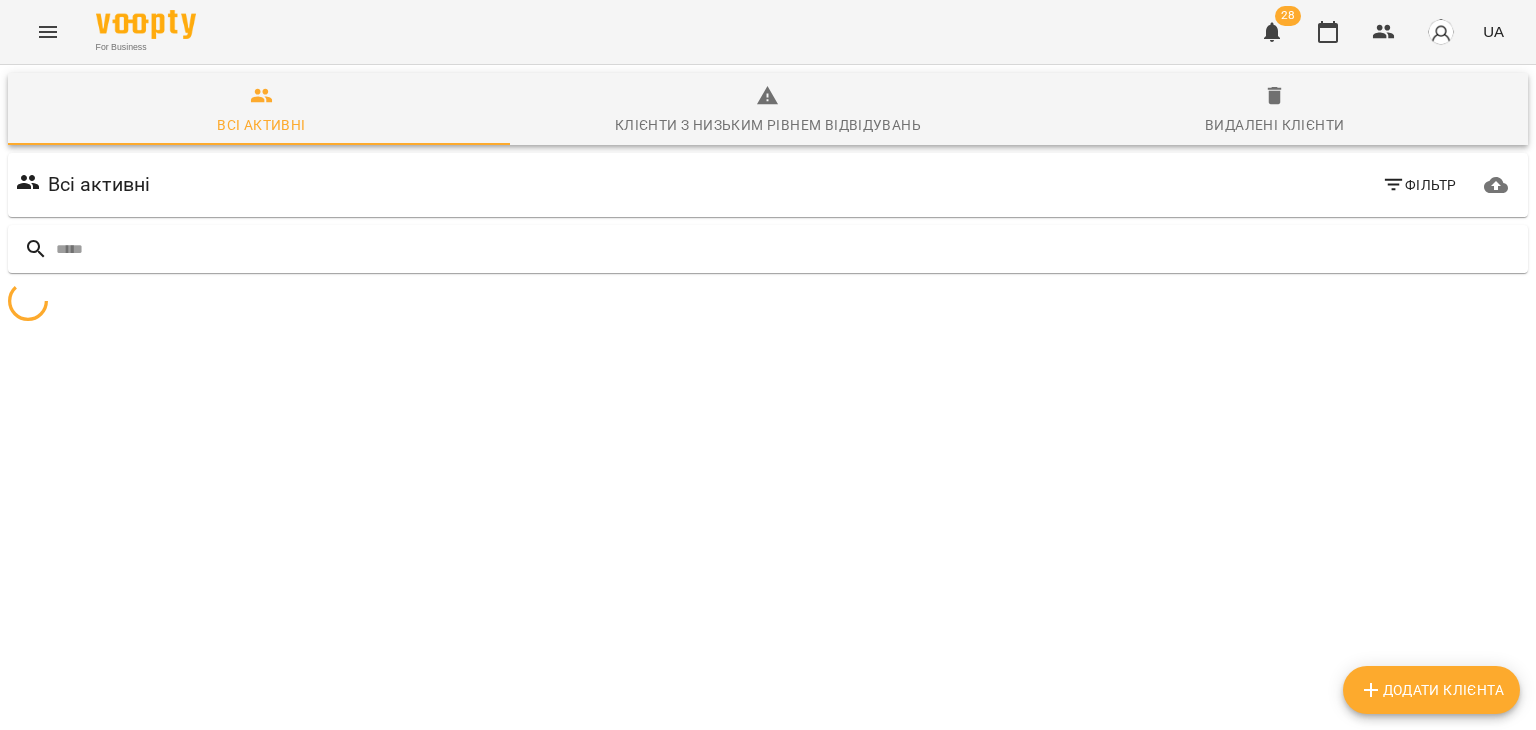 click 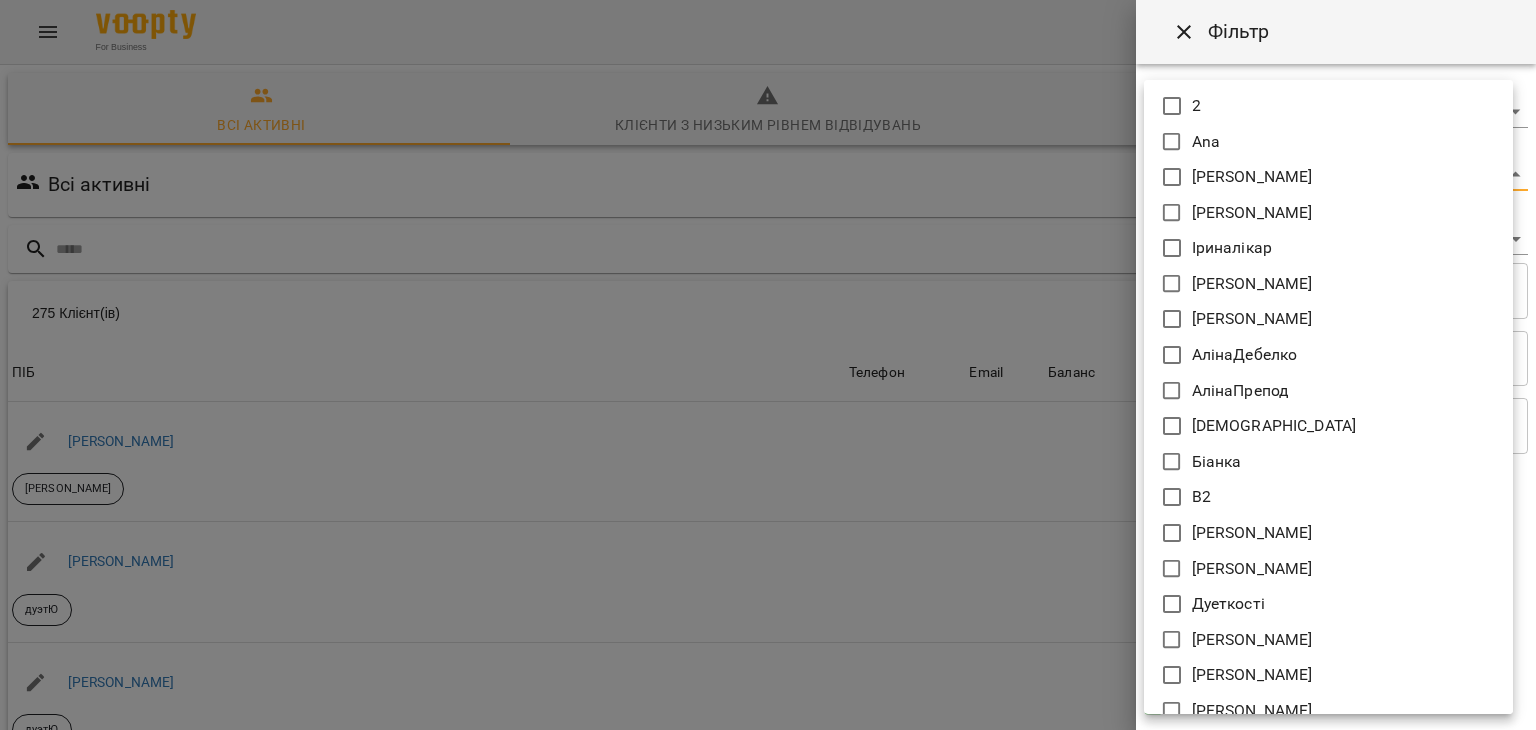 click on "For Business 28 UA Всі активні Клієнти з низьким рівнем відвідувань Видалені клієнти   Всі активні Фільтр 275   Клієнт(ів) 275   Клієнт(ів) ПІБ Телефон Email Баланс ПІБ Поліна Рекочинська Юлія Телефон Email Баланс 2520 ₴ Поповнити рахунок ПІБ Говтва Юрій дуэтЮ Телефон Email Баланс 0 ₴ Поповнити рахунок ПІБ Говтва Анна дуэтЮ Телефон Email Баланс 0 ₴ Поповнити рахунок ПІБ Ілля (діти) Юлія Телефон Email Баланс 0 ₴ Поповнити рахунок ПІБ Дарія (діти) Юлія Телефон Email Баланс 0 ₴ Поповнити рахунок ПІБ Марія дует з Данилом Аделіна Телефон Email Баланс 0 ₴ ПІБ 0" at bounding box center [768, 522] 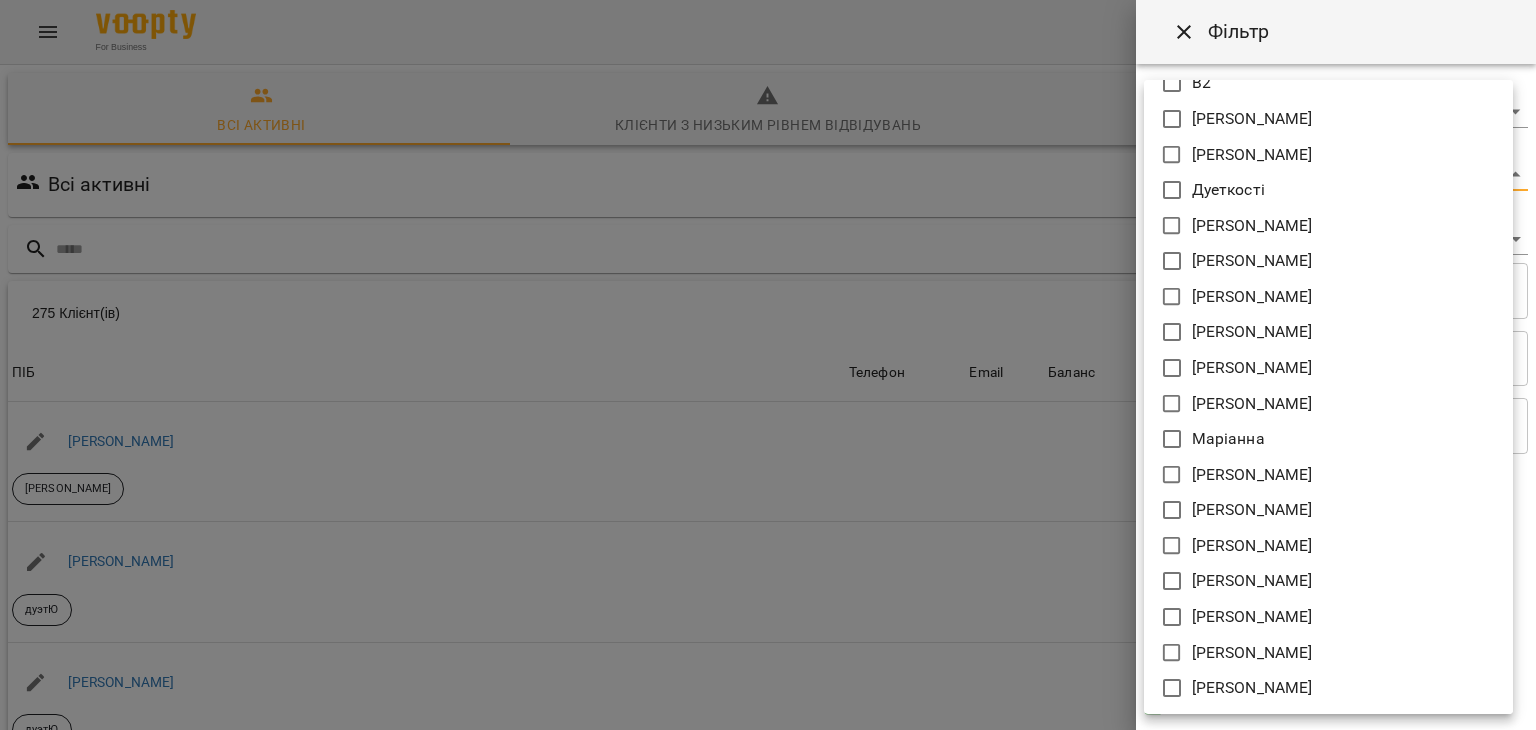 scroll, scrollTop: 416, scrollLeft: 0, axis: vertical 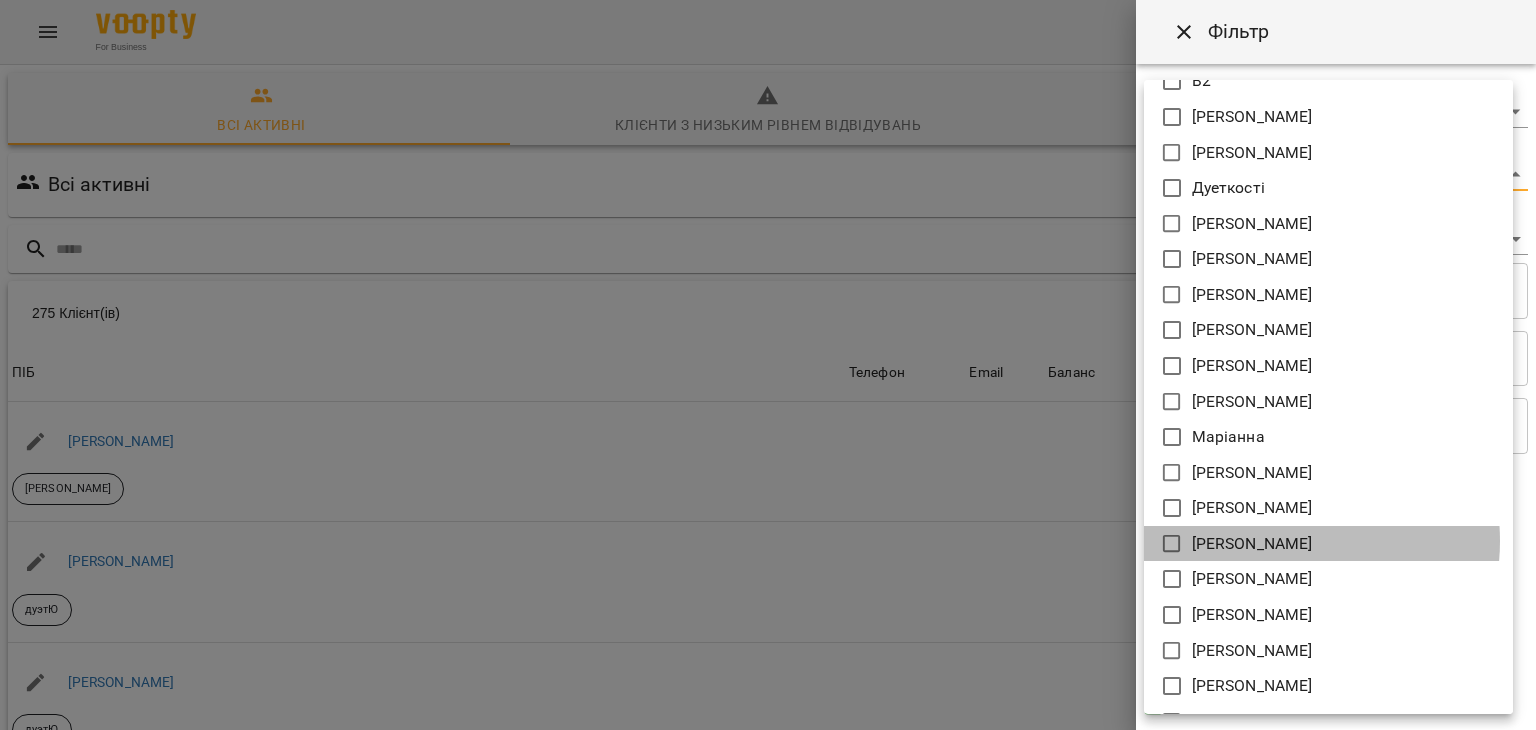 click on "[PERSON_NAME]" at bounding box center [1252, 544] 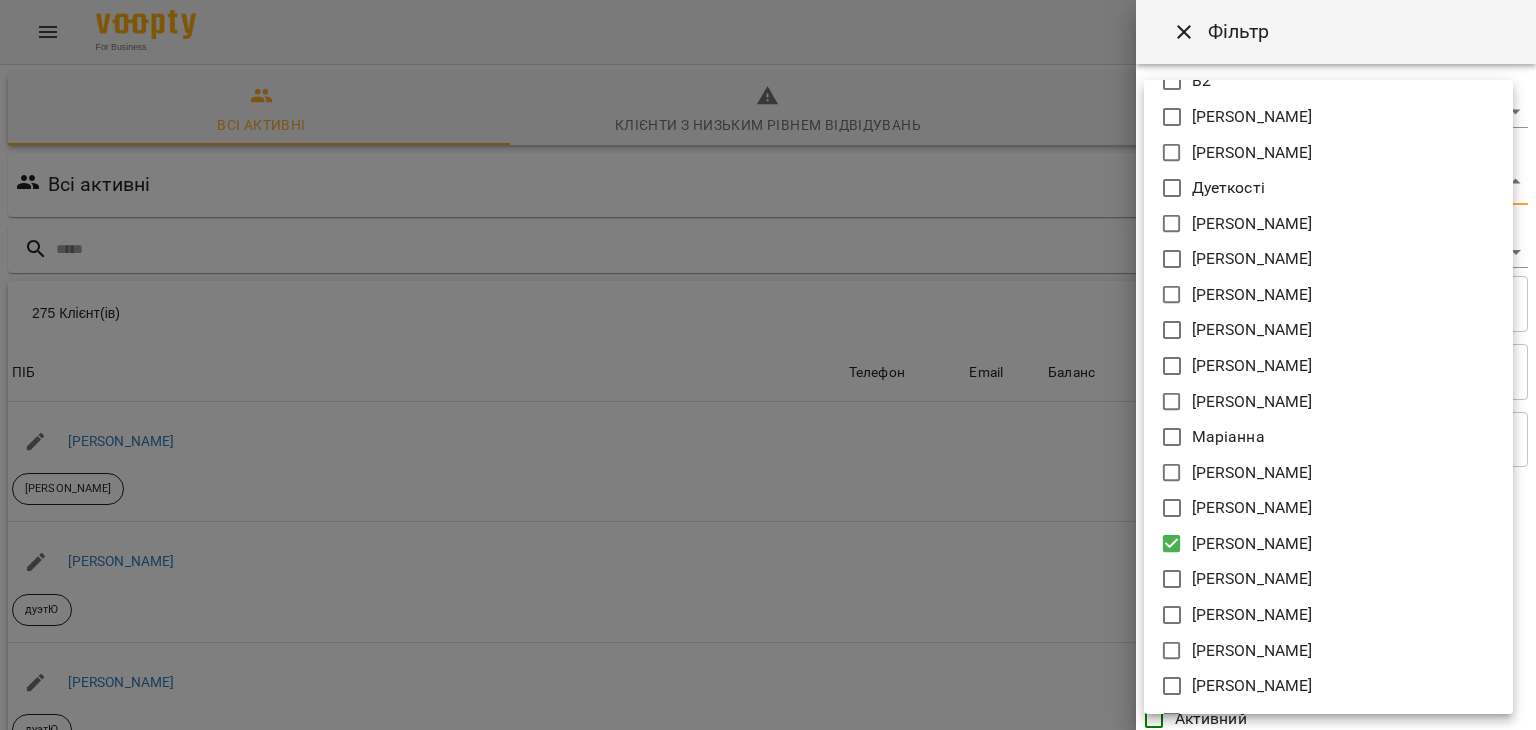 click at bounding box center (768, 365) 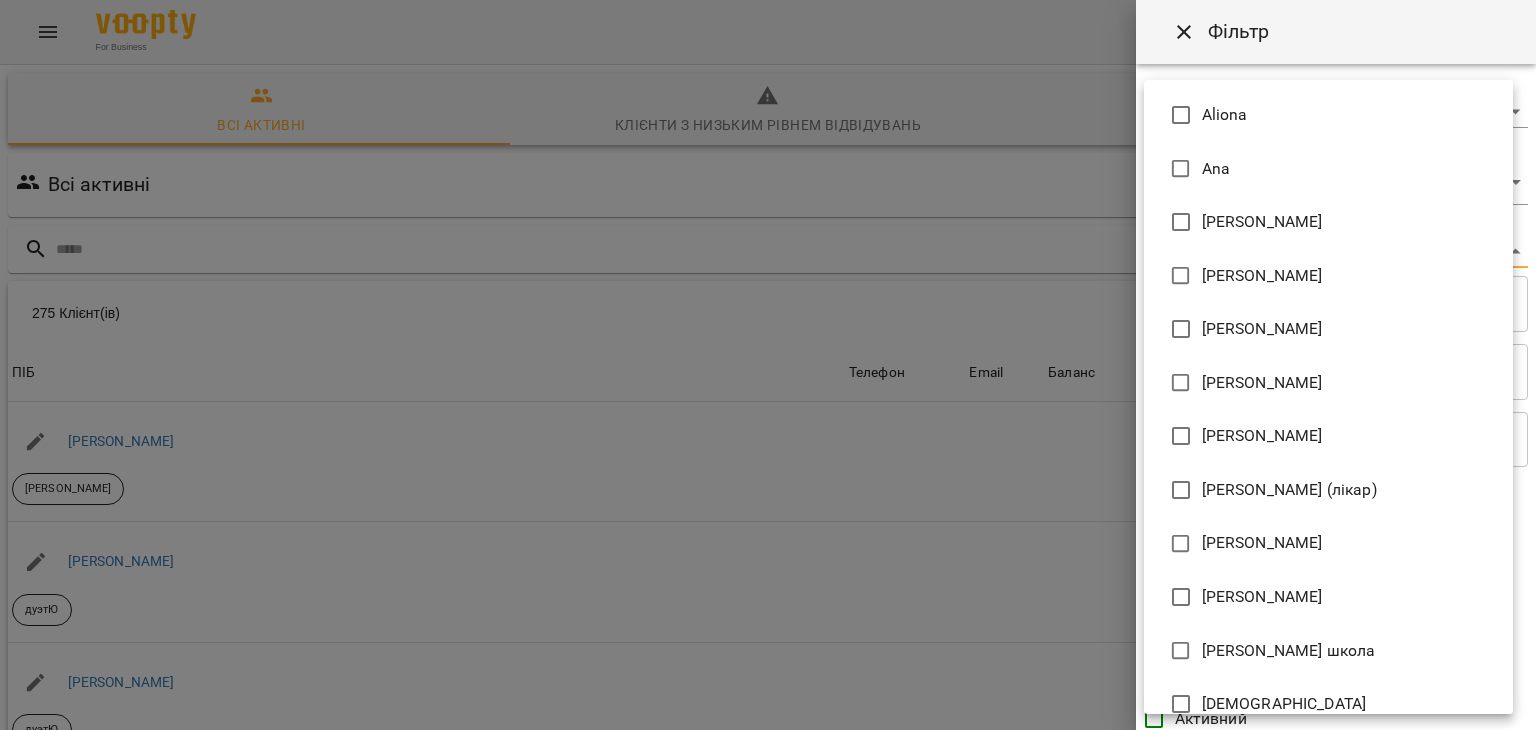 click on "For Business 28 UA Всі активні Клієнти з низьким рівнем відвідувань Видалені клієнти   Всі активні Олександра Фільтр 275   Клієнт(ів) 275   Клієнт(ів) ПІБ Телефон Email Баланс ПІБ Поліна Рекочинська Юлія Телефон Email Баланс 2520 ₴ Поповнити рахунок ПІБ Говтва Юрій дуэтЮ Телефон Email Баланс 0 ₴ Поповнити рахунок ПІБ Говтва Анна дуэтЮ Телефон Email Баланс 0 ₴ Поповнити рахунок ПІБ Ілля (діти) Юлія Телефон Email Баланс 0 ₴ Поповнити рахунок ПІБ Дарія (діти) Юлія Телефон Email Баланс 0 ₴ Поповнити рахунок ПІБ Марія дует з Данилом Аделіна Телефон Email 0 ₴" at bounding box center (768, 522) 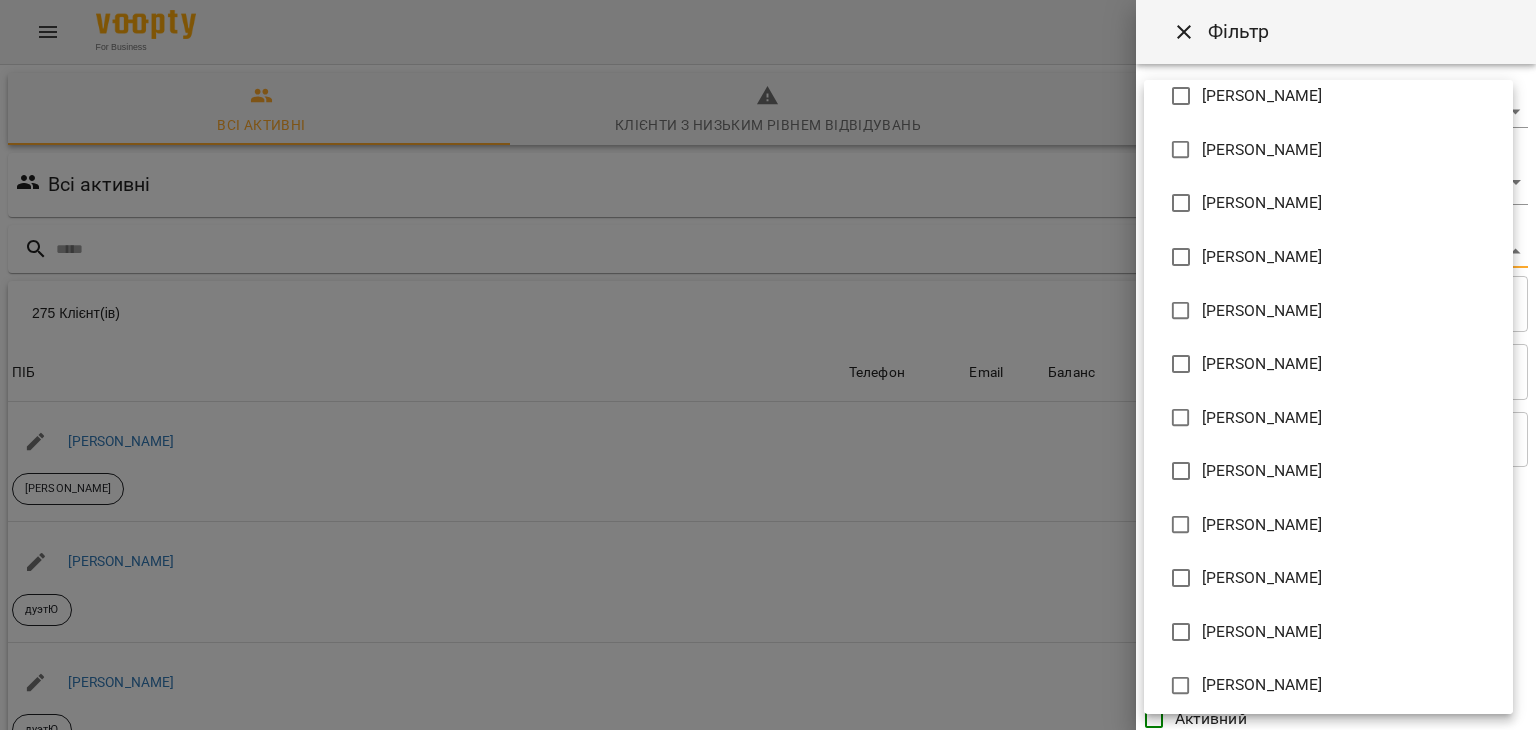 scroll, scrollTop: 928, scrollLeft: 0, axis: vertical 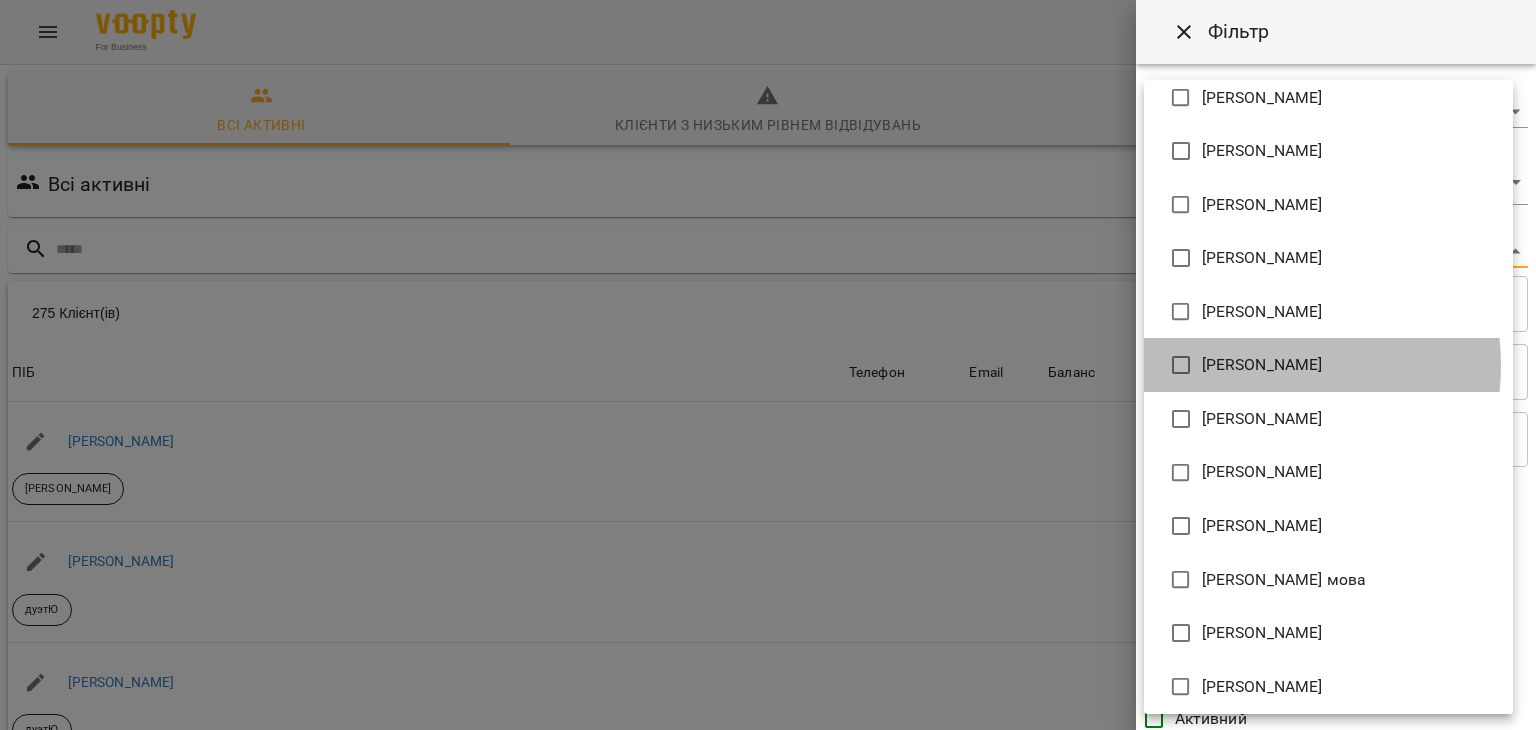 click on "[PERSON_NAME]" at bounding box center (1262, 365) 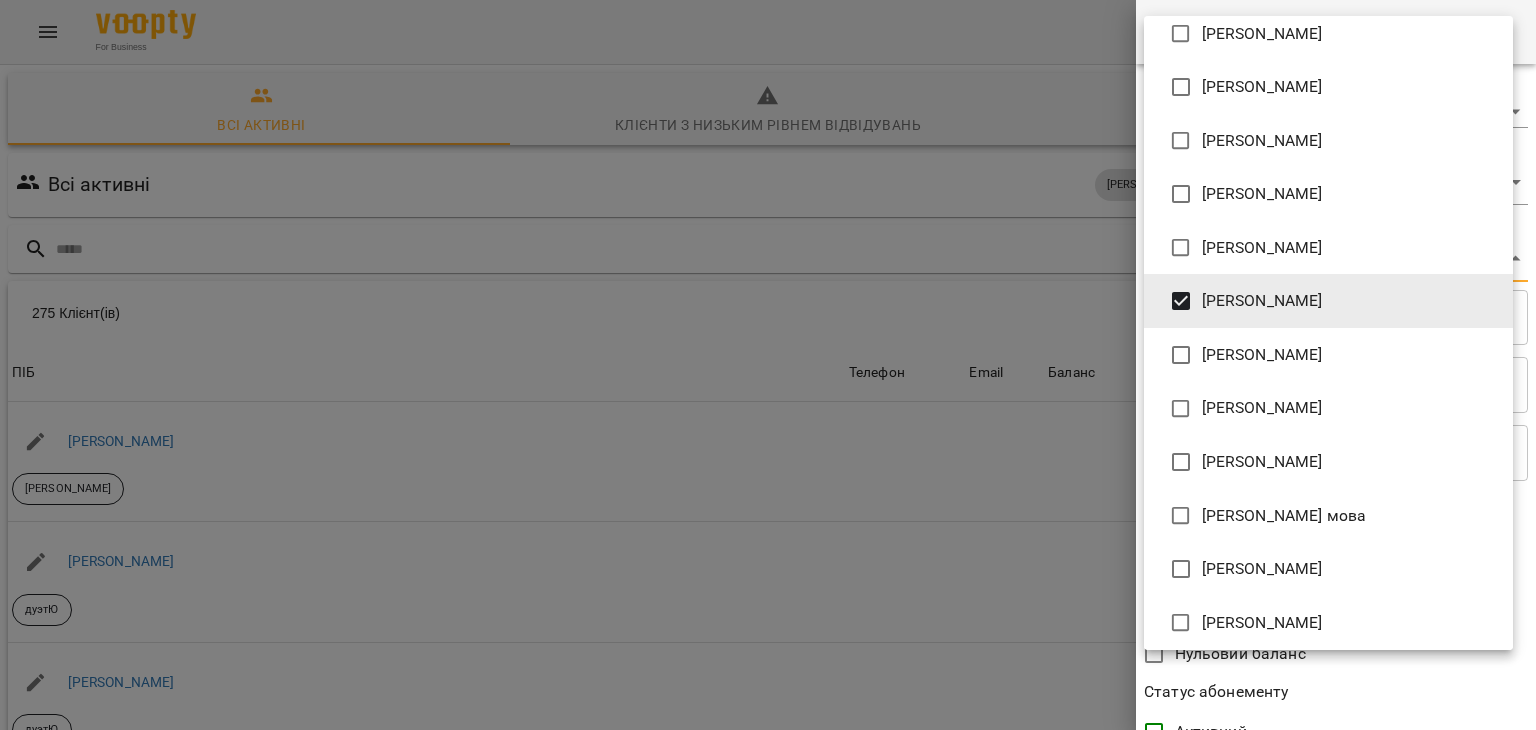 click at bounding box center [768, 365] 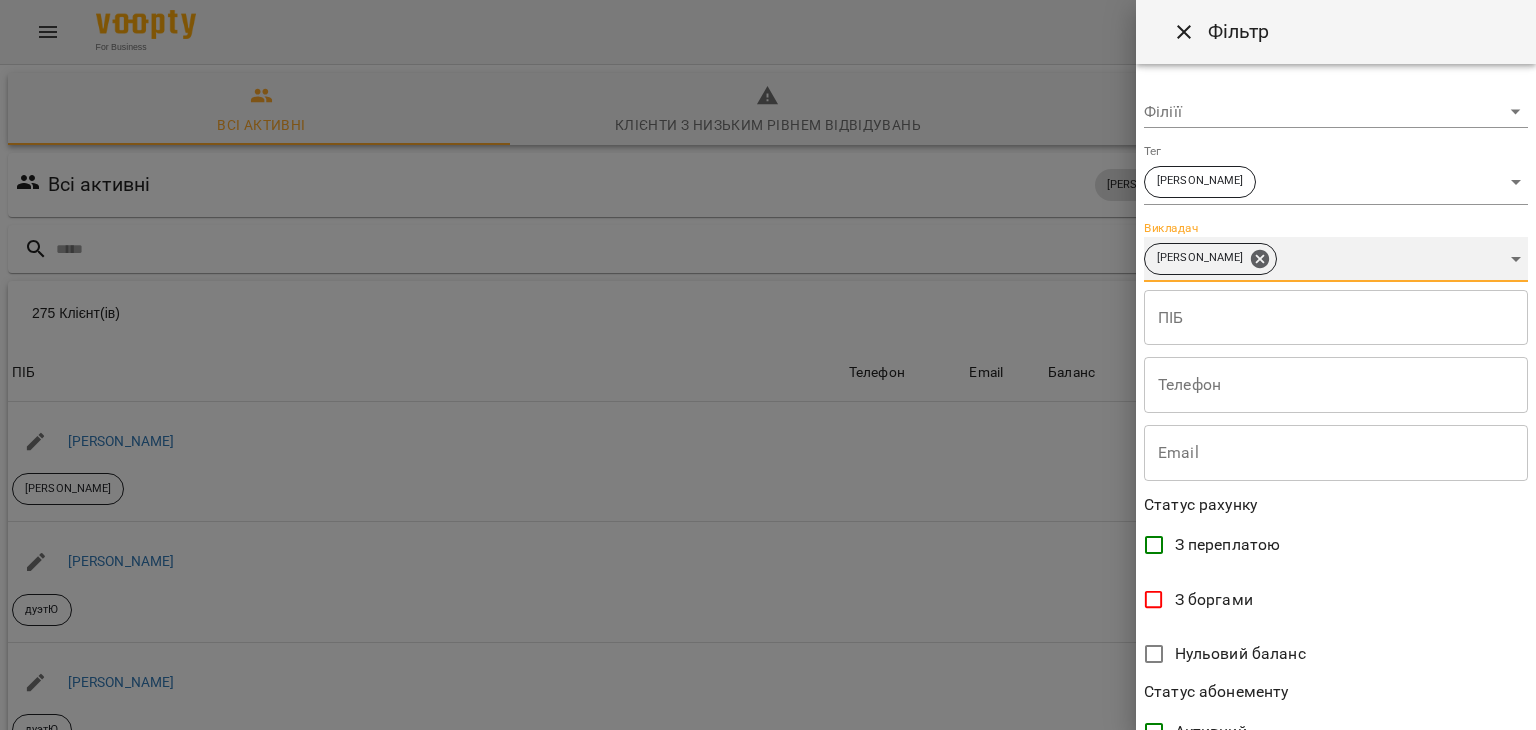scroll, scrollTop: 410, scrollLeft: 0, axis: vertical 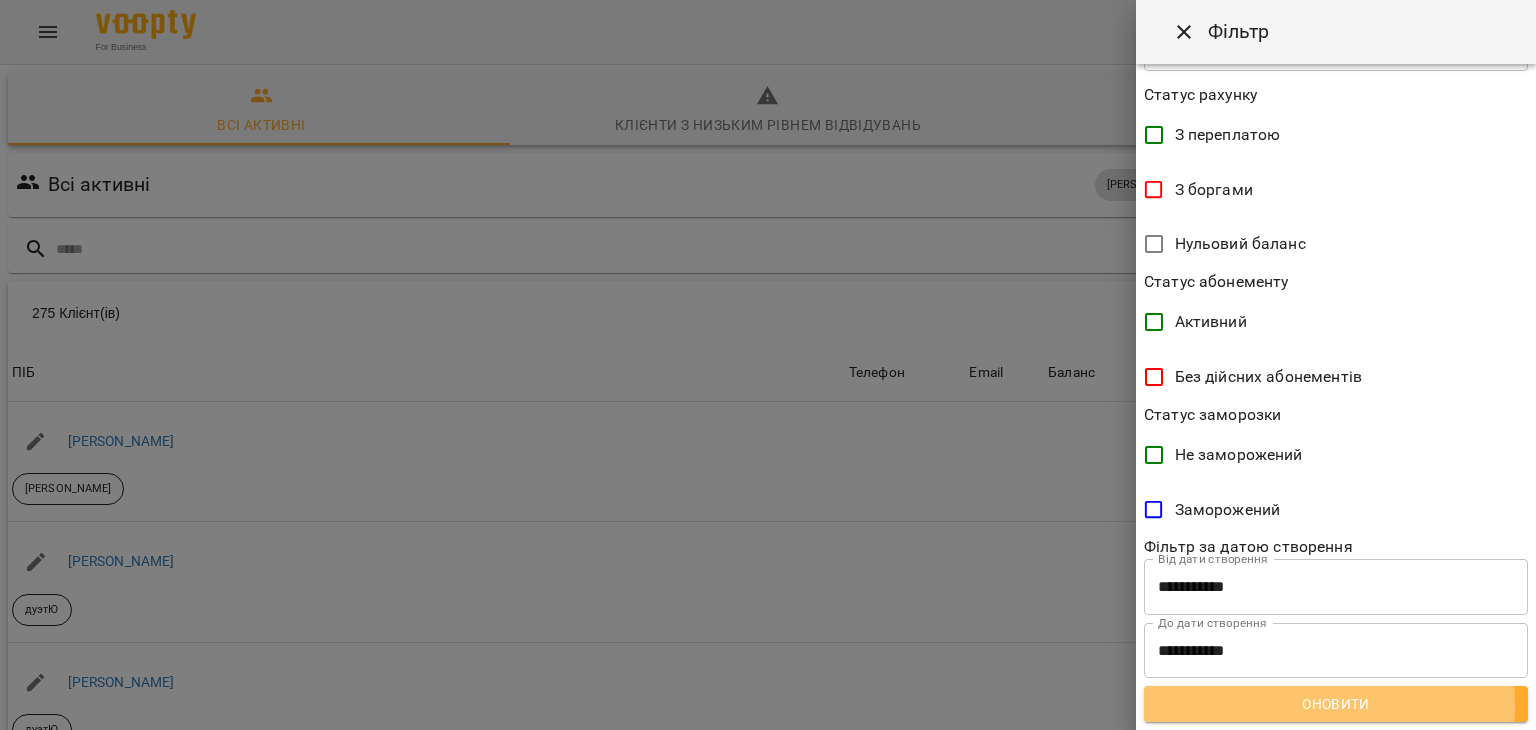click on "Оновити" at bounding box center [1336, 704] 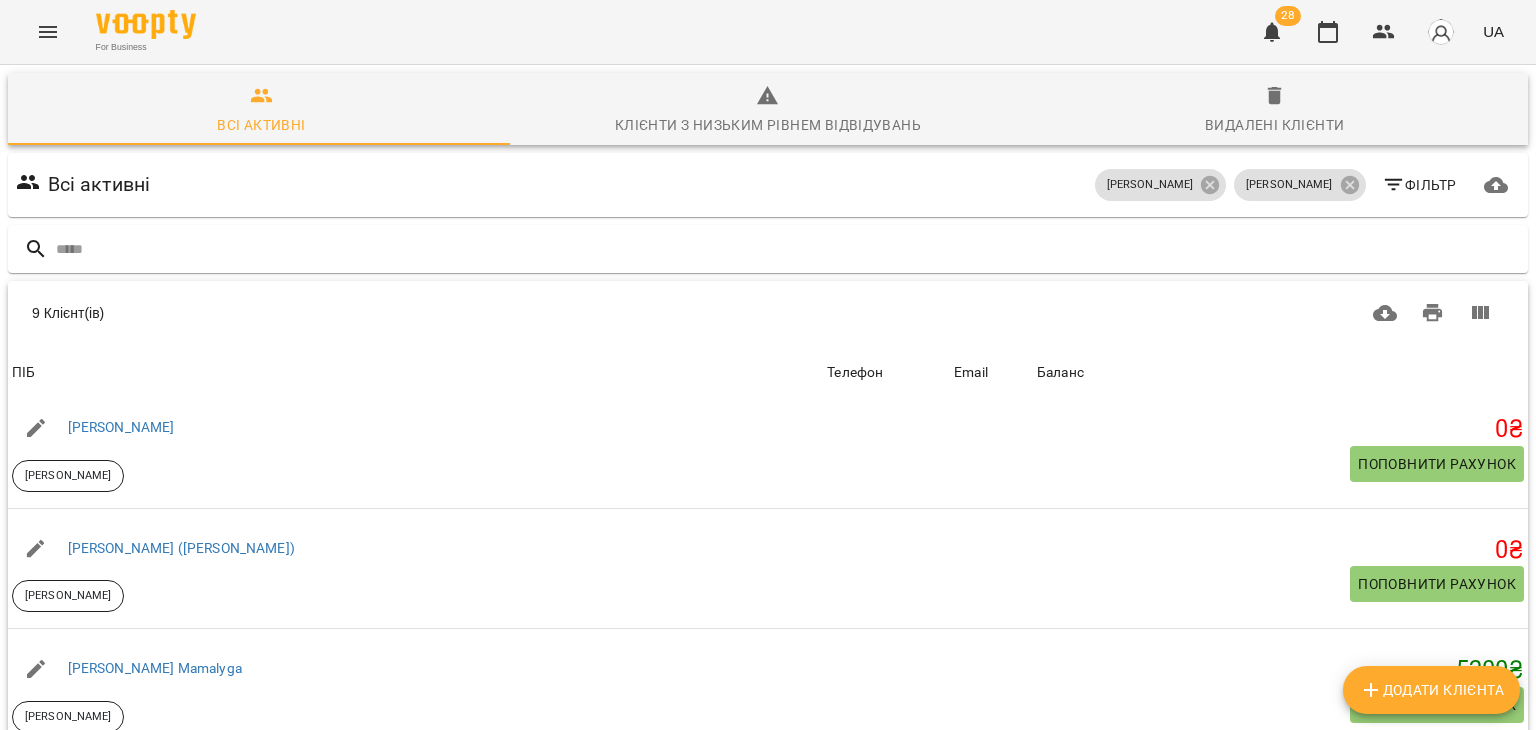 scroll, scrollTop: 136, scrollLeft: 0, axis: vertical 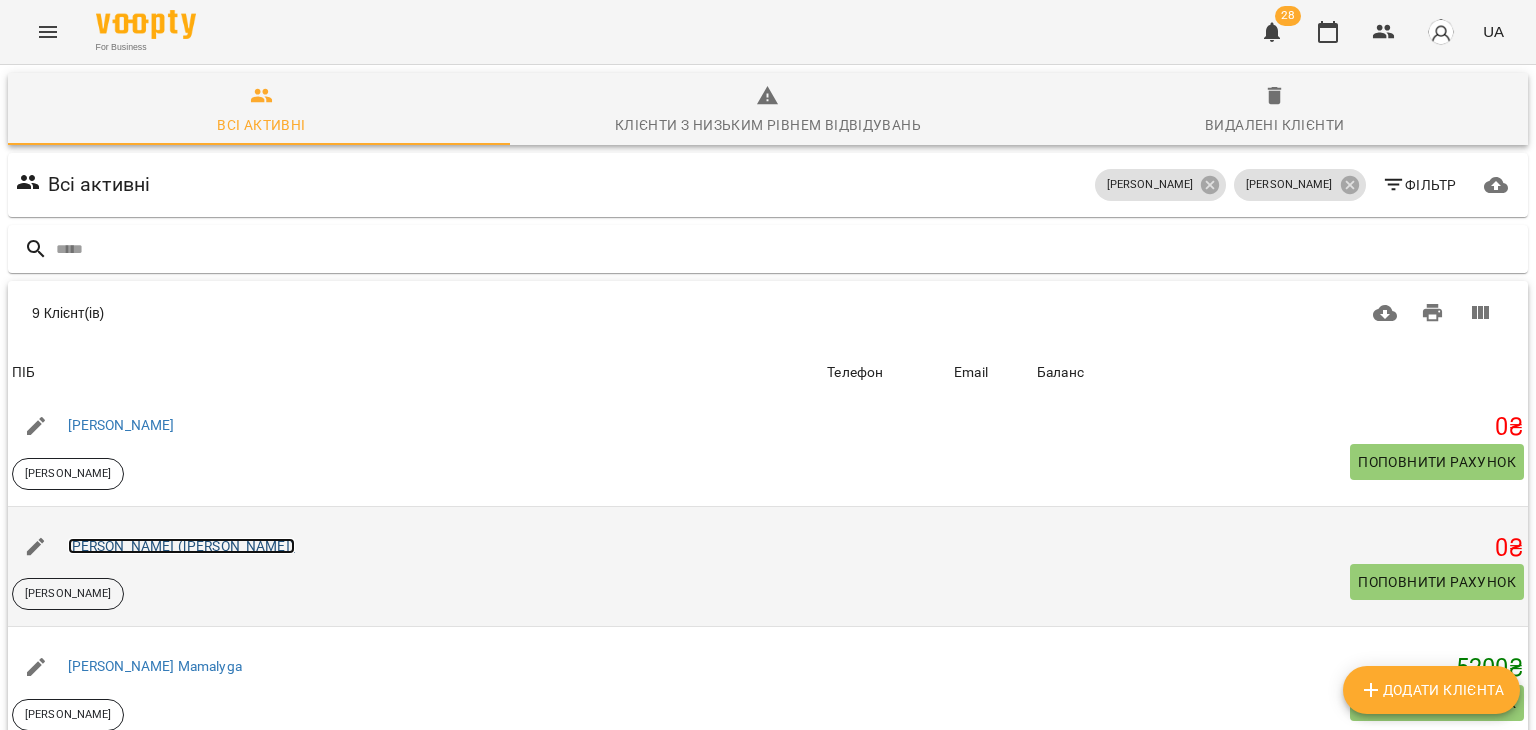 click on "[PERSON_NAME] ([PERSON_NAME])" at bounding box center [181, 546] 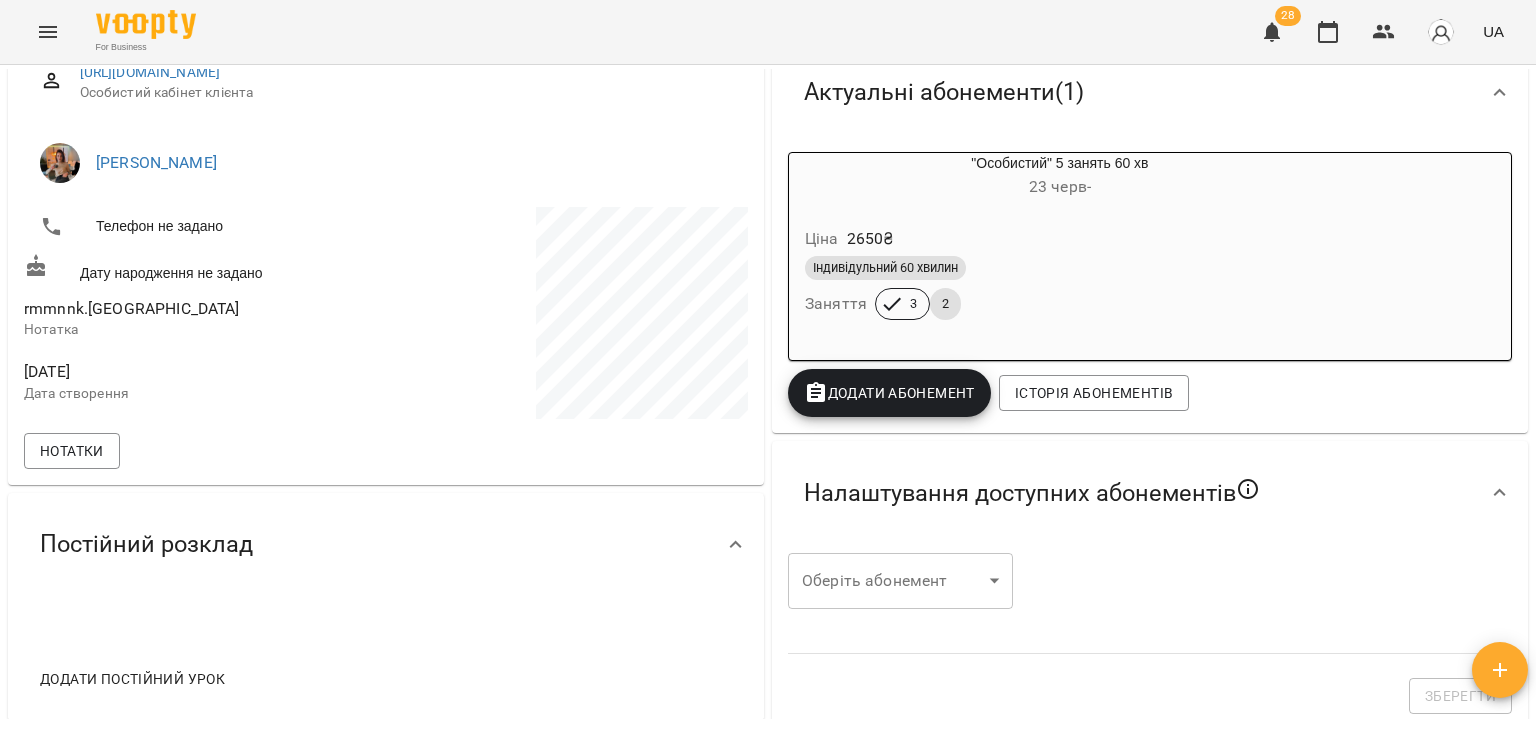 scroll, scrollTop: 294, scrollLeft: 0, axis: vertical 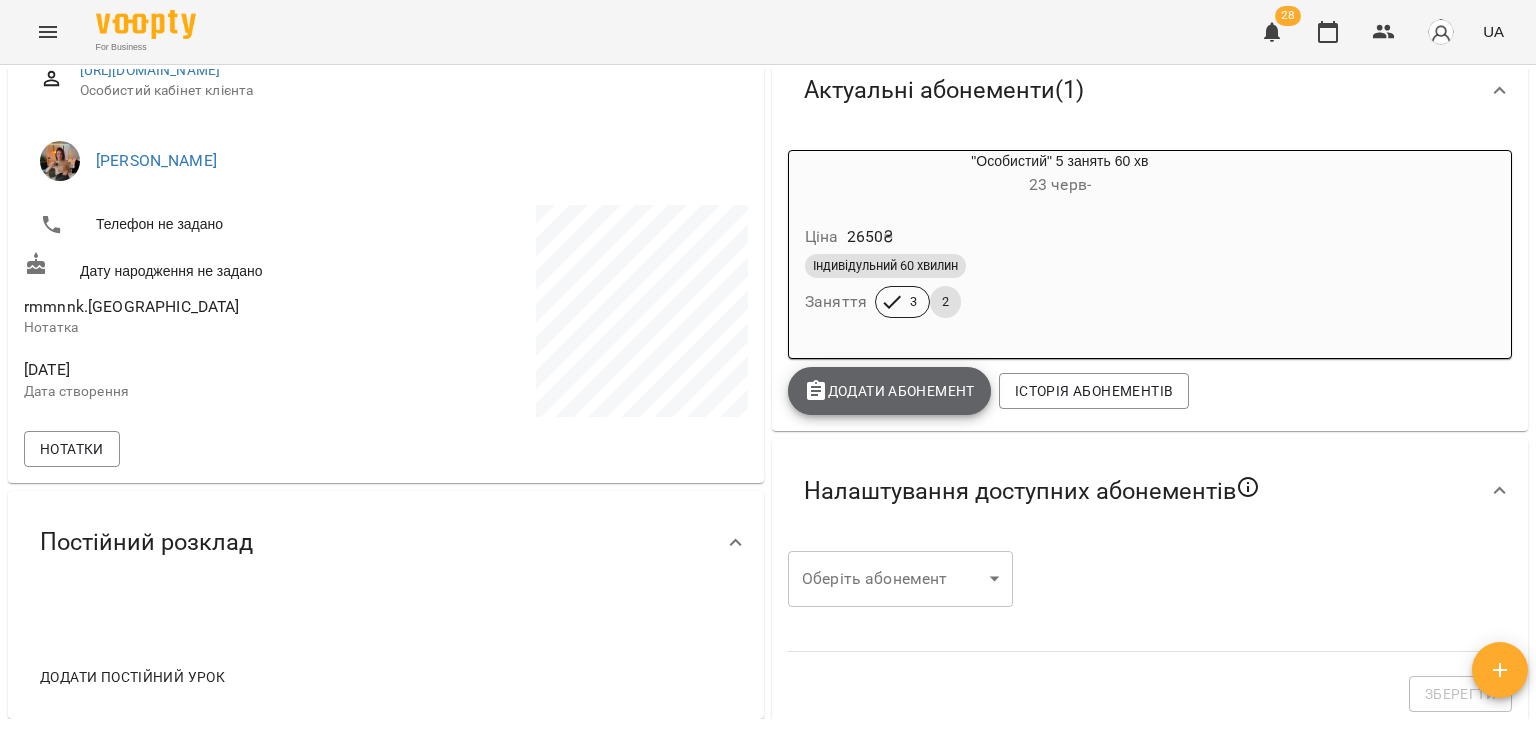 click on "Додати Абонемент" at bounding box center (889, 391) 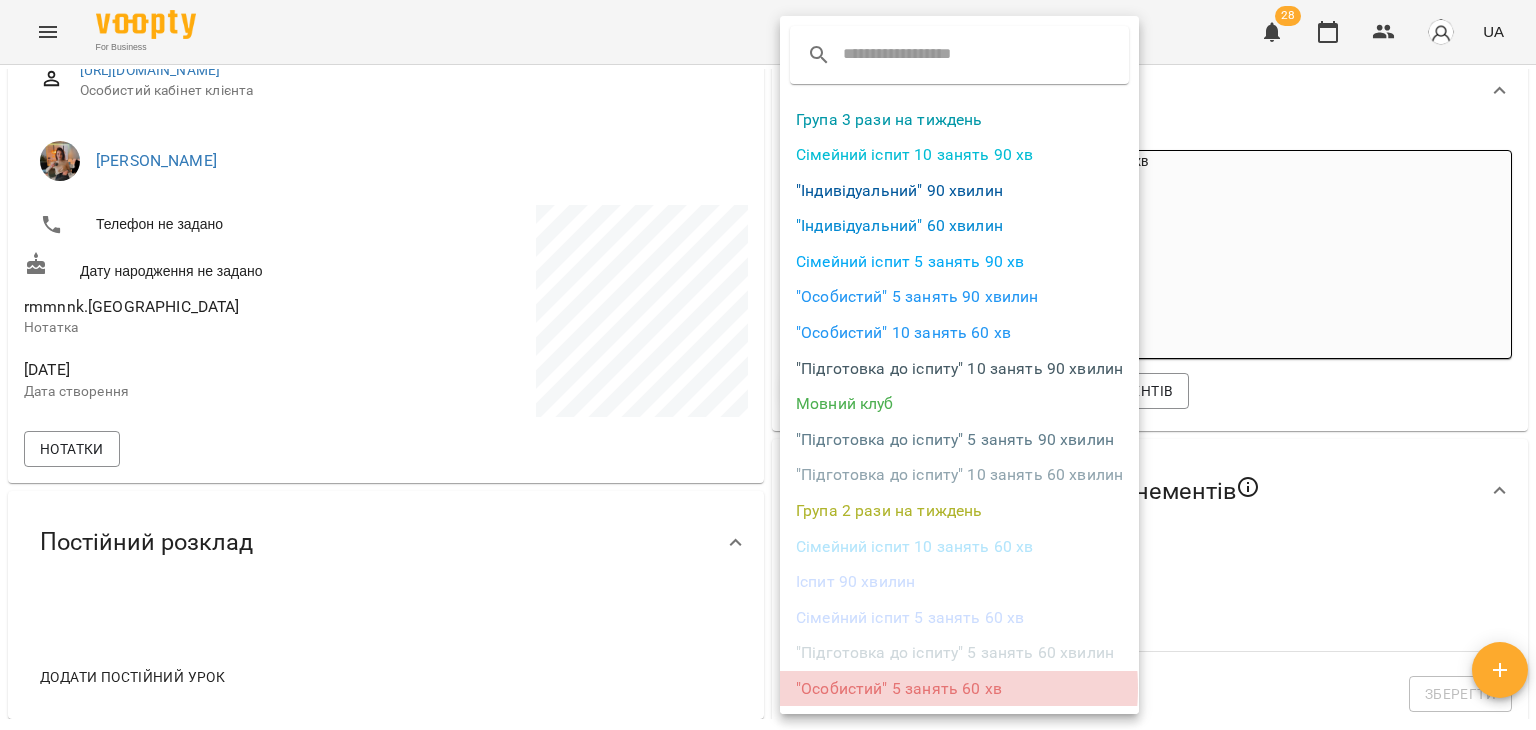 click on ""Особистий" 5 занять 60 хв" at bounding box center (959, 689) 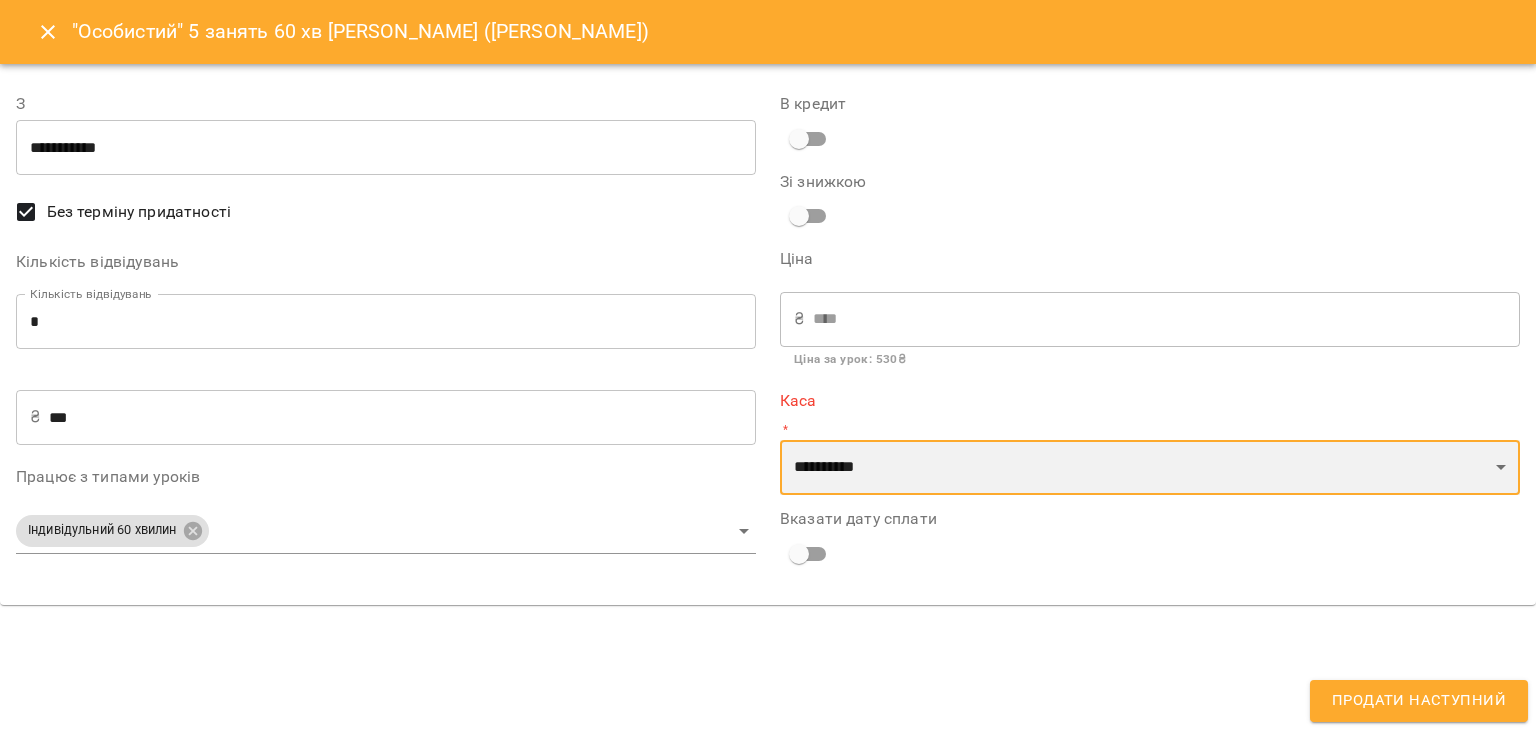 click on "**********" at bounding box center (1150, 468) 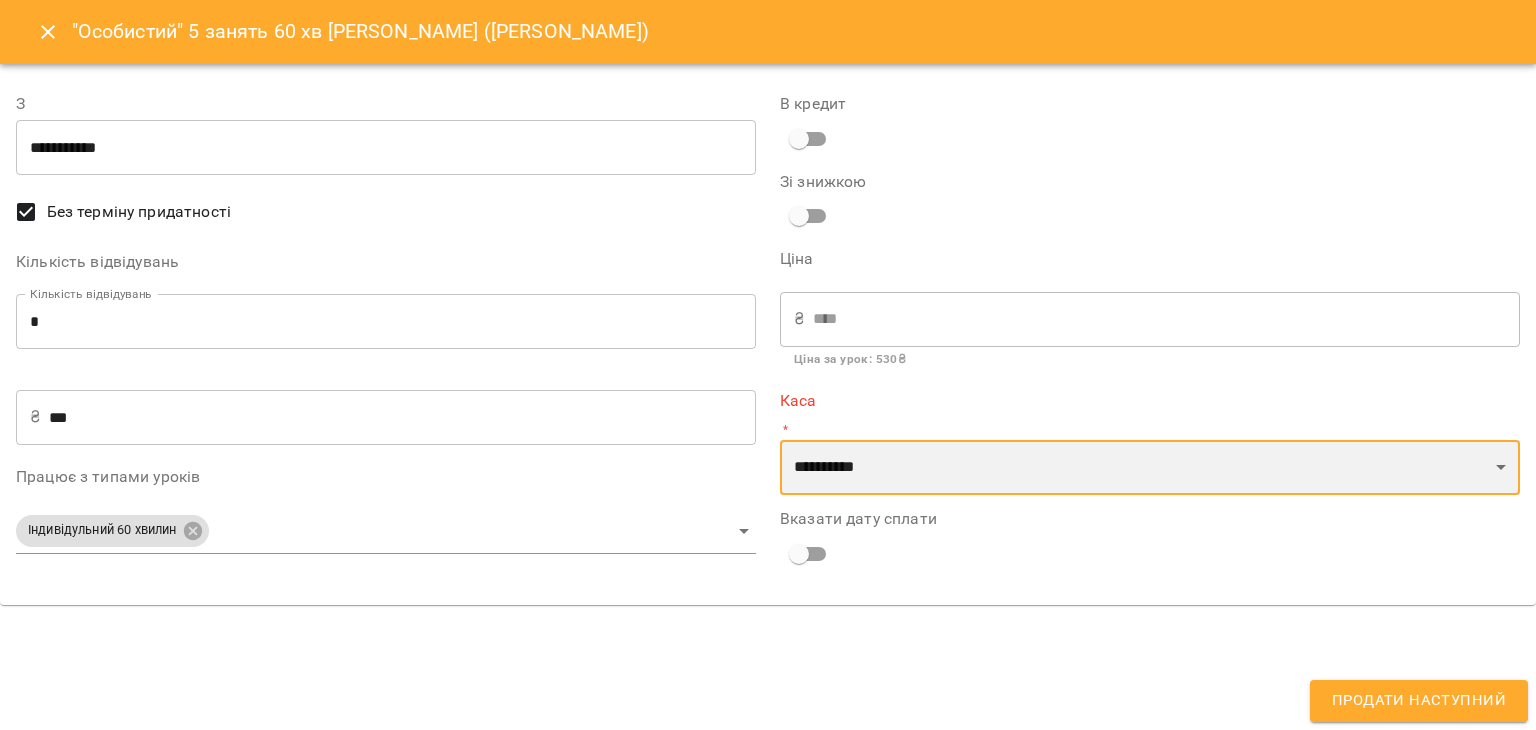 select on "******" 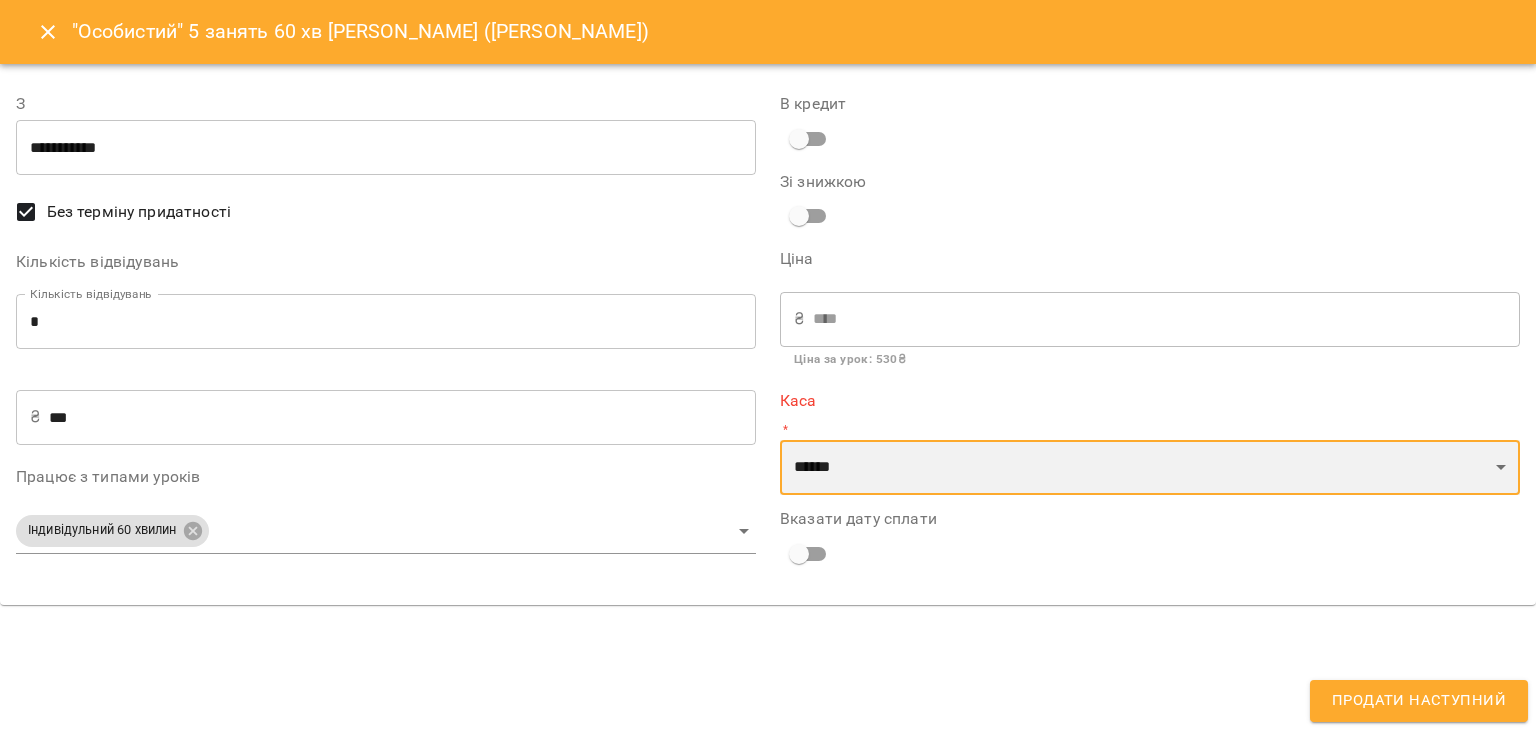 click on "**********" at bounding box center [1150, 468] 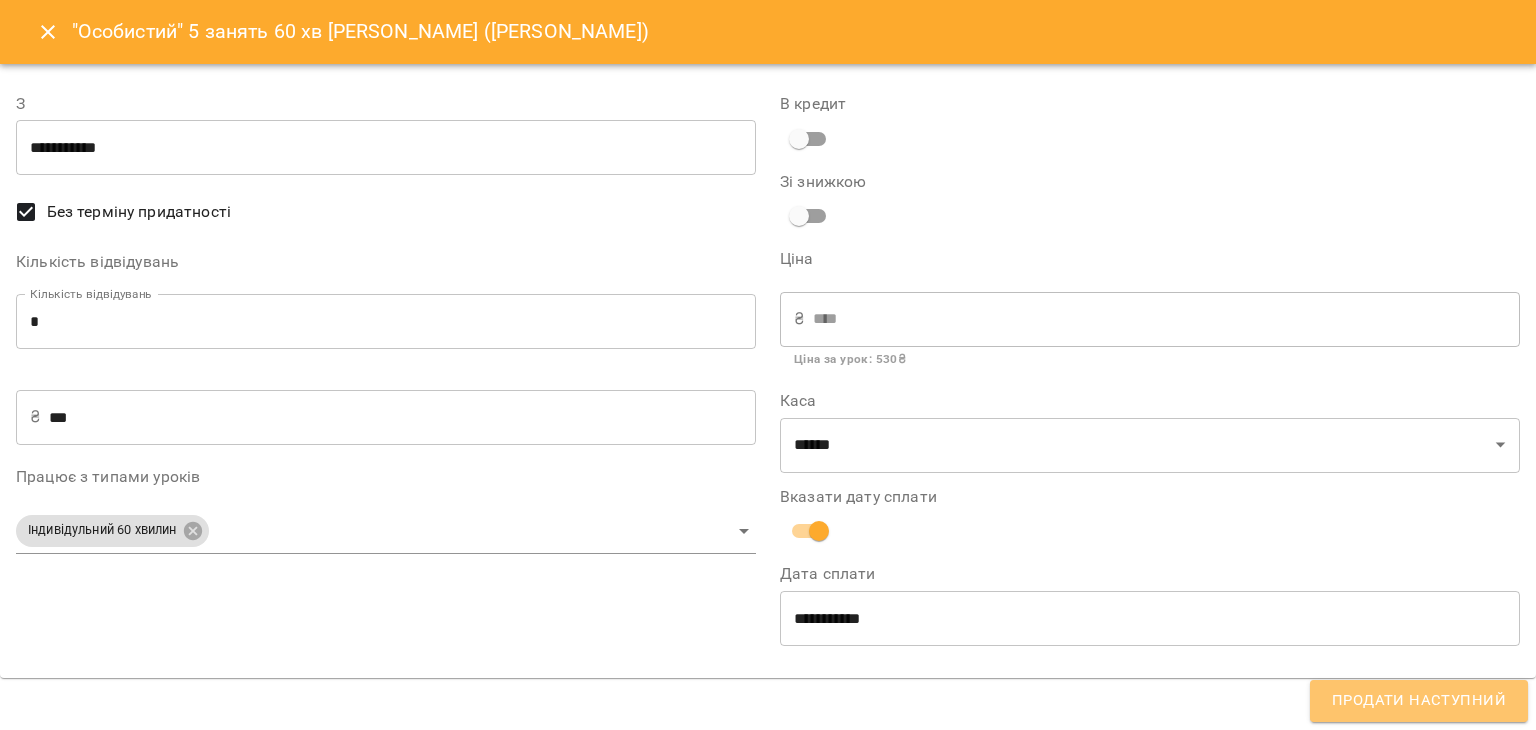 click on "Продати наступний" at bounding box center [1419, 701] 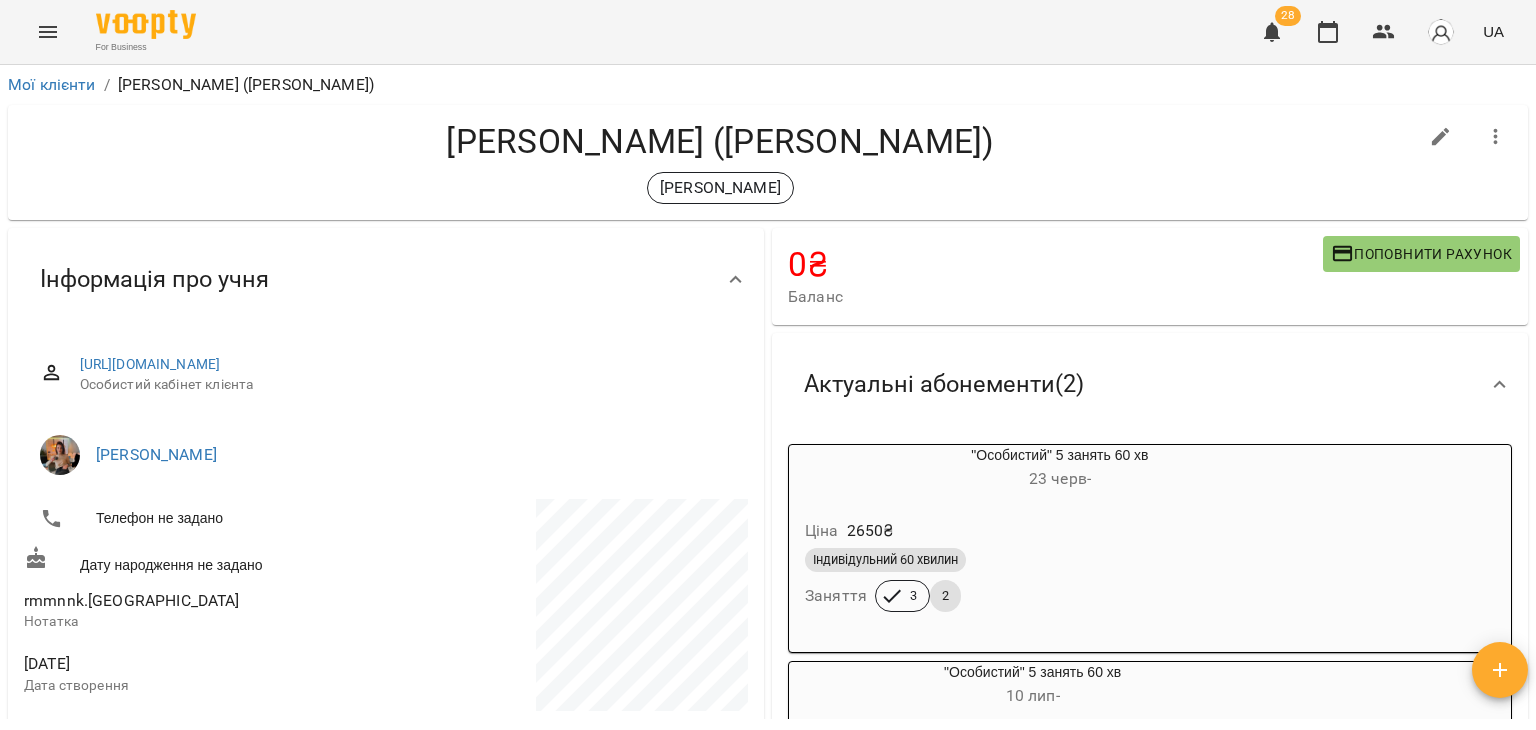 scroll, scrollTop: 316, scrollLeft: 0, axis: vertical 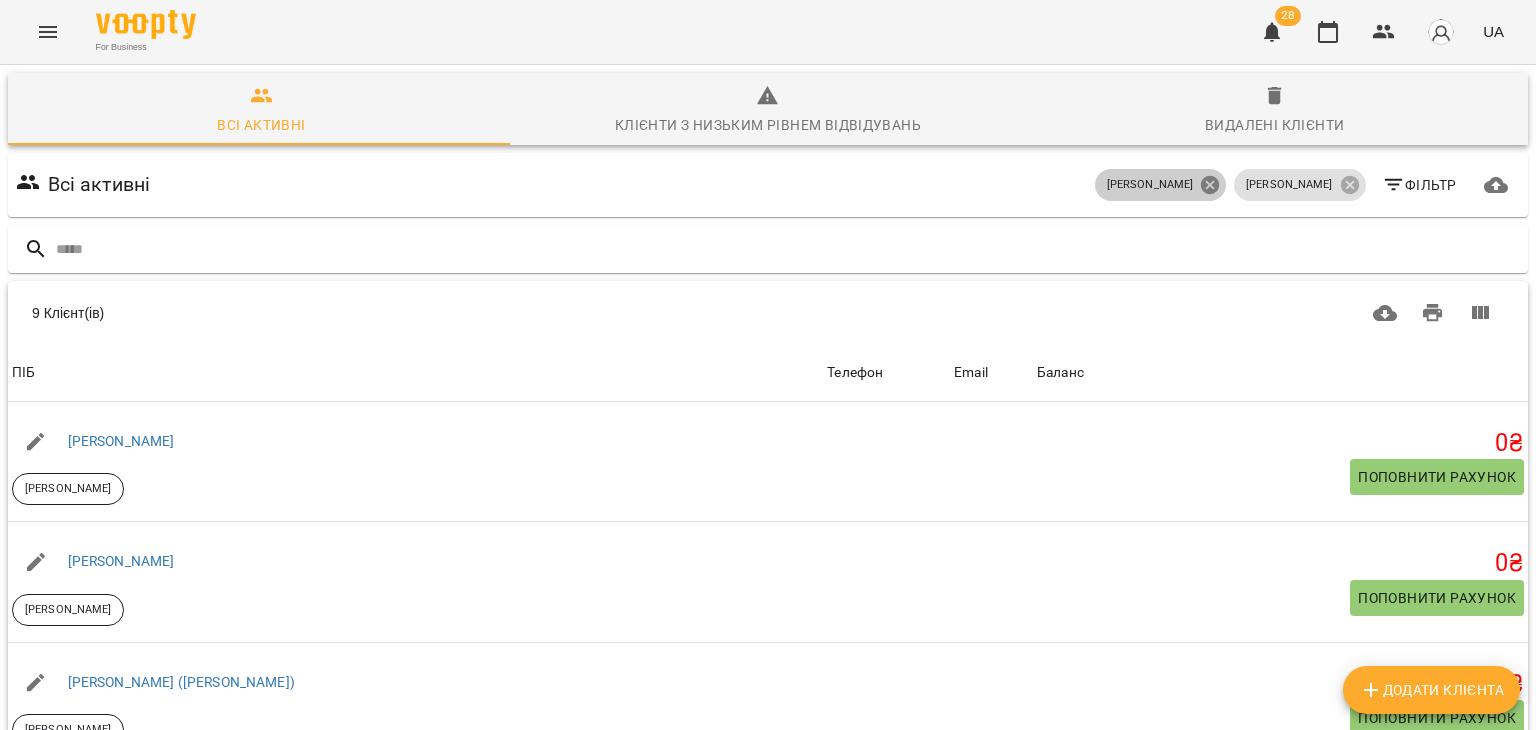 click 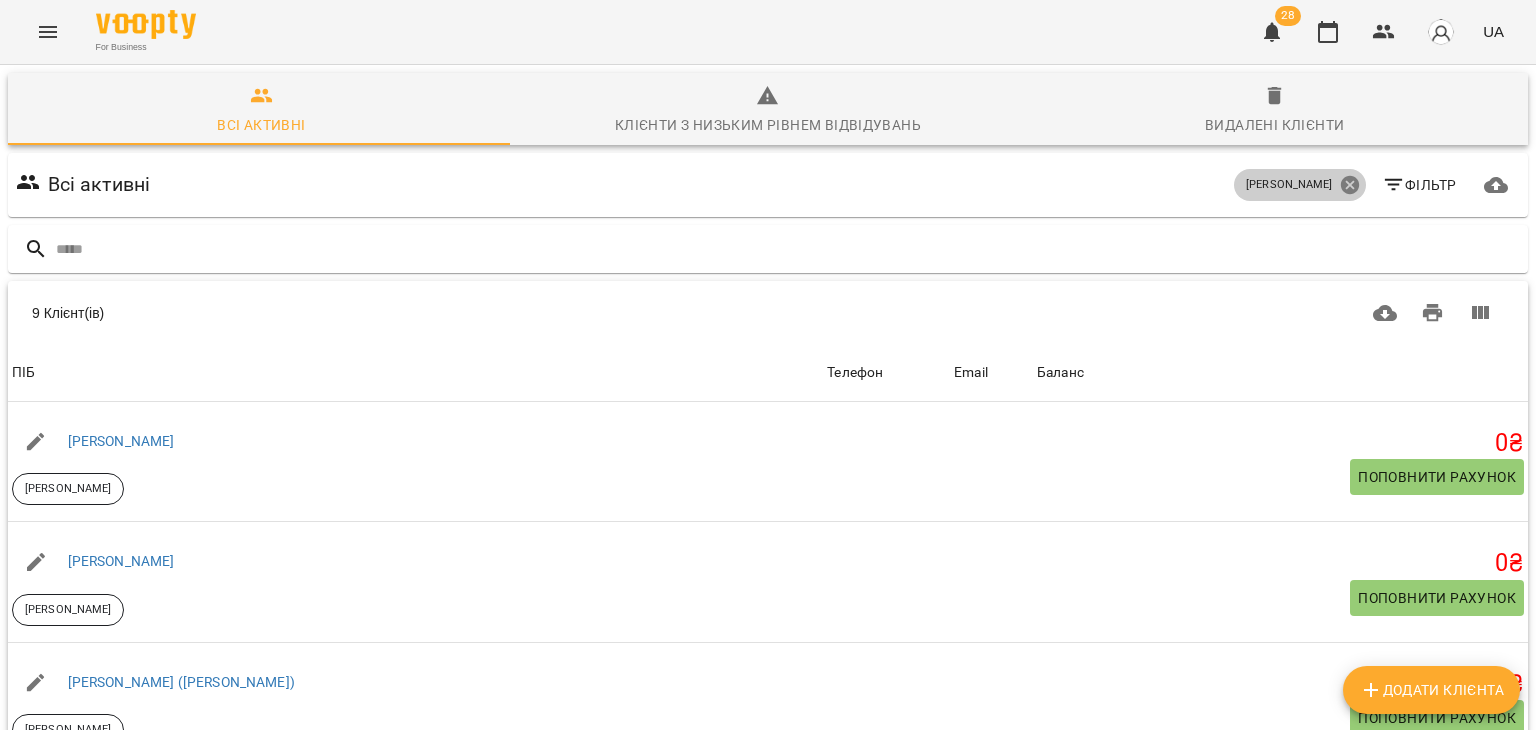 click 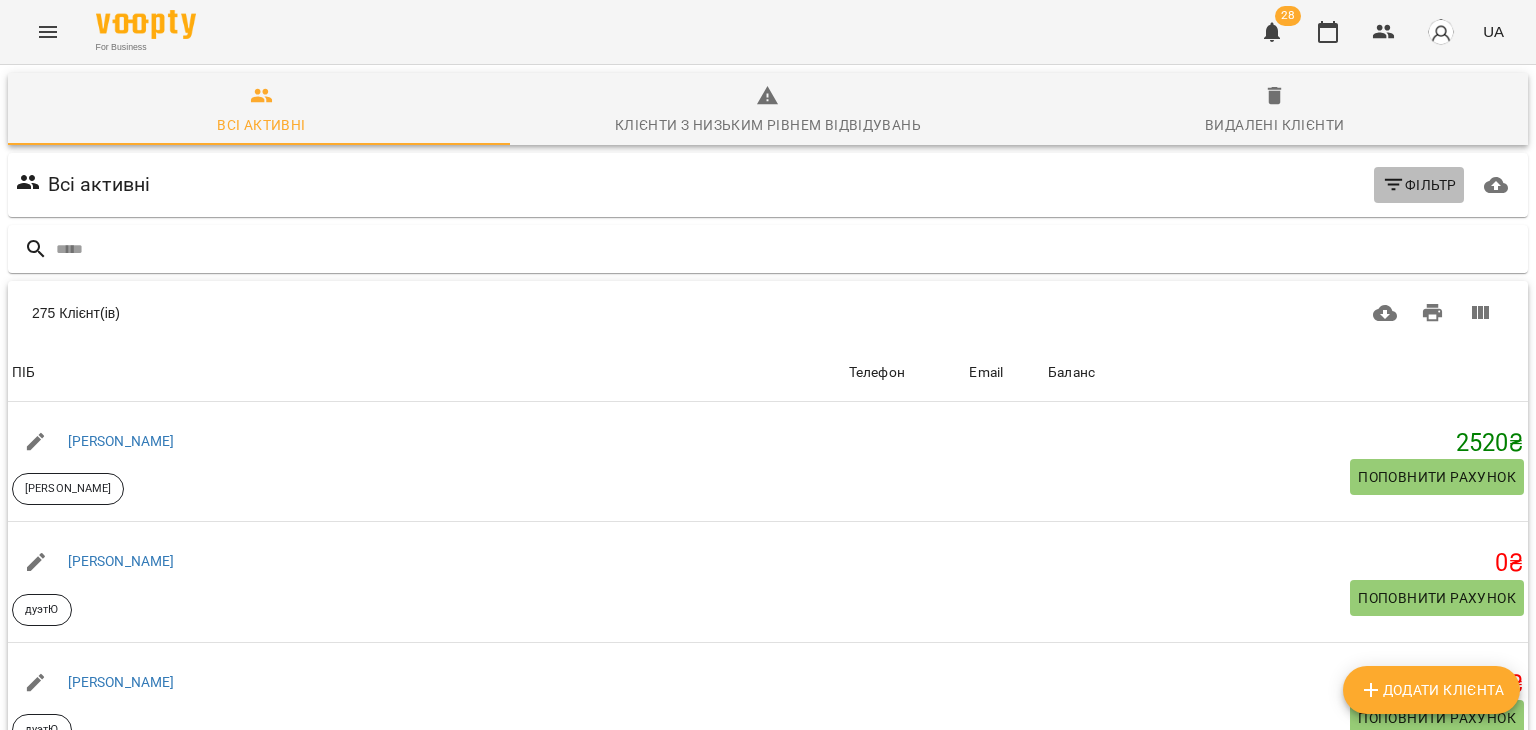 click on "Фільтр" at bounding box center (1419, 185) 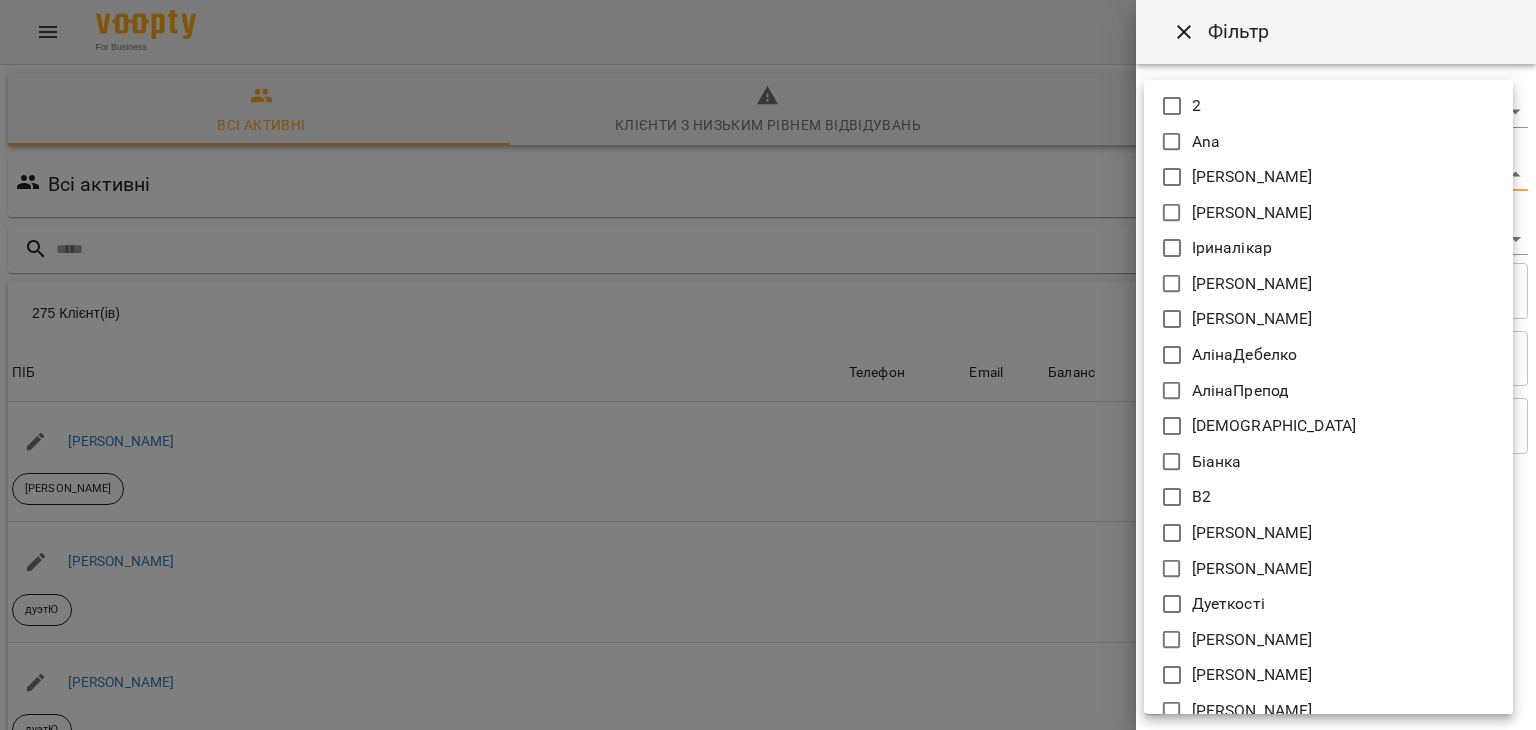 click on "For Business 28 UA Всі активні Клієнти з низьким рівнем відвідувань Видалені клієнти   Всі активні Фільтр 275   Клієнт(ів) 275   Клієнт(ів) ПІБ Телефон Email Баланс ПІБ Поліна Рекочинська Юлія Телефон Email Баланс 2520 ₴ Поповнити рахунок ПІБ Говтва Юрій дуэтЮ Телефон Email Баланс 0 ₴ Поповнити рахунок ПІБ Говтва Анна дуэтЮ Телефон Email Баланс 0 ₴ Поповнити рахунок ПІБ Ілля (діти) Юлія Телефон Email Баланс 0 ₴ Поповнити рахунок ПІБ Дарія (діти) Юлія Телефон Email Баланс 0 ₴ Поповнити рахунок ПІБ Марія дует з Данилом Аделіна Телефон Email Баланс 0 ₴ ПІБ 0" at bounding box center [768, 522] 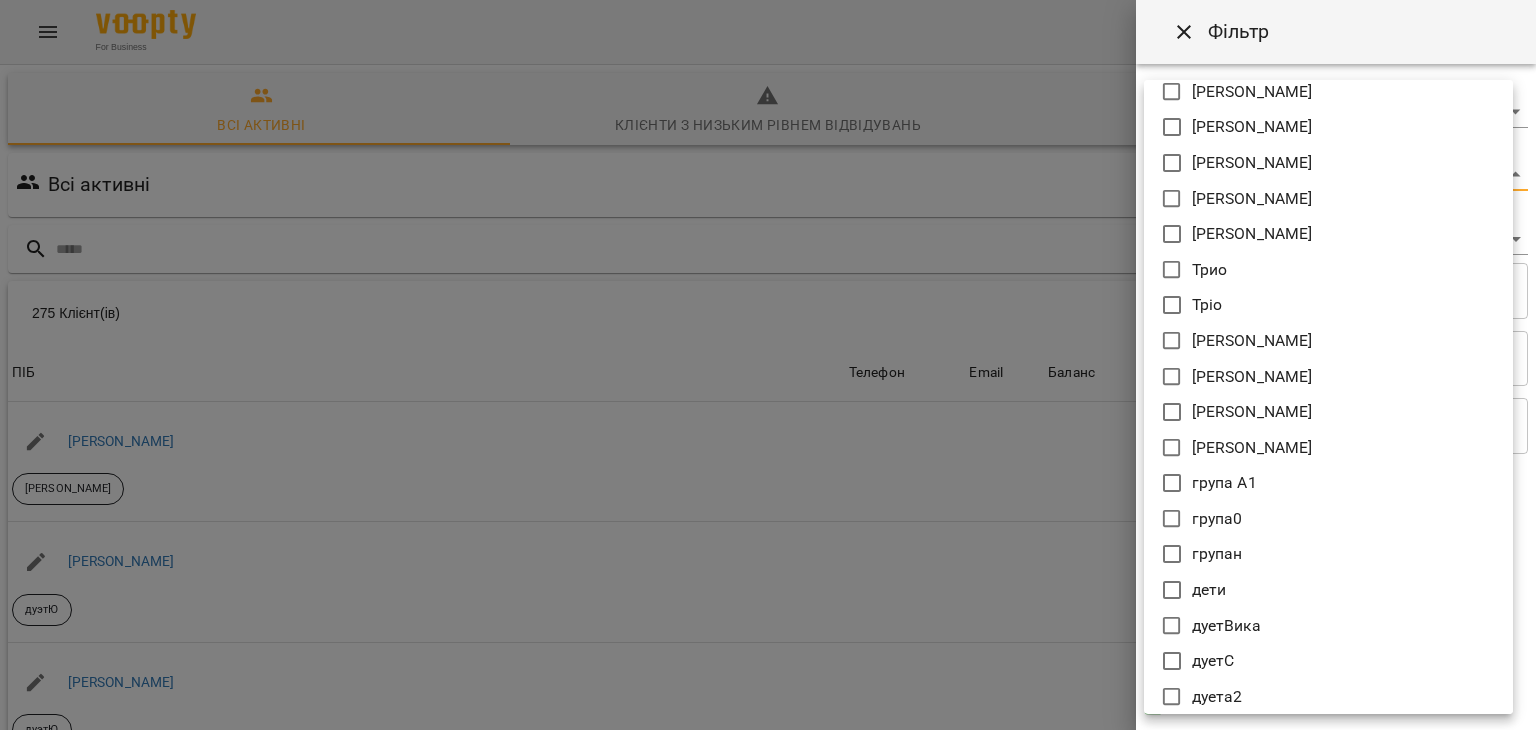 scroll, scrollTop: 865, scrollLeft: 0, axis: vertical 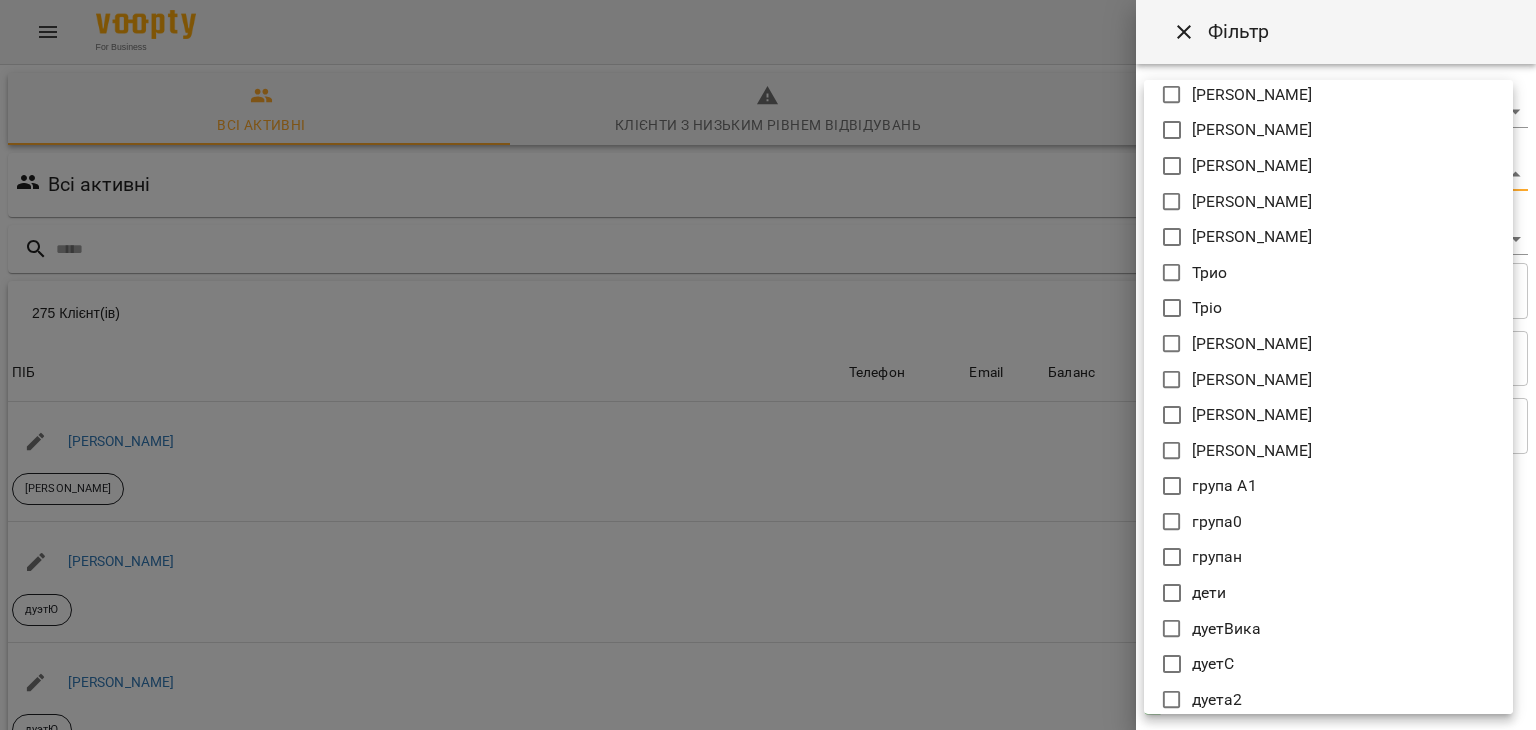 click on "[PERSON_NAME]" at bounding box center [1252, 202] 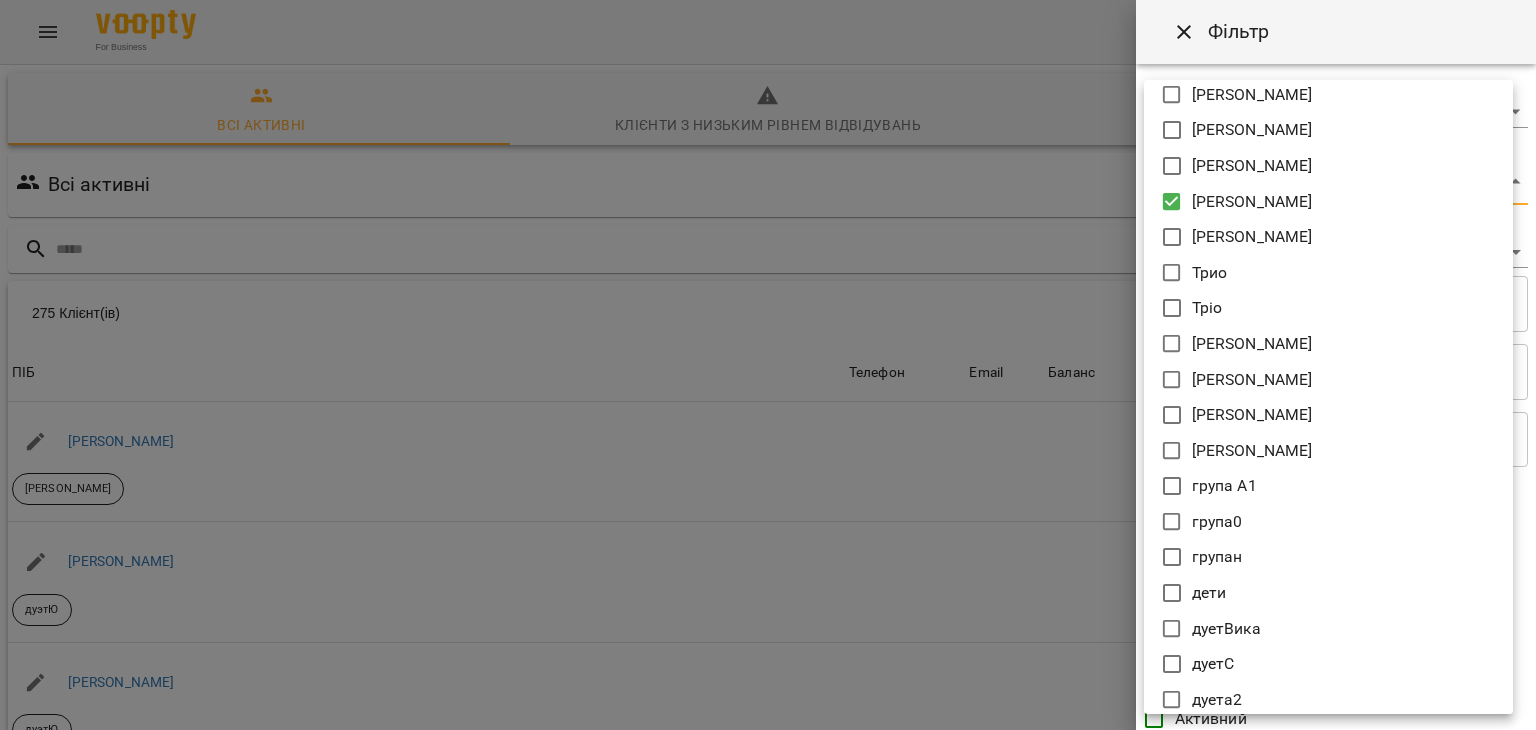 click at bounding box center (768, 365) 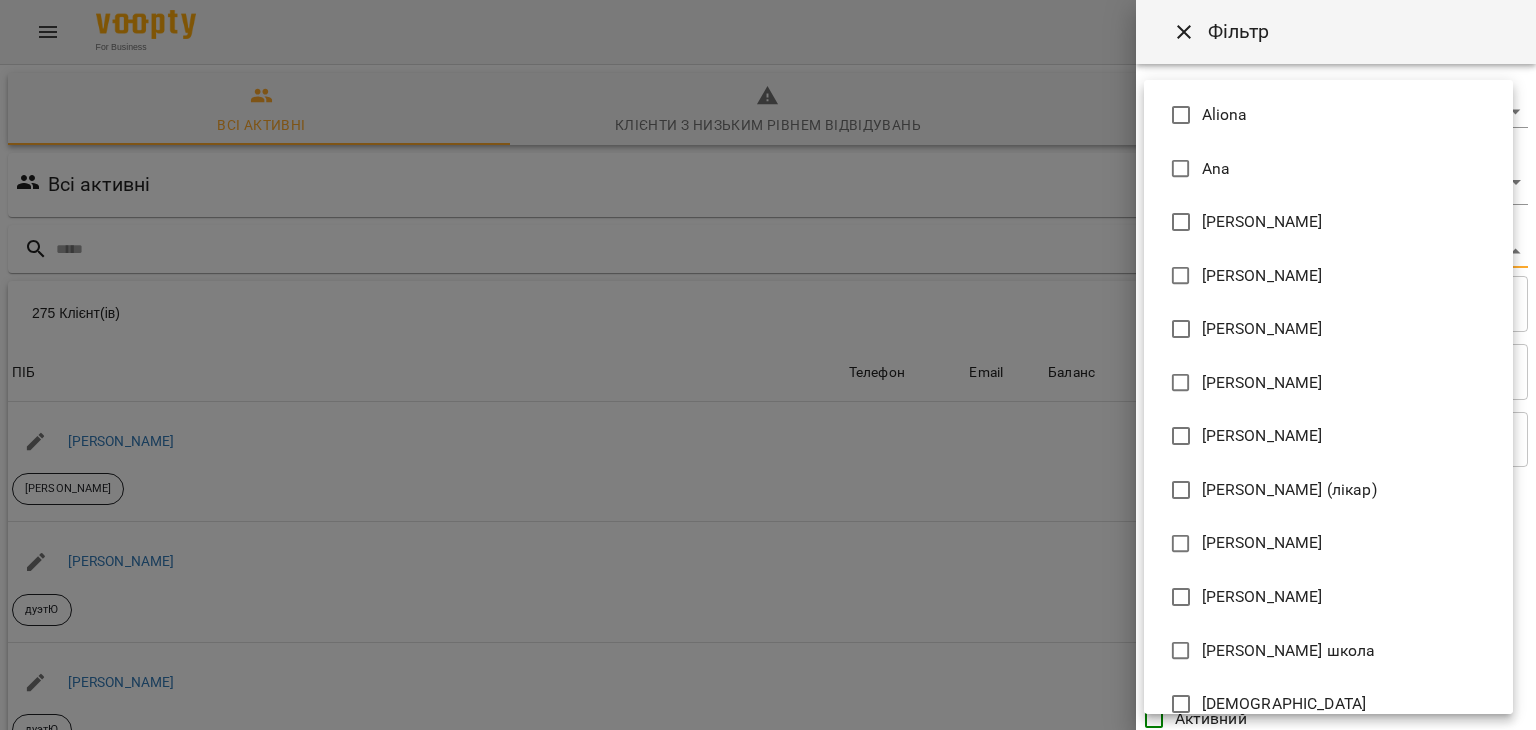 click on "For Business 28 UA Всі активні Клієнти з низьким рівнем відвідувань Видалені клієнти   Всі активні Софія Фільтр 275   Клієнт(ів) 275   Клієнт(ів) ПІБ Телефон Email Баланс ПІБ Поліна Рекочинська Юлія Телефон Email Баланс 2520 ₴ Поповнити рахунок ПІБ Говтва Юрій дуэтЮ Телефон Email Баланс 0 ₴ Поповнити рахунок ПІБ Говтва Анна дуэтЮ Телефон Email Баланс 0 ₴ Поповнити рахунок ПІБ Ілля (діти) Юлія Телефон Email Баланс 0 ₴ Поповнити рахунок ПІБ Дарія (діти) Юлія Телефон Email Баланс 0 ₴ Поповнити рахунок ПІБ Марія дует з Данилом Аделіна Телефон Email Баланс 0 0" at bounding box center (768, 522) 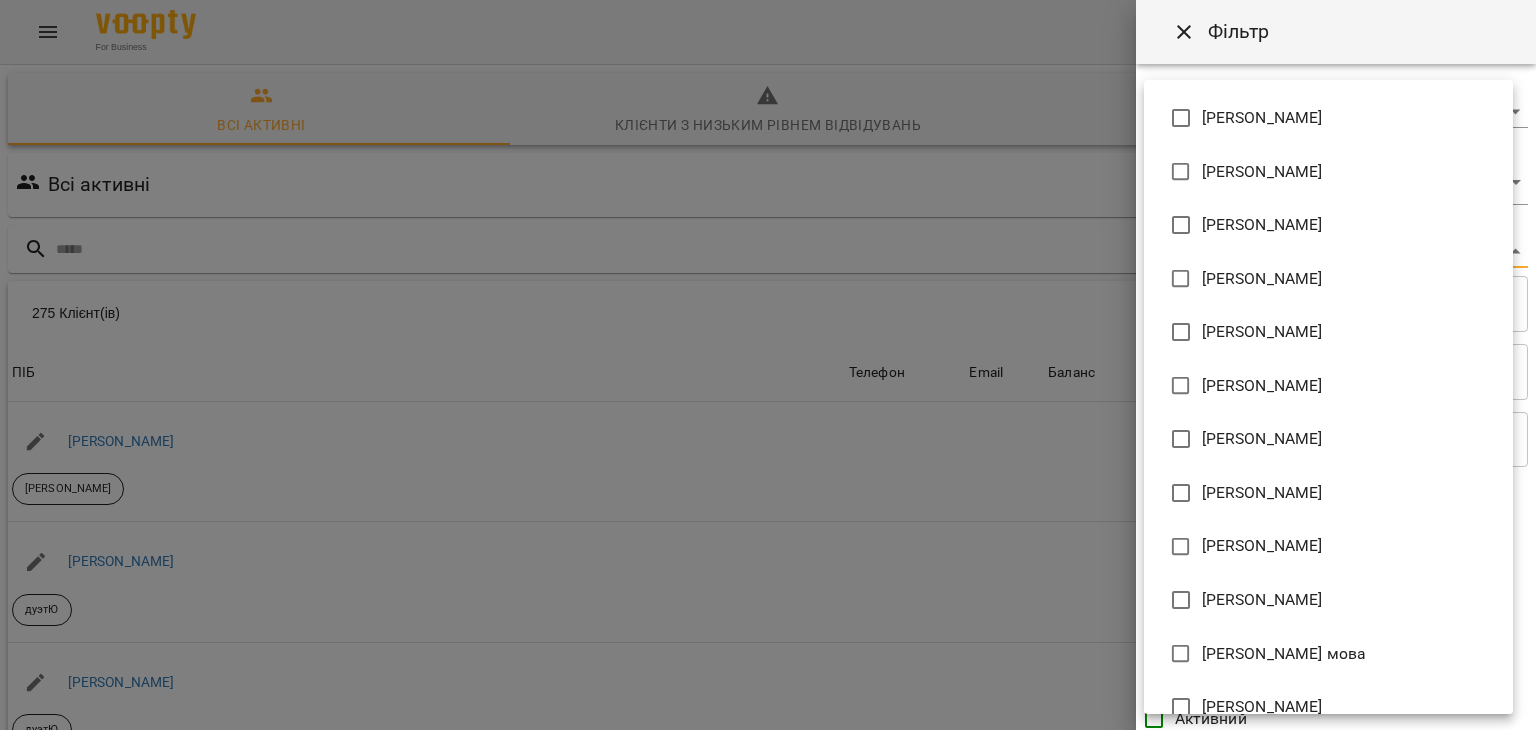 scroll, scrollTop: 1043, scrollLeft: 0, axis: vertical 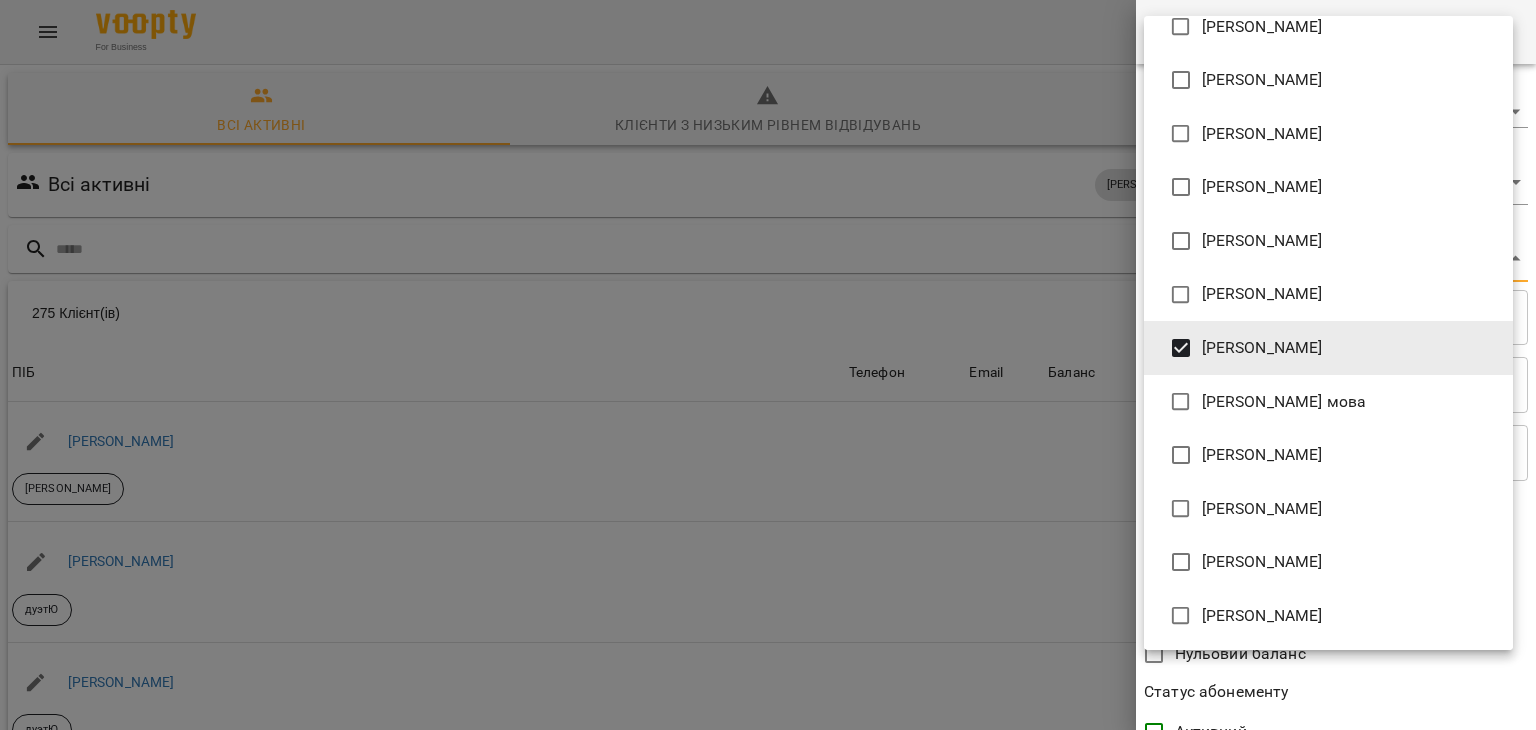 type on "**********" 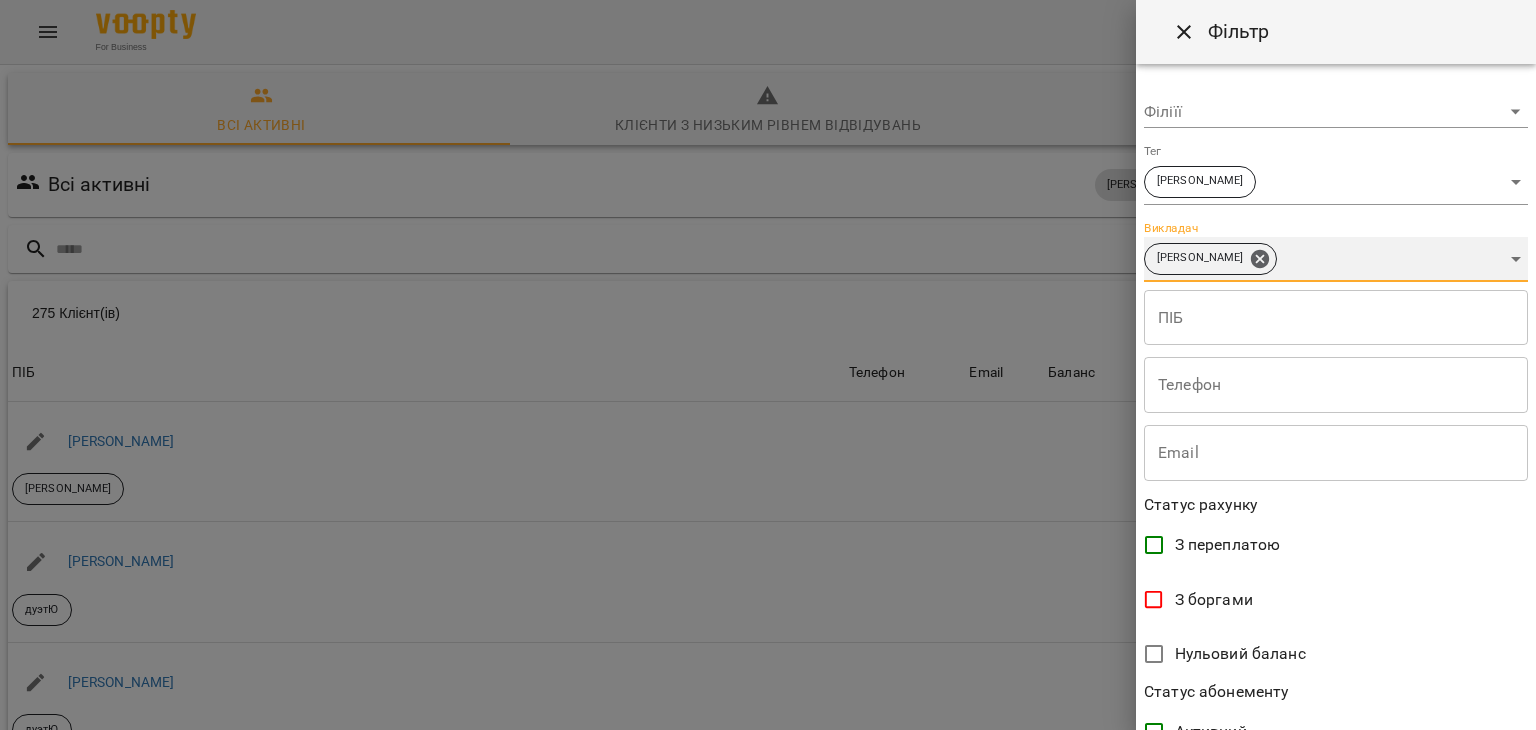 scroll, scrollTop: 410, scrollLeft: 0, axis: vertical 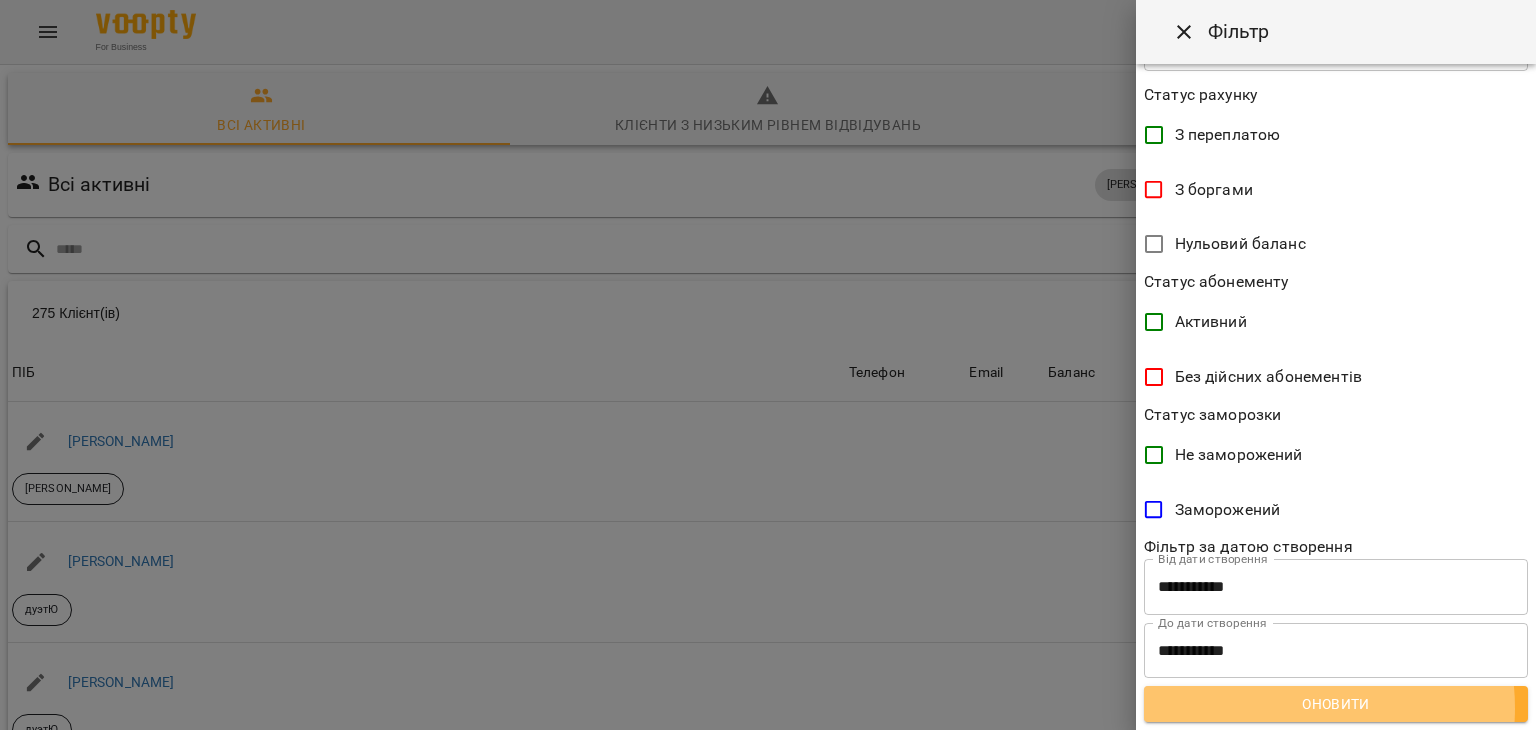 click on "Оновити" at bounding box center (1336, 704) 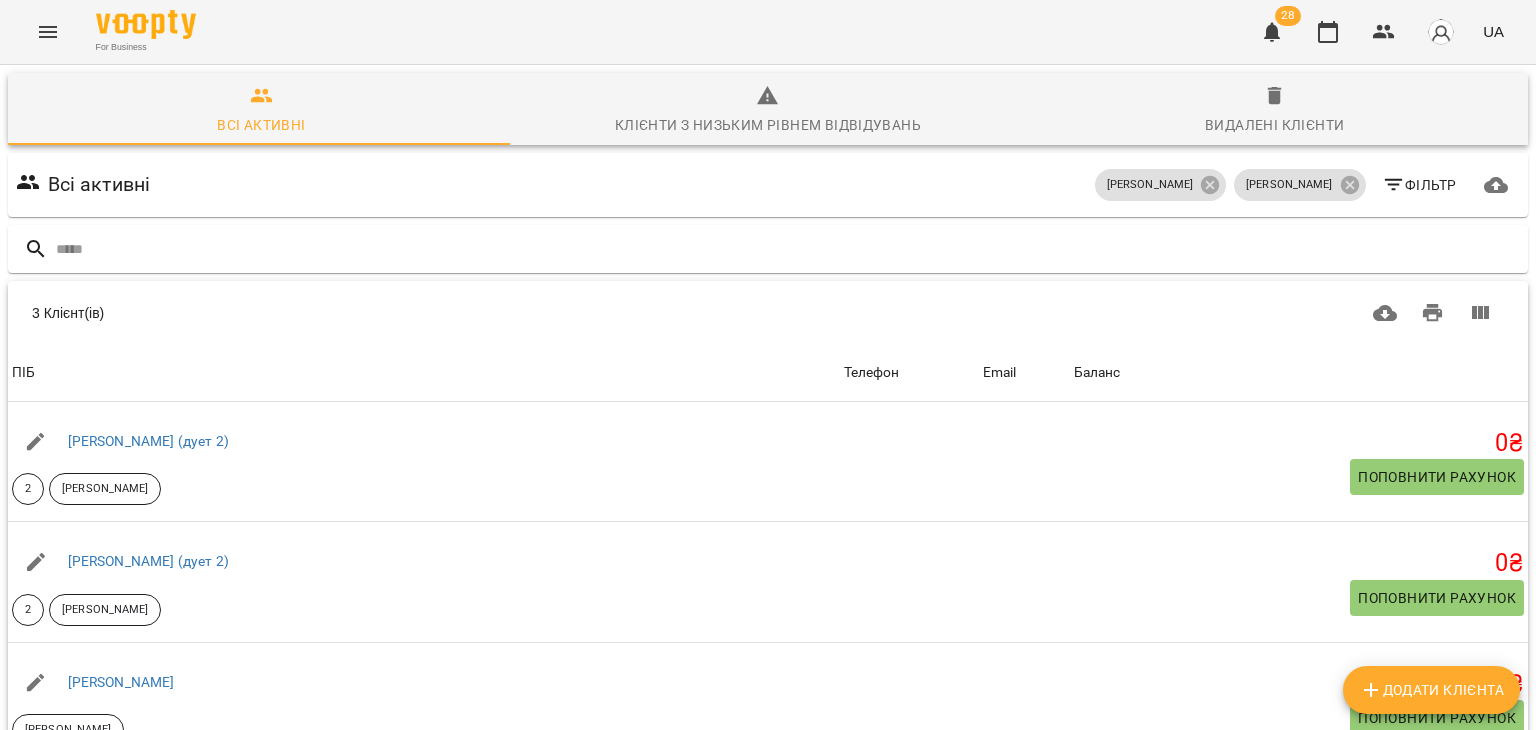 scroll, scrollTop: 52, scrollLeft: 0, axis: vertical 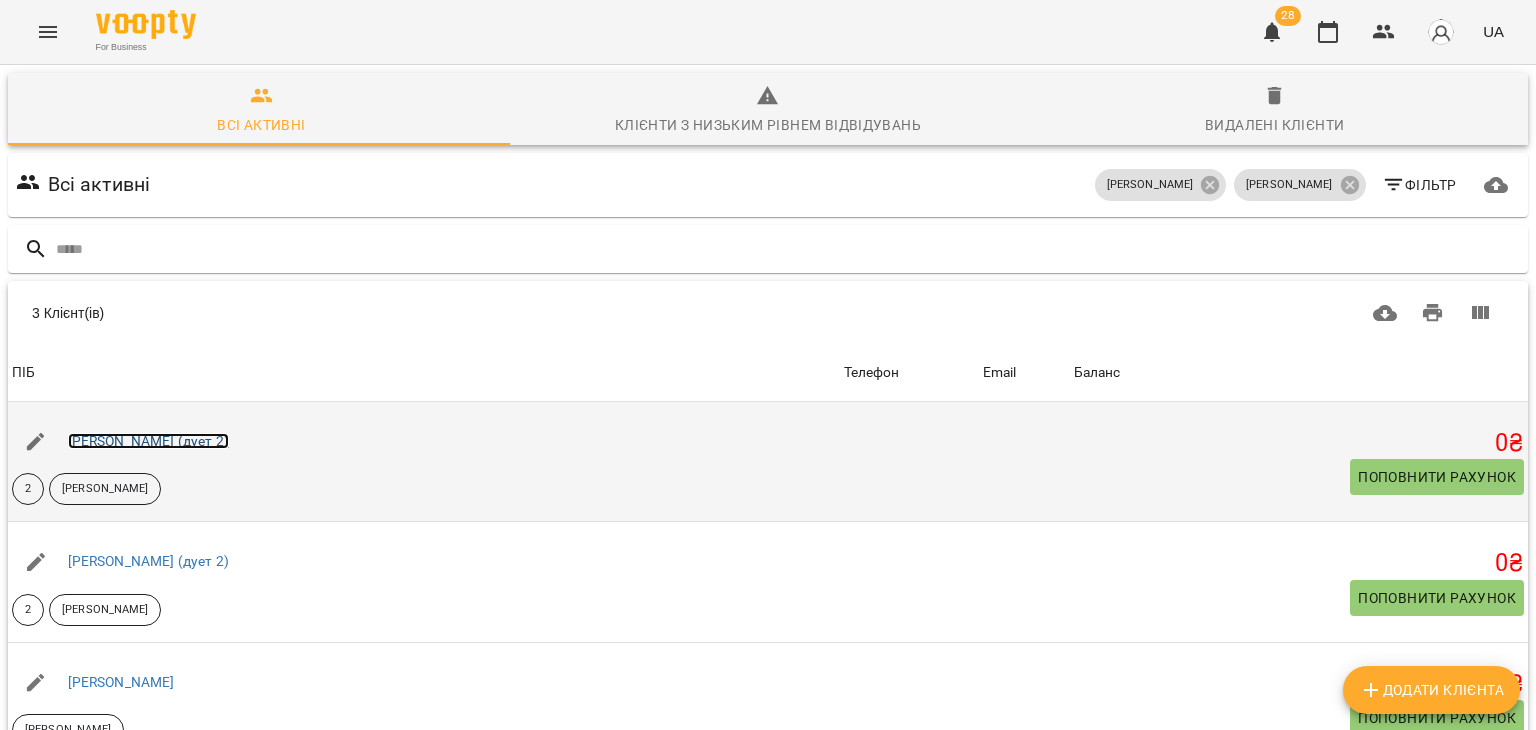 click on "[PERSON_NAME] (дует 2)" at bounding box center [148, 441] 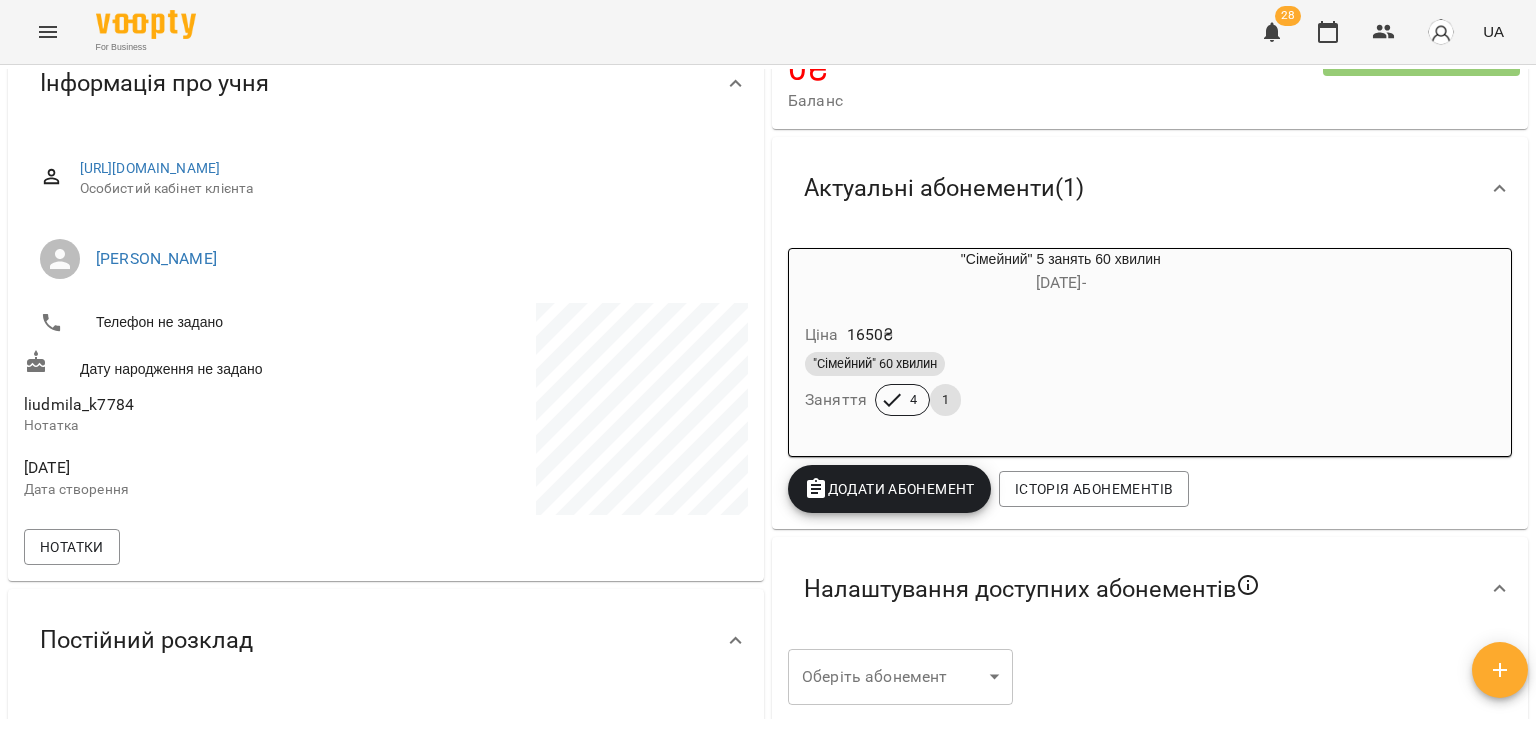 scroll, scrollTop: 206, scrollLeft: 0, axis: vertical 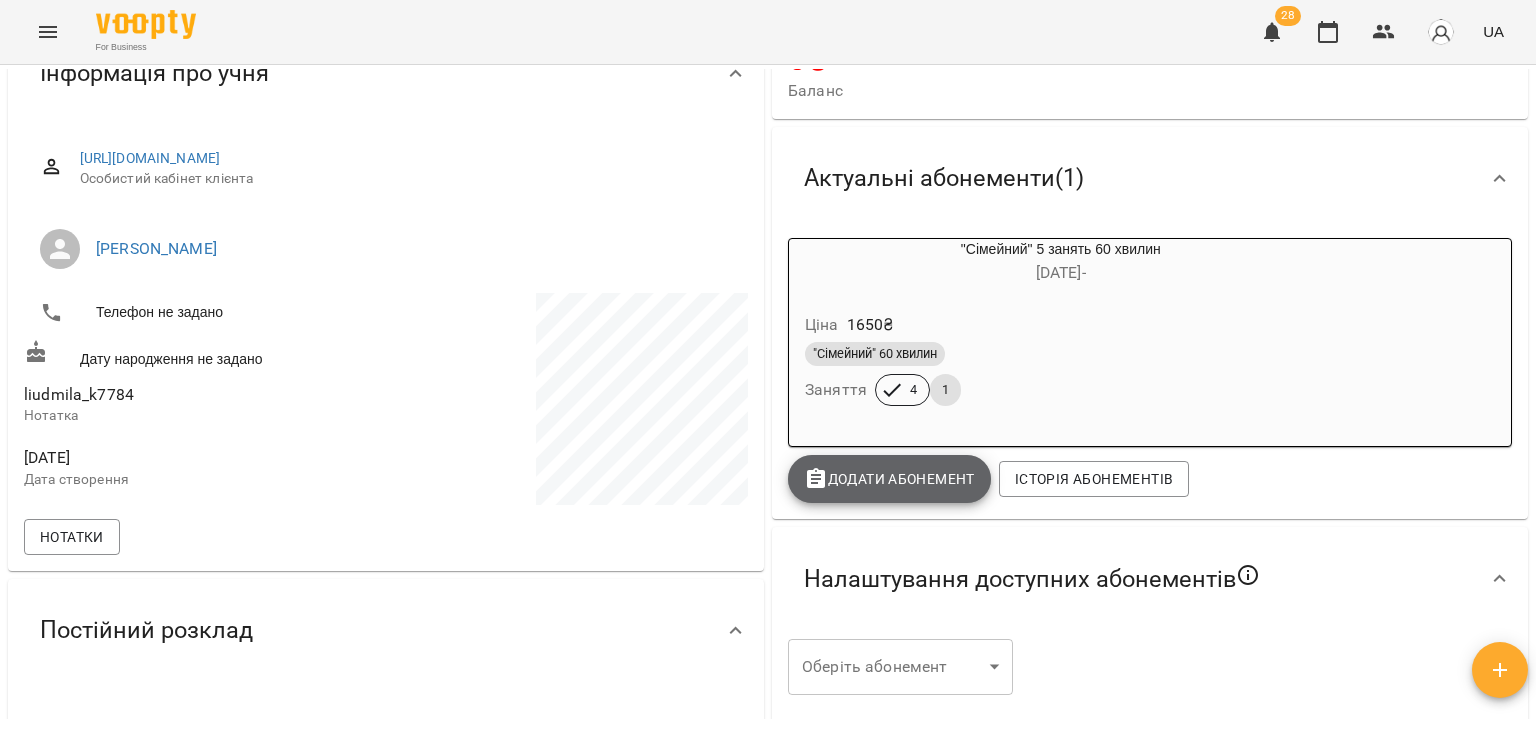 click on "Додати Абонемент" at bounding box center [889, 479] 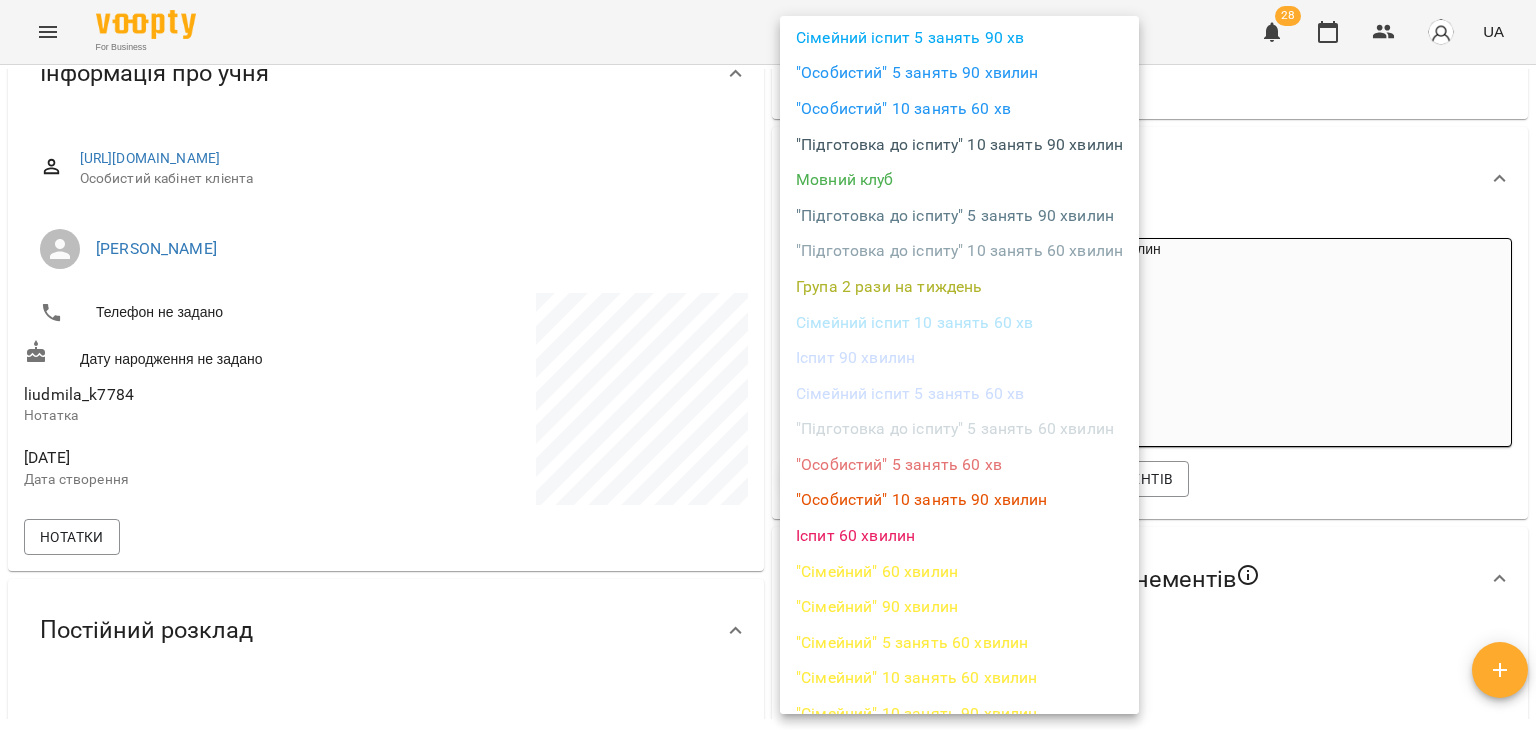 scroll, scrollTop: 228, scrollLeft: 0, axis: vertical 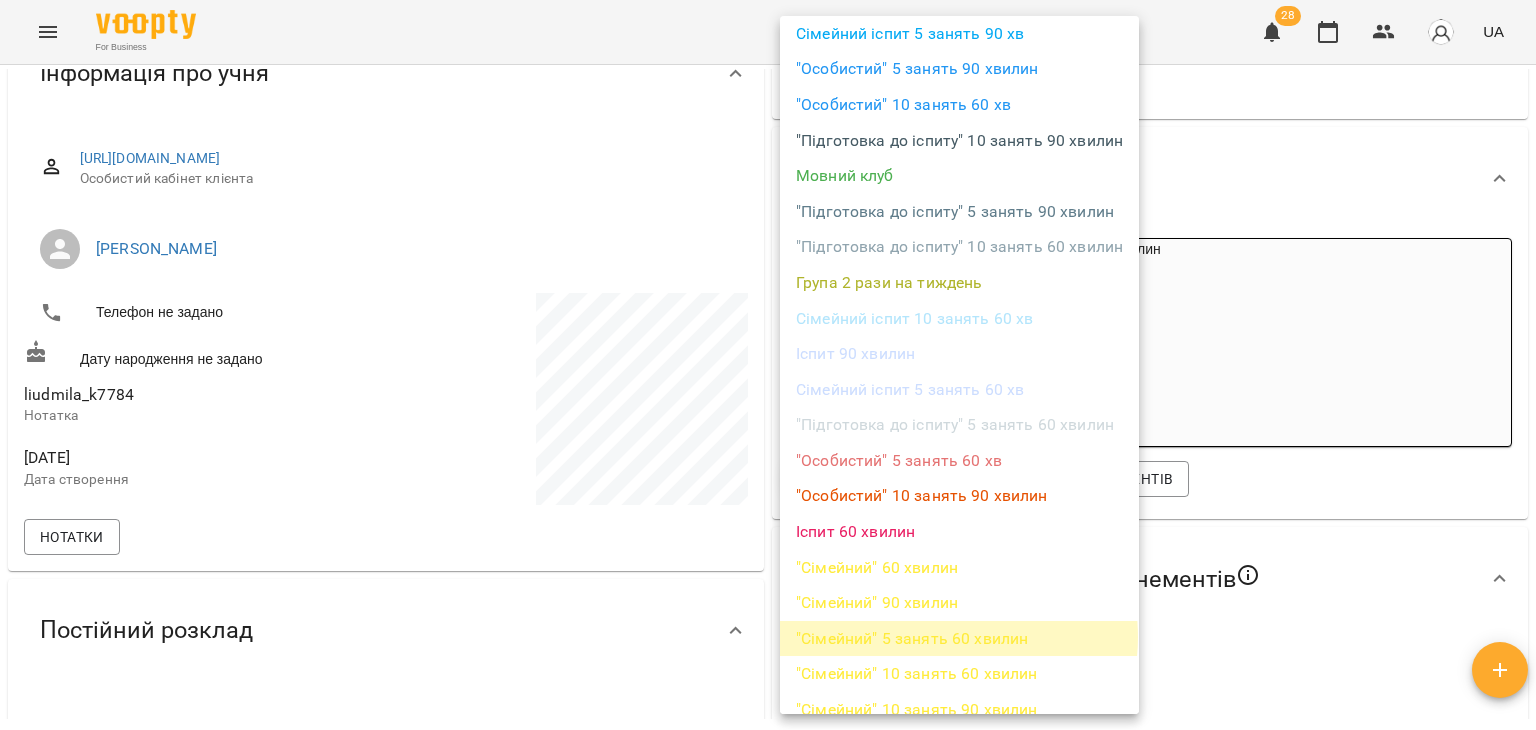 click on ""Сімейний" 5 занять 60 хвилин" at bounding box center (959, 639) 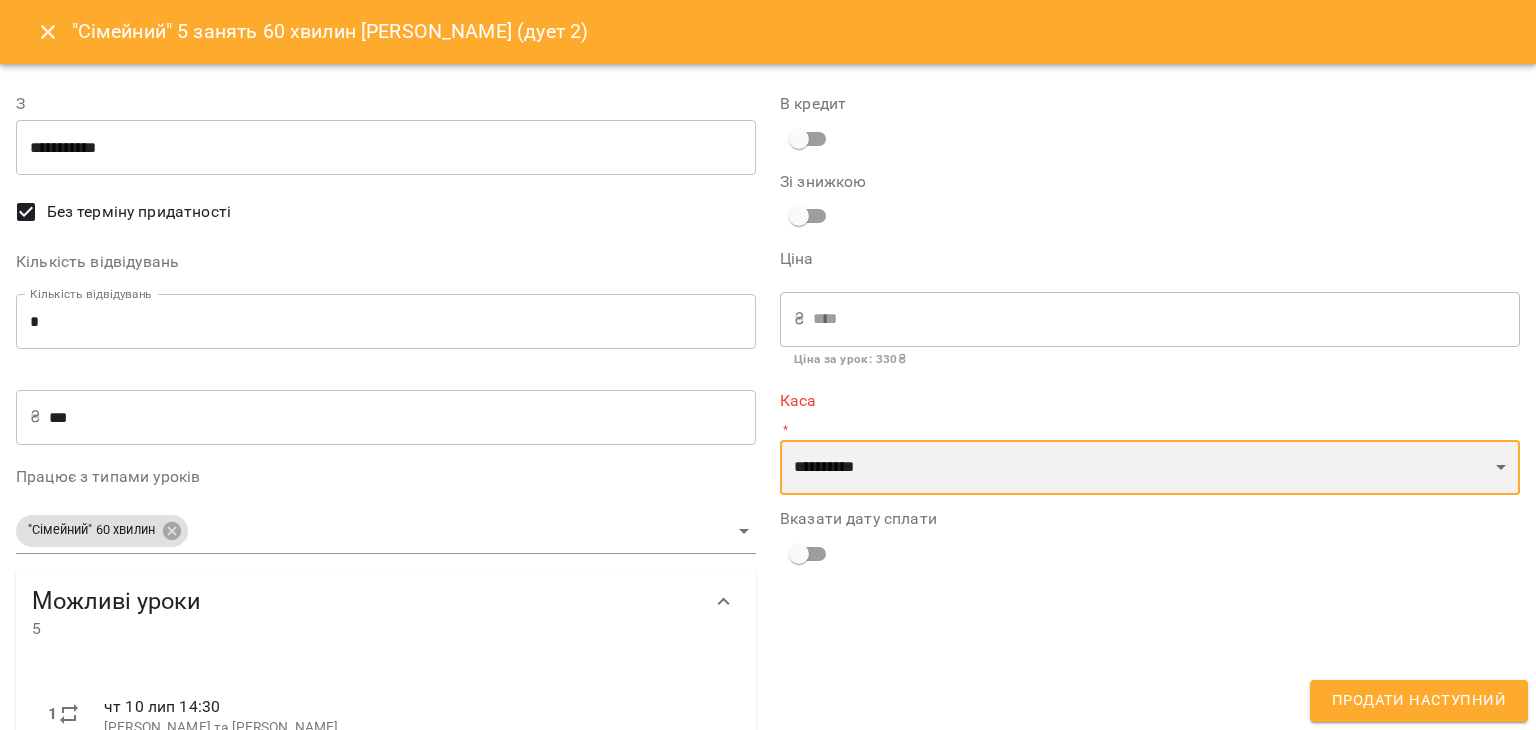 click on "**********" at bounding box center [1150, 468] 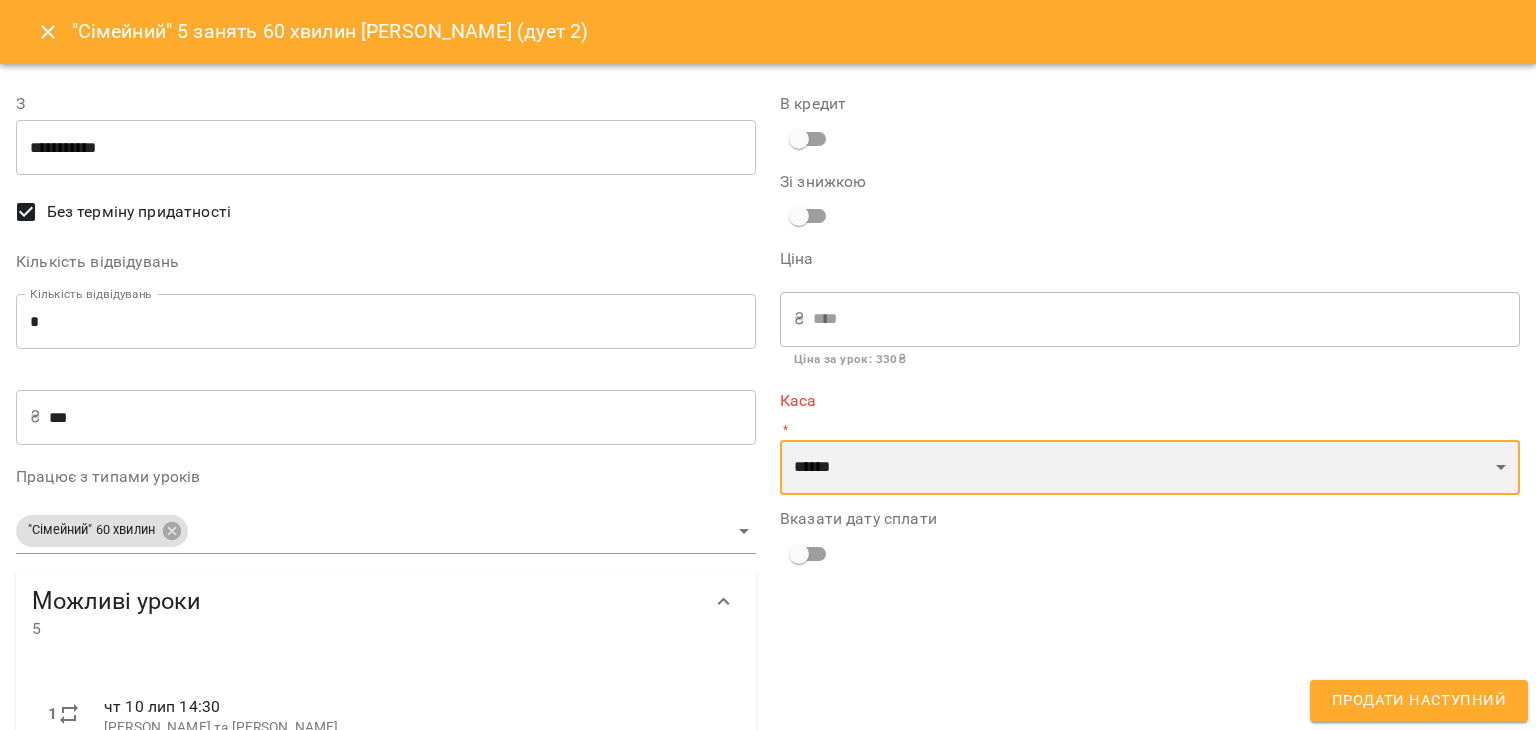 click on "**********" at bounding box center (1150, 468) 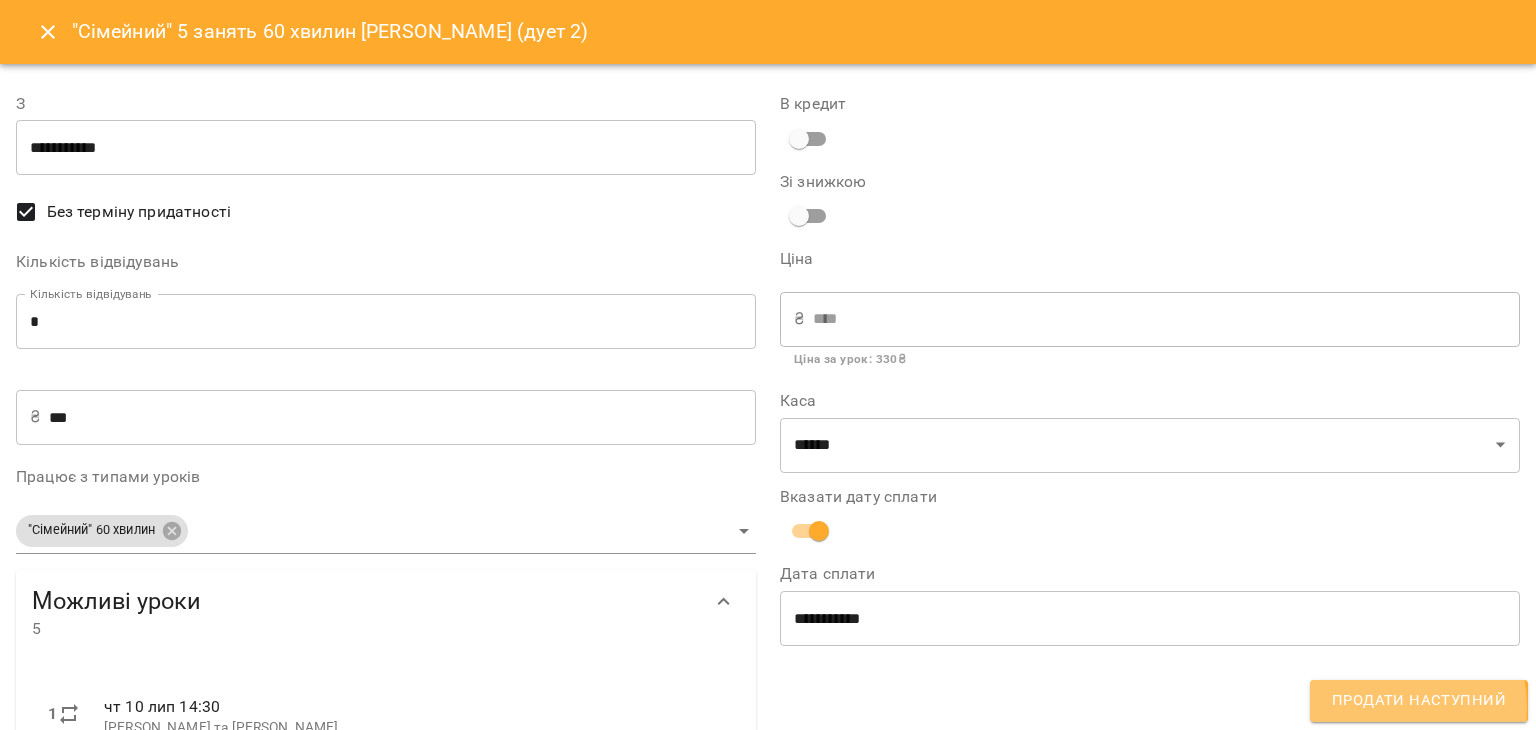 click on "Продати наступний" at bounding box center (1419, 701) 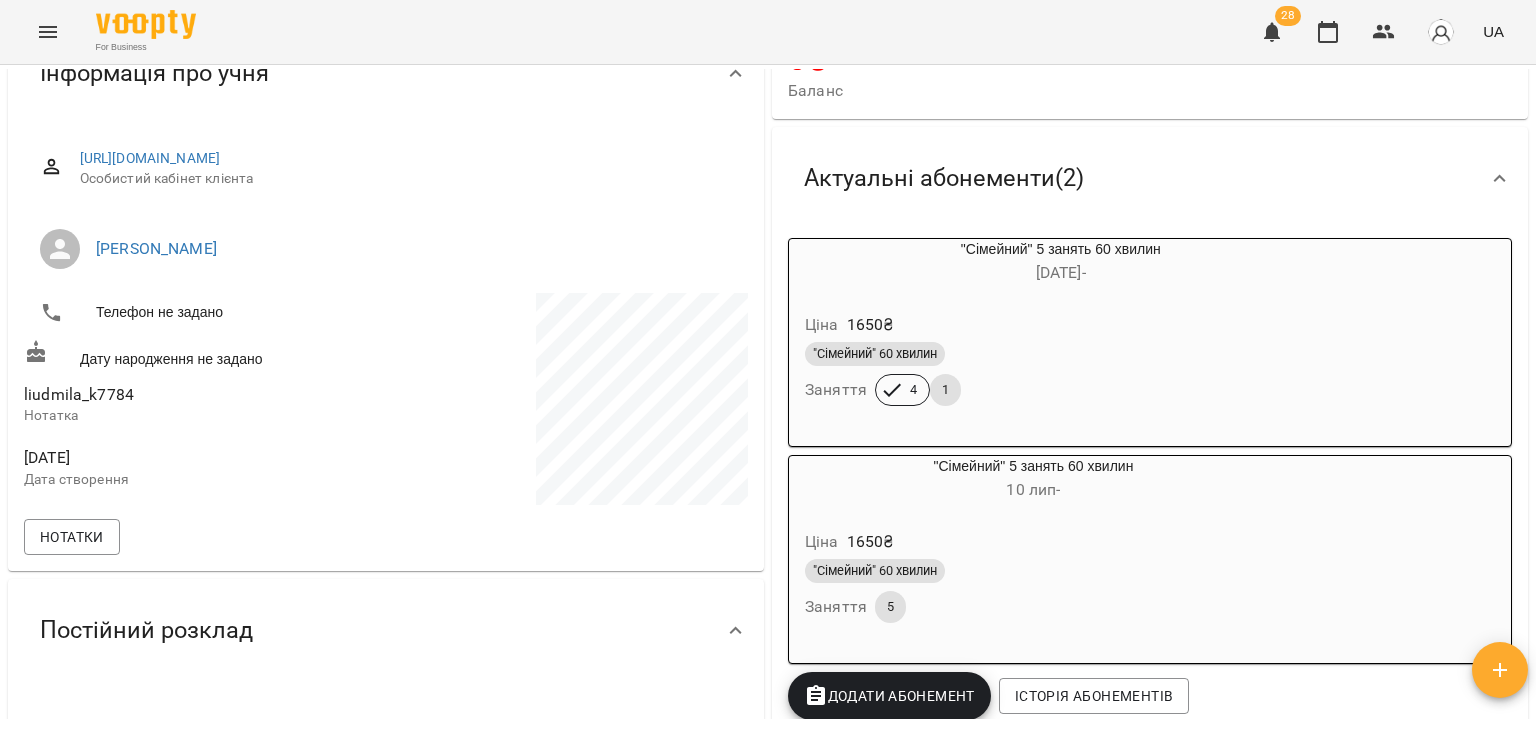 scroll, scrollTop: 0, scrollLeft: 0, axis: both 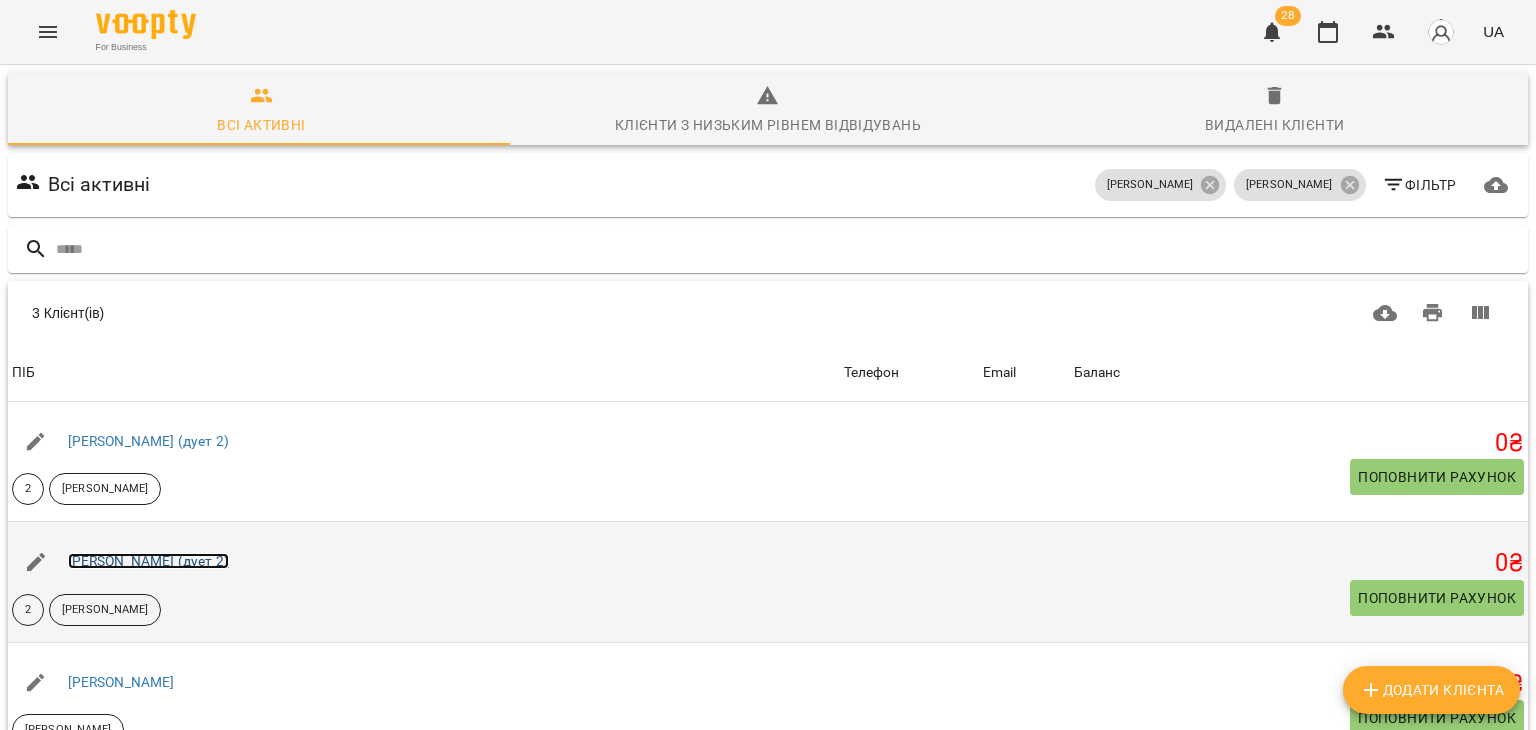 click on "[PERSON_NAME] (дует 2)" at bounding box center [148, 561] 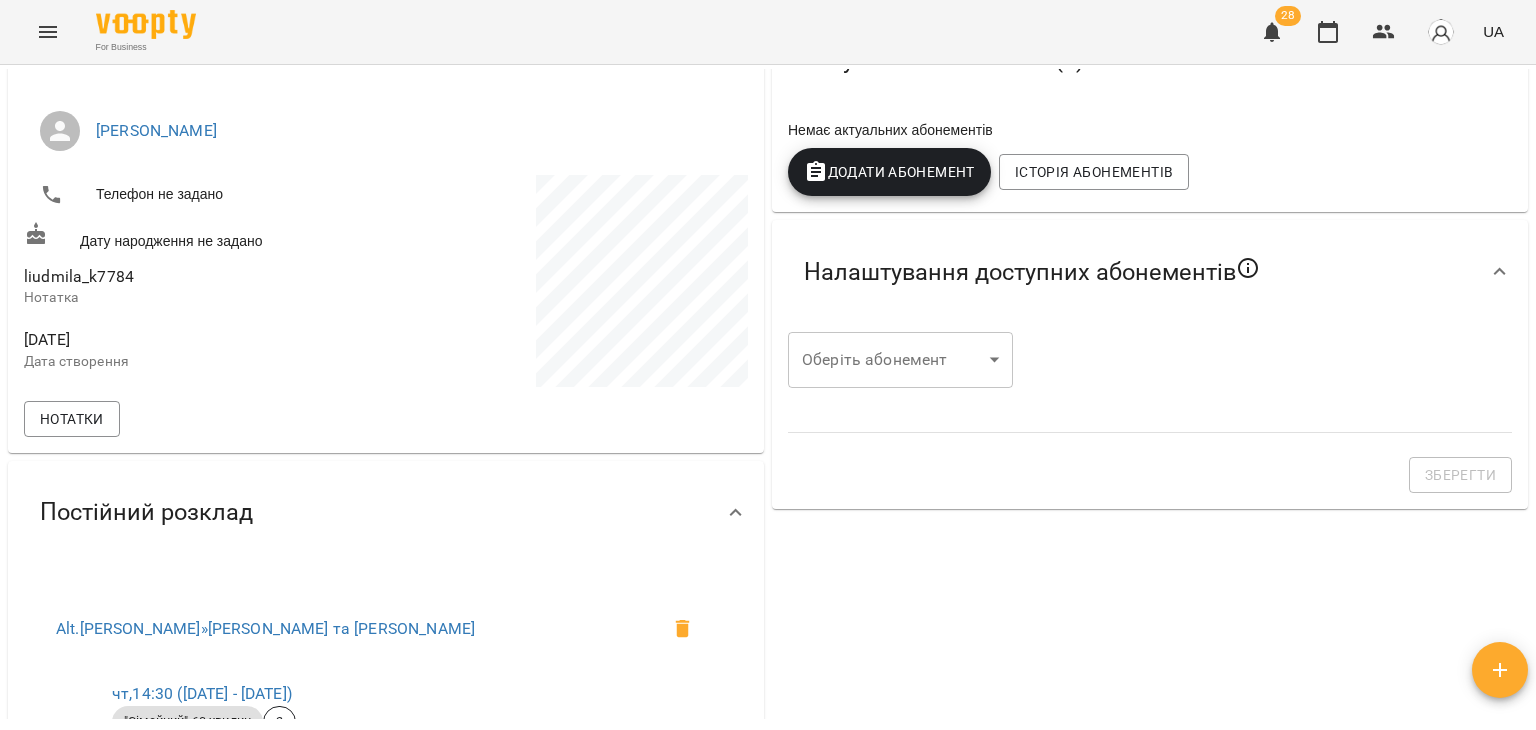 scroll, scrollTop: 148, scrollLeft: 0, axis: vertical 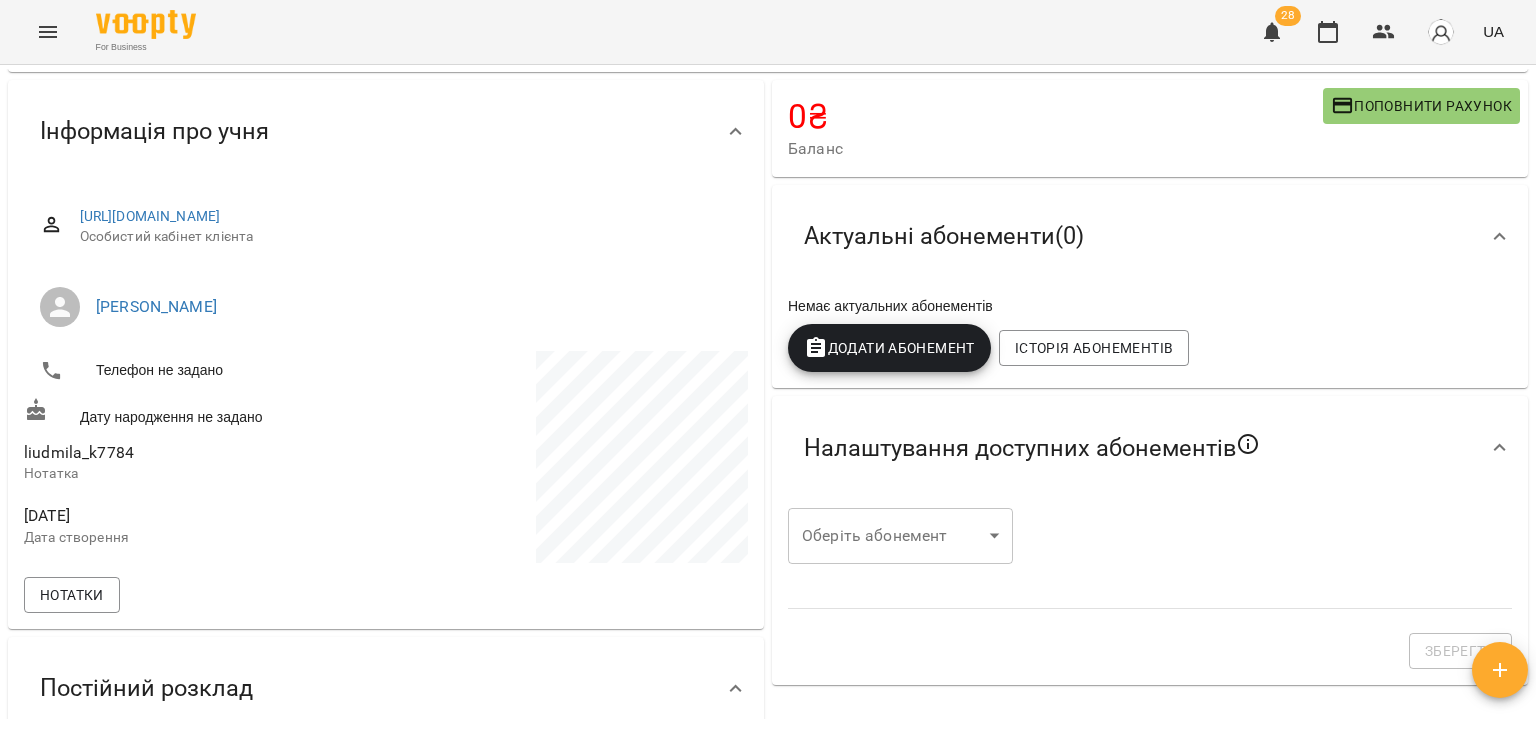 drag, startPoint x: 847, startPoint y: 390, endPoint x: 845, endPoint y: 344, distance: 46.043457 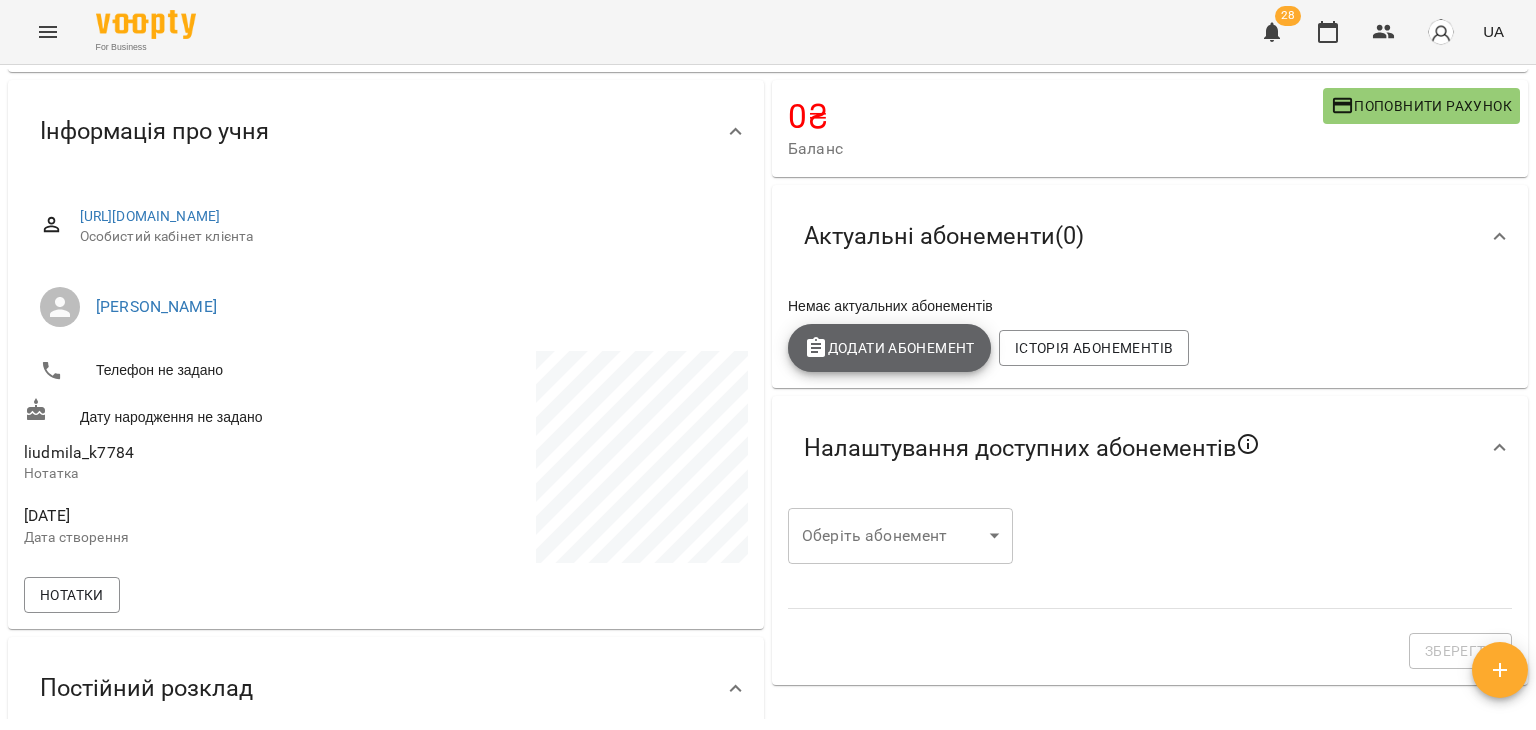 click on "Додати Абонемент" at bounding box center [889, 348] 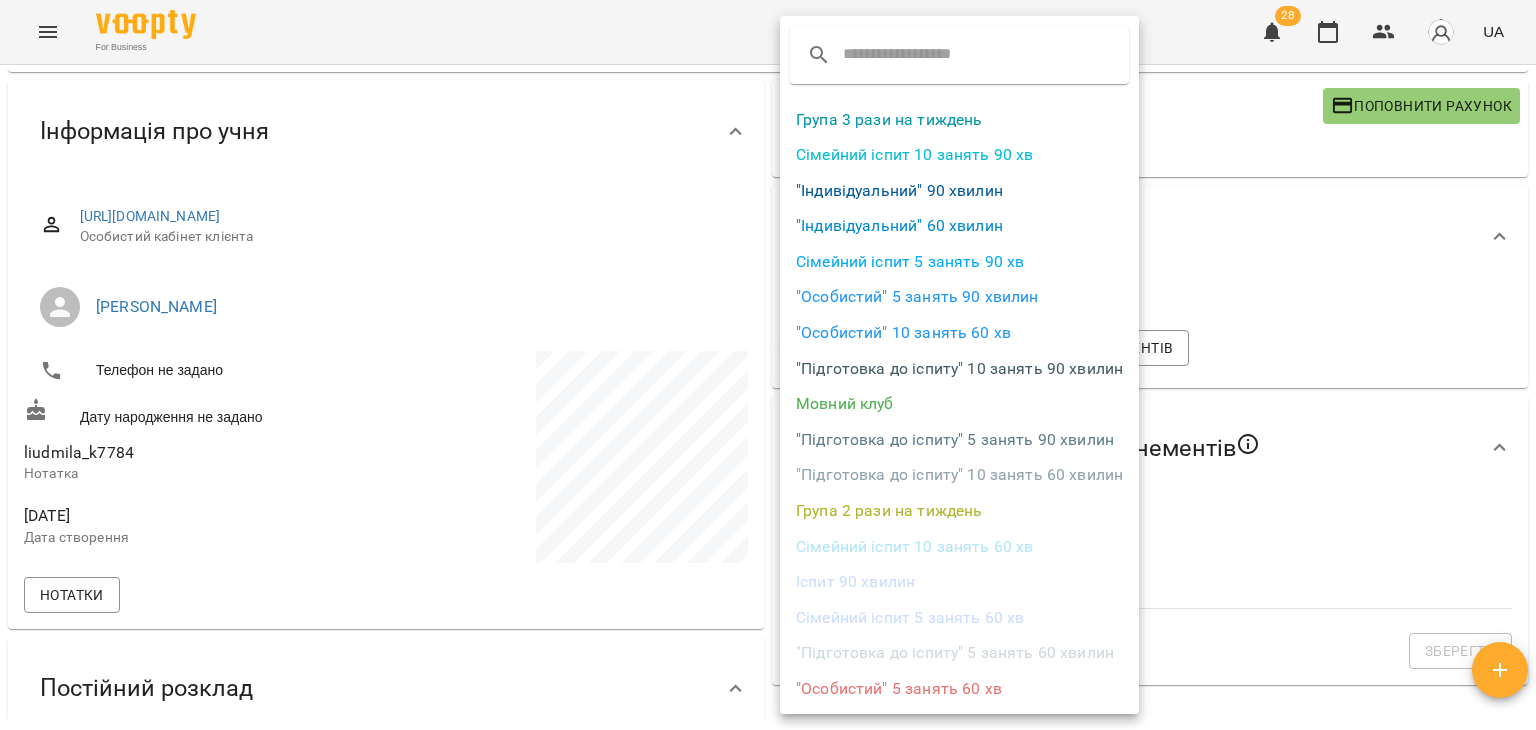 scroll, scrollTop: 284, scrollLeft: 0, axis: vertical 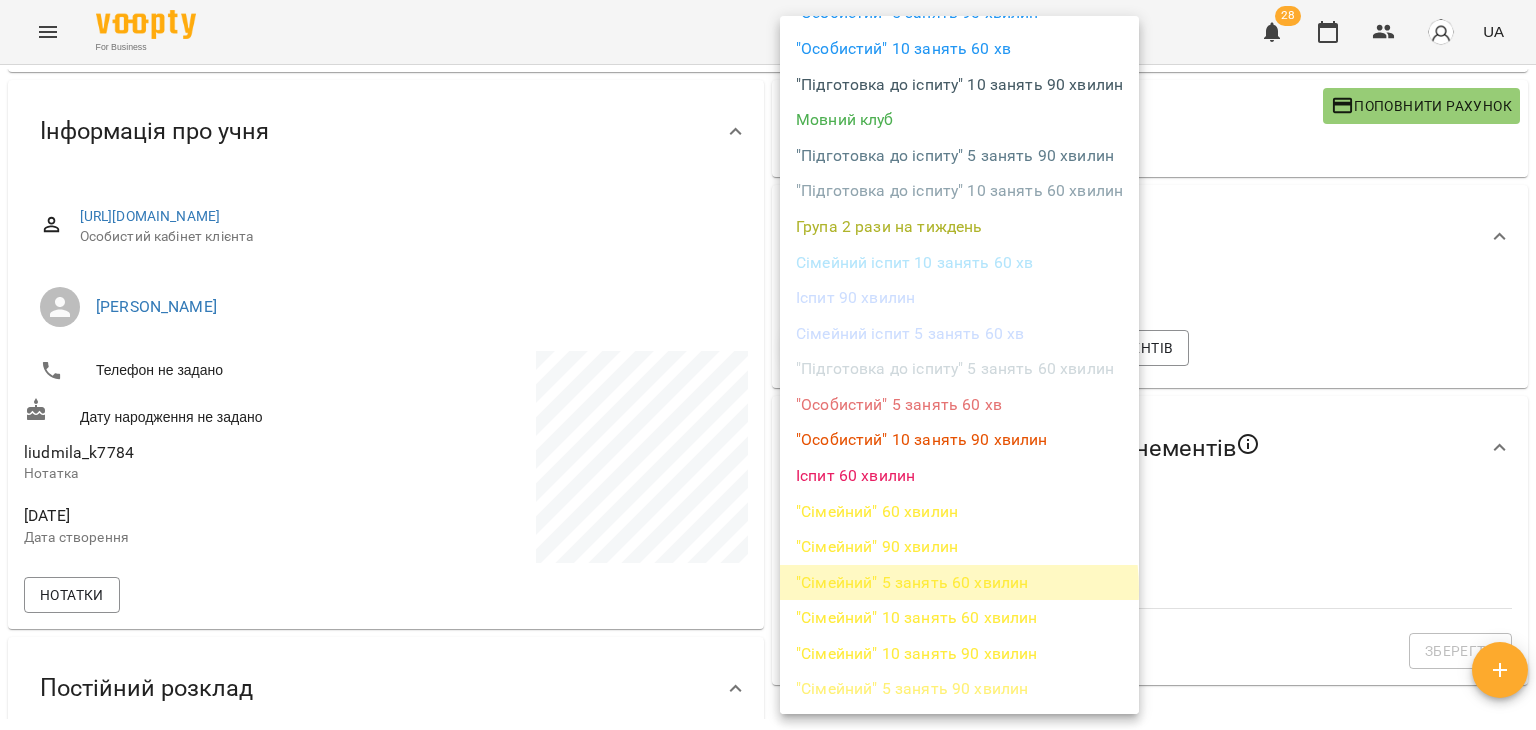 click on ""Сімейний" 5 занять 60 хвилин" at bounding box center [959, 583] 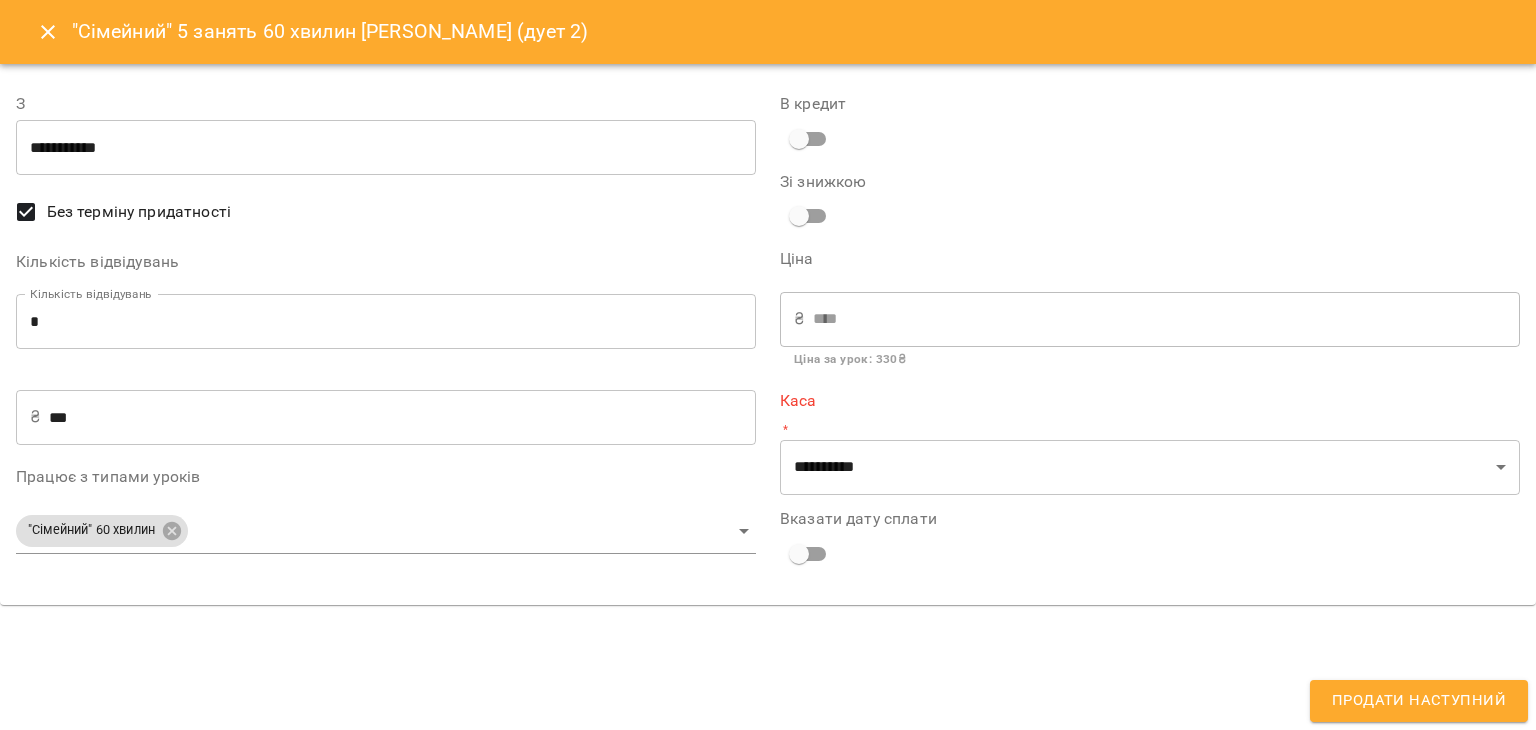 type on "**********" 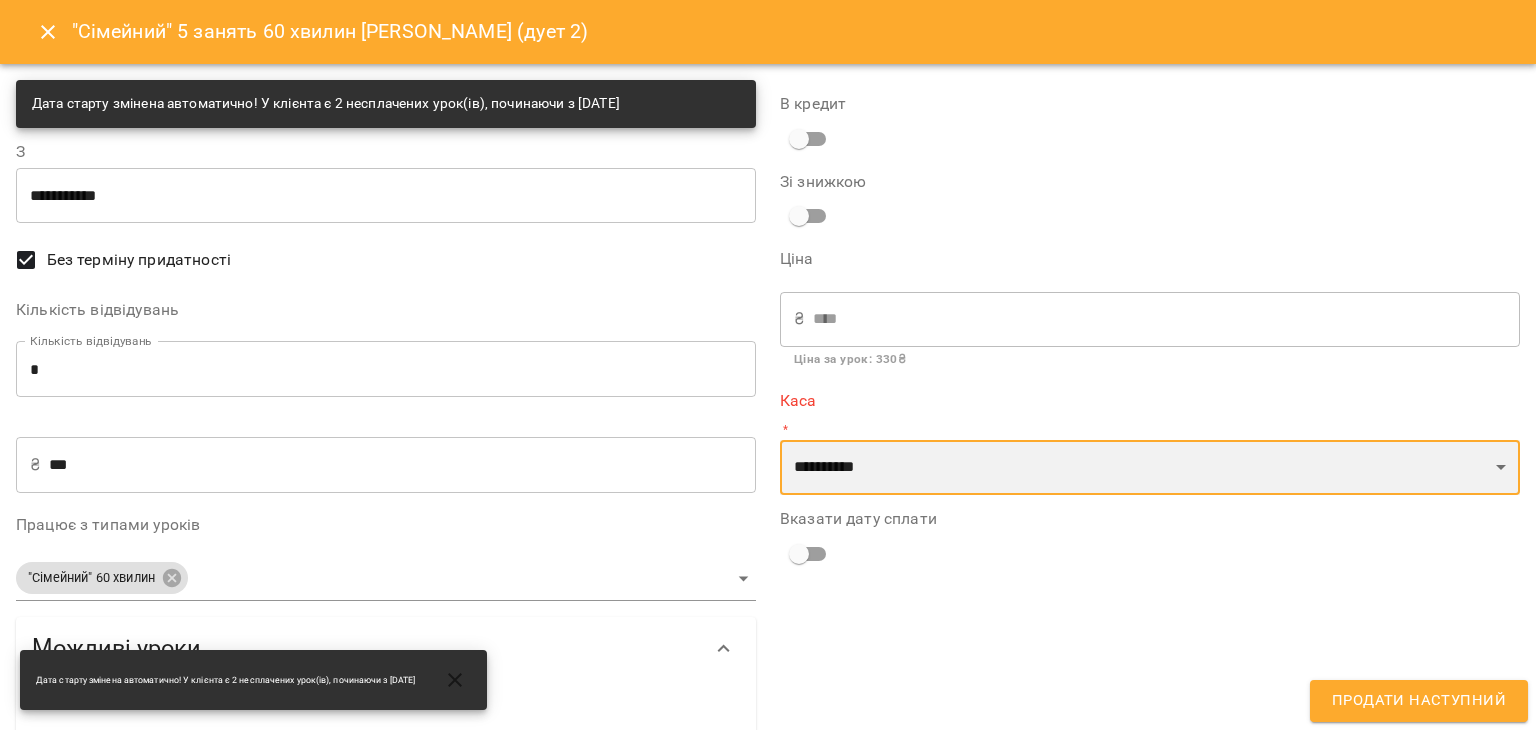 click on "**********" at bounding box center (1150, 468) 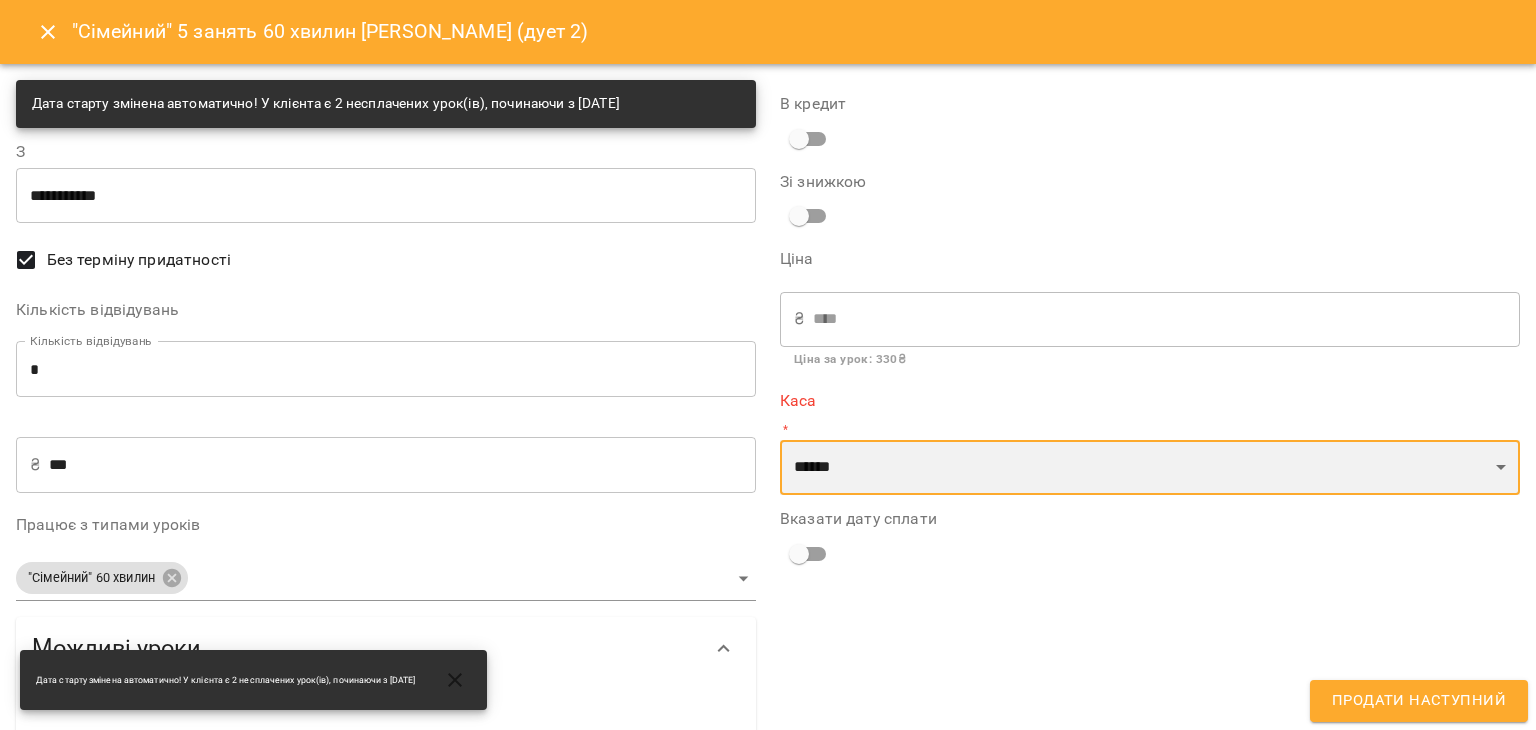 click on "**********" at bounding box center [1150, 468] 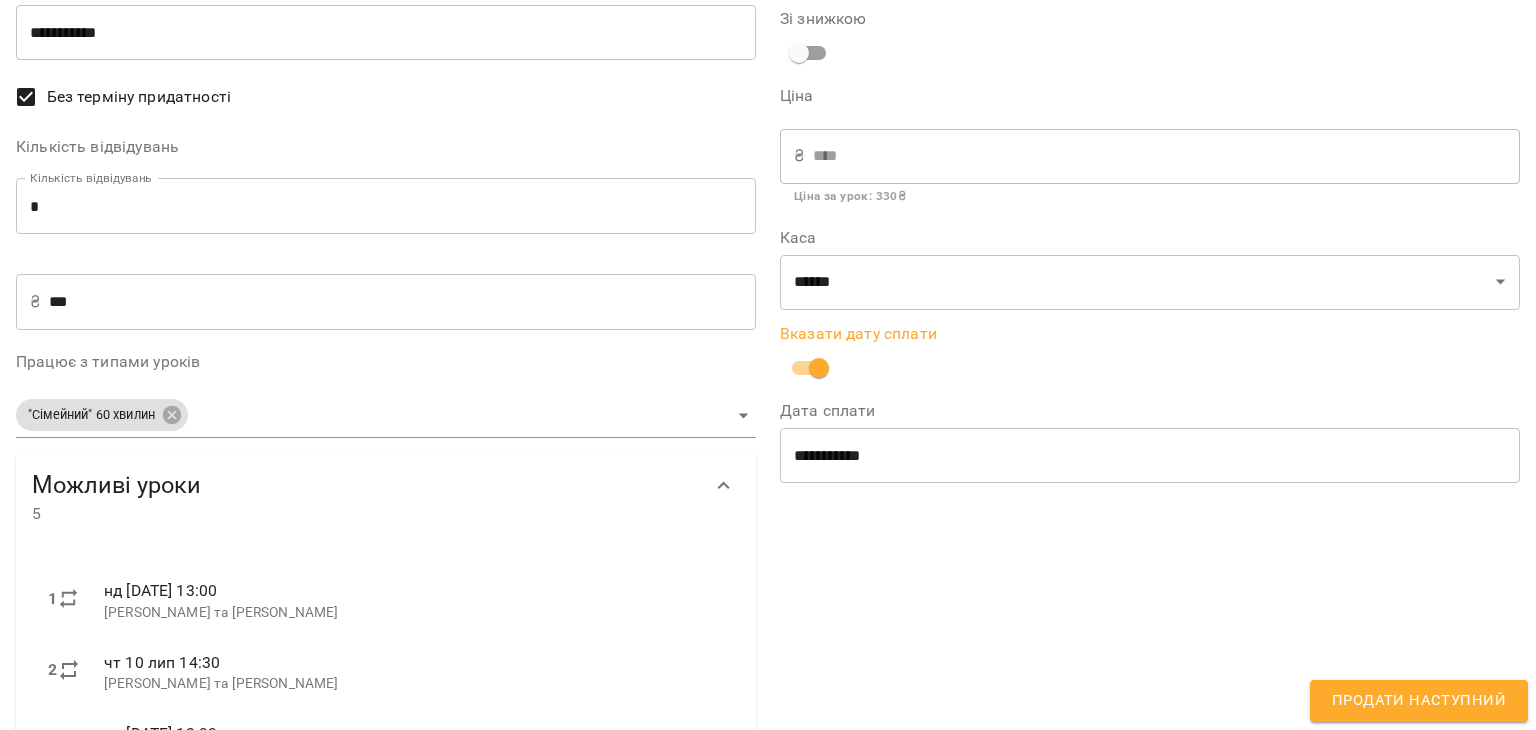 scroll, scrollTop: 188, scrollLeft: 0, axis: vertical 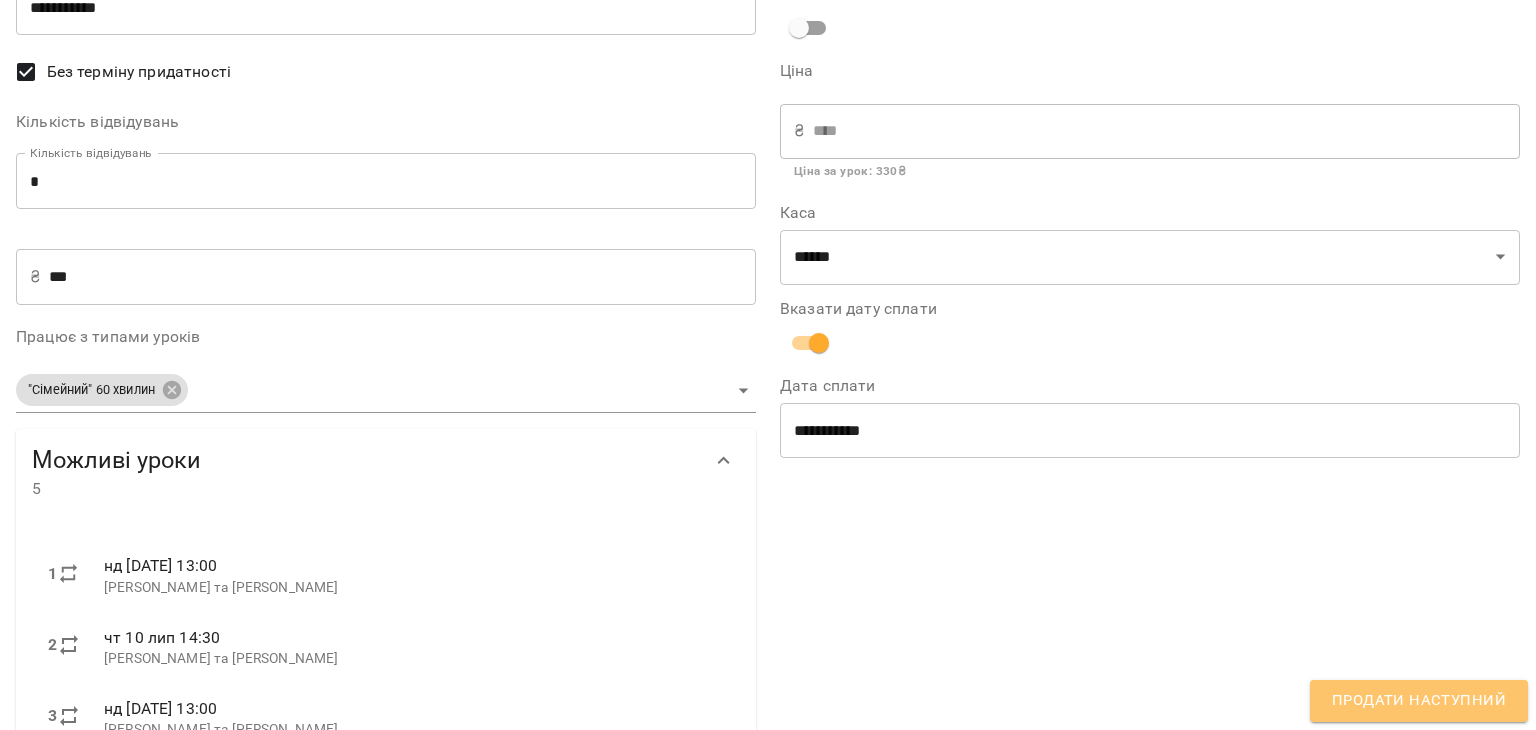 click on "Продати наступний" at bounding box center [1419, 701] 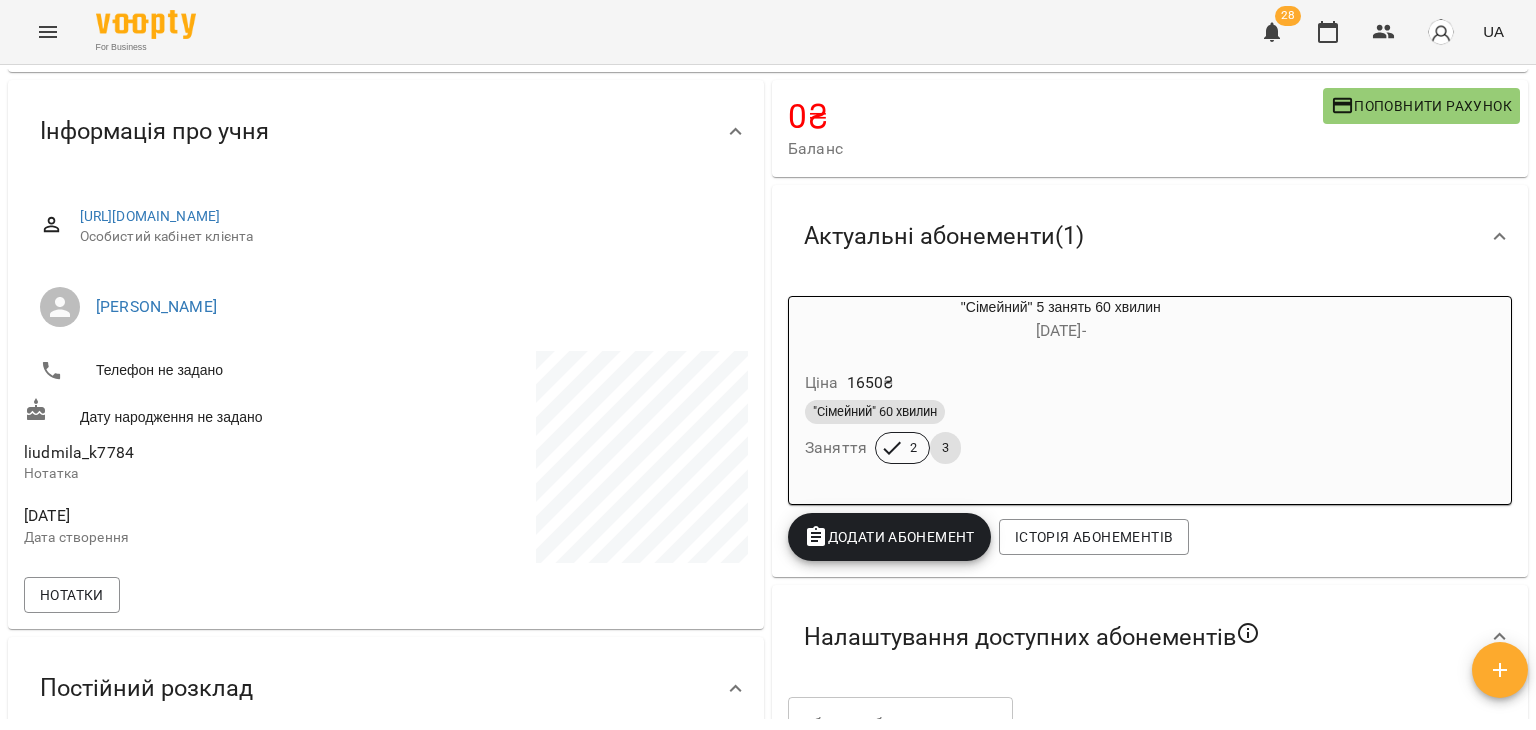 scroll, scrollTop: 0, scrollLeft: 0, axis: both 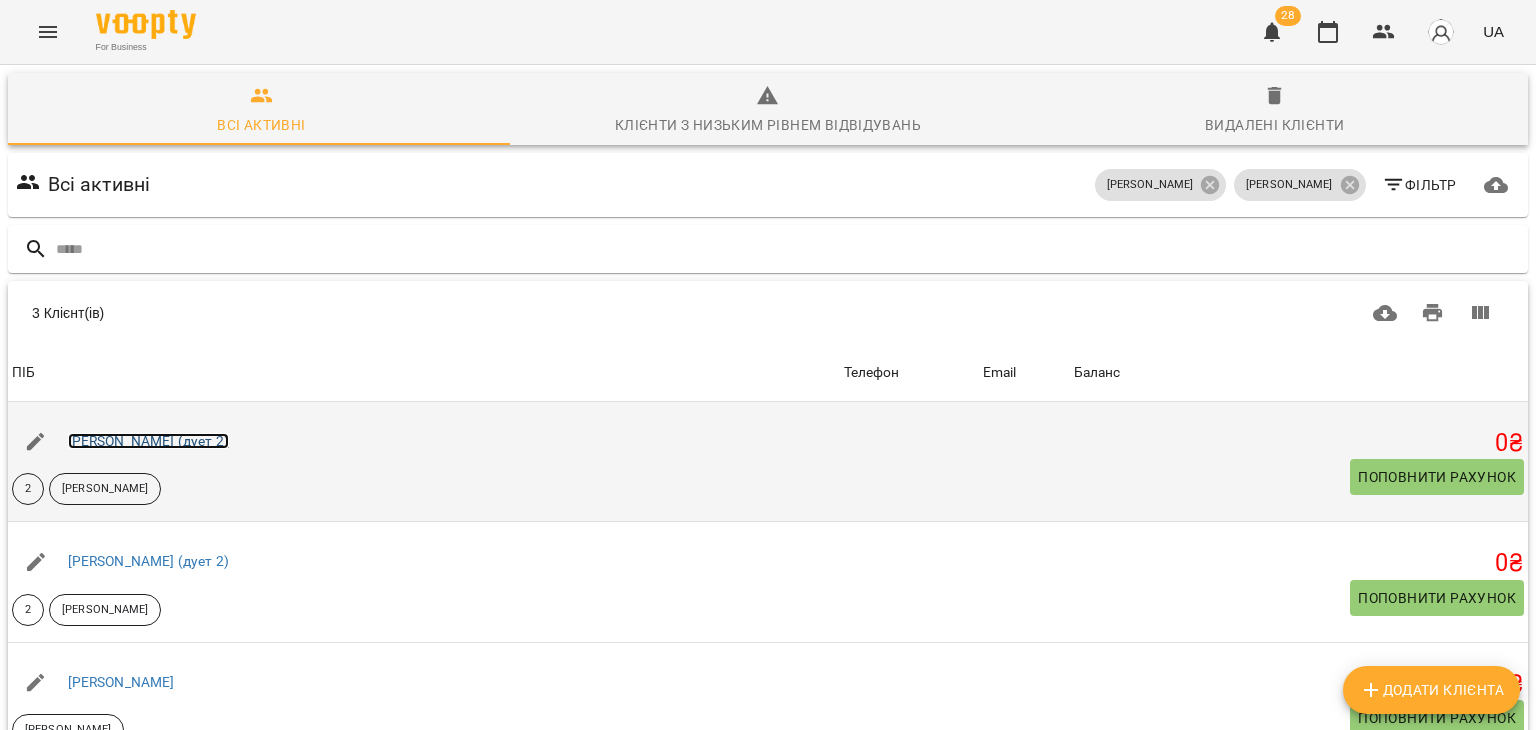 click on "[PERSON_NAME] (дует 2)" at bounding box center [148, 441] 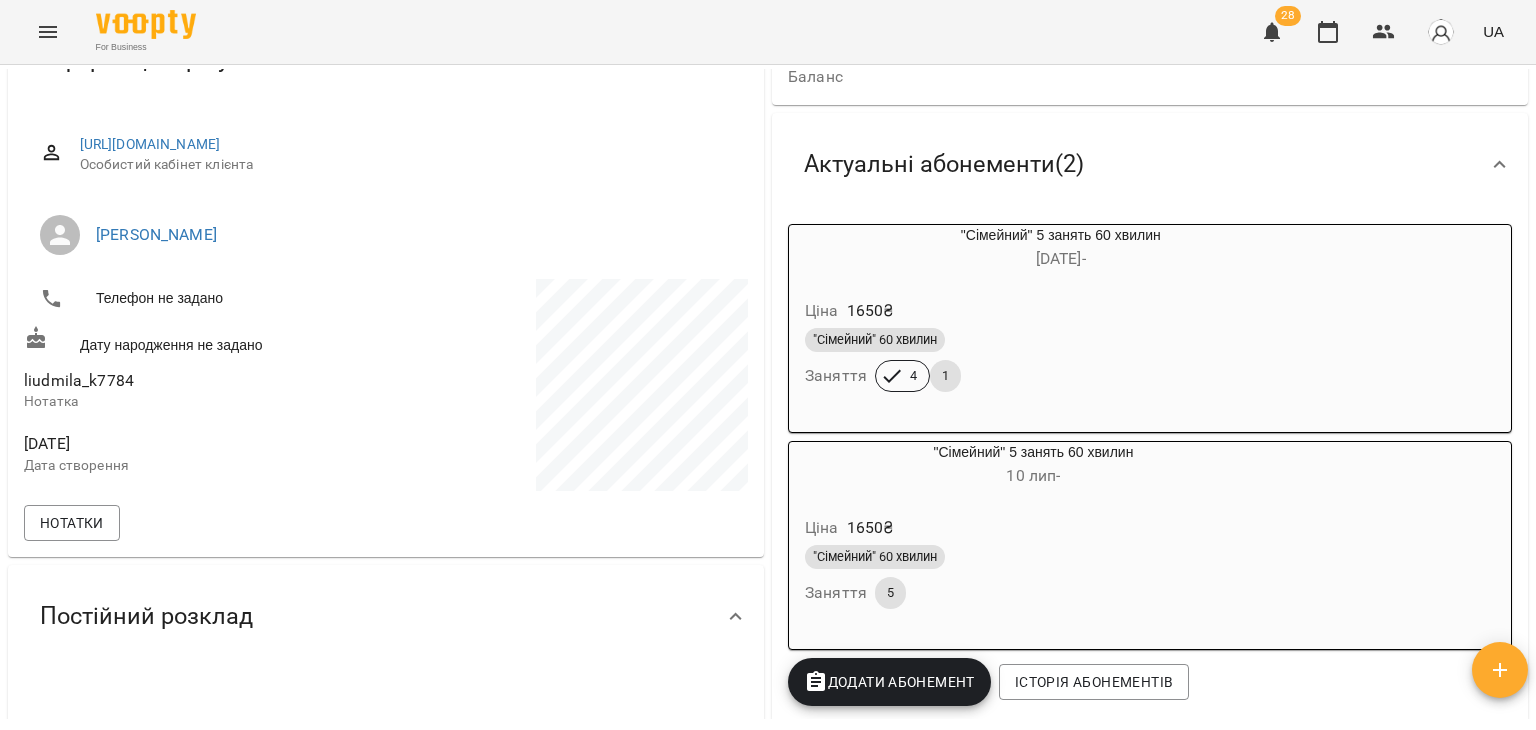 scroll, scrollTop: 228, scrollLeft: 0, axis: vertical 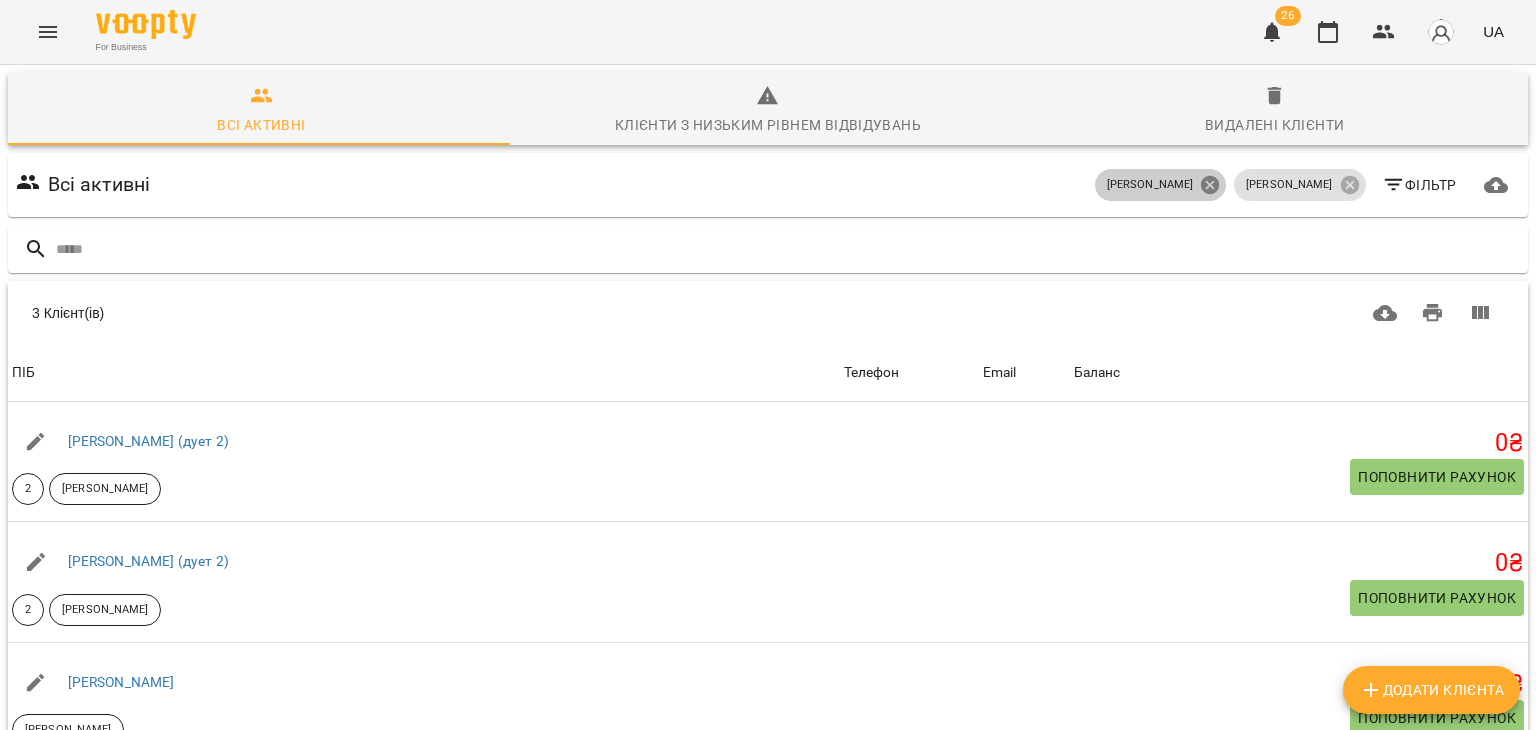 click 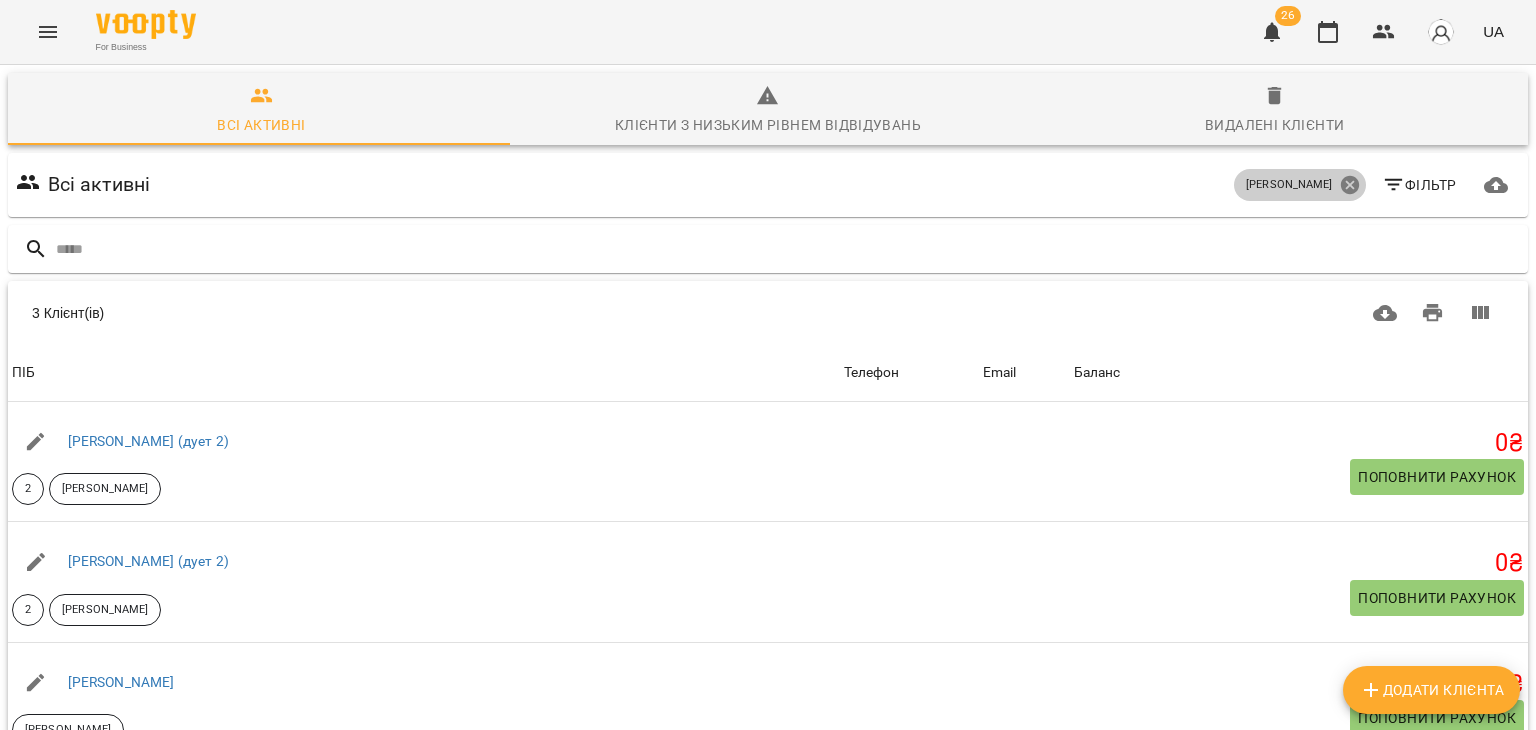 click 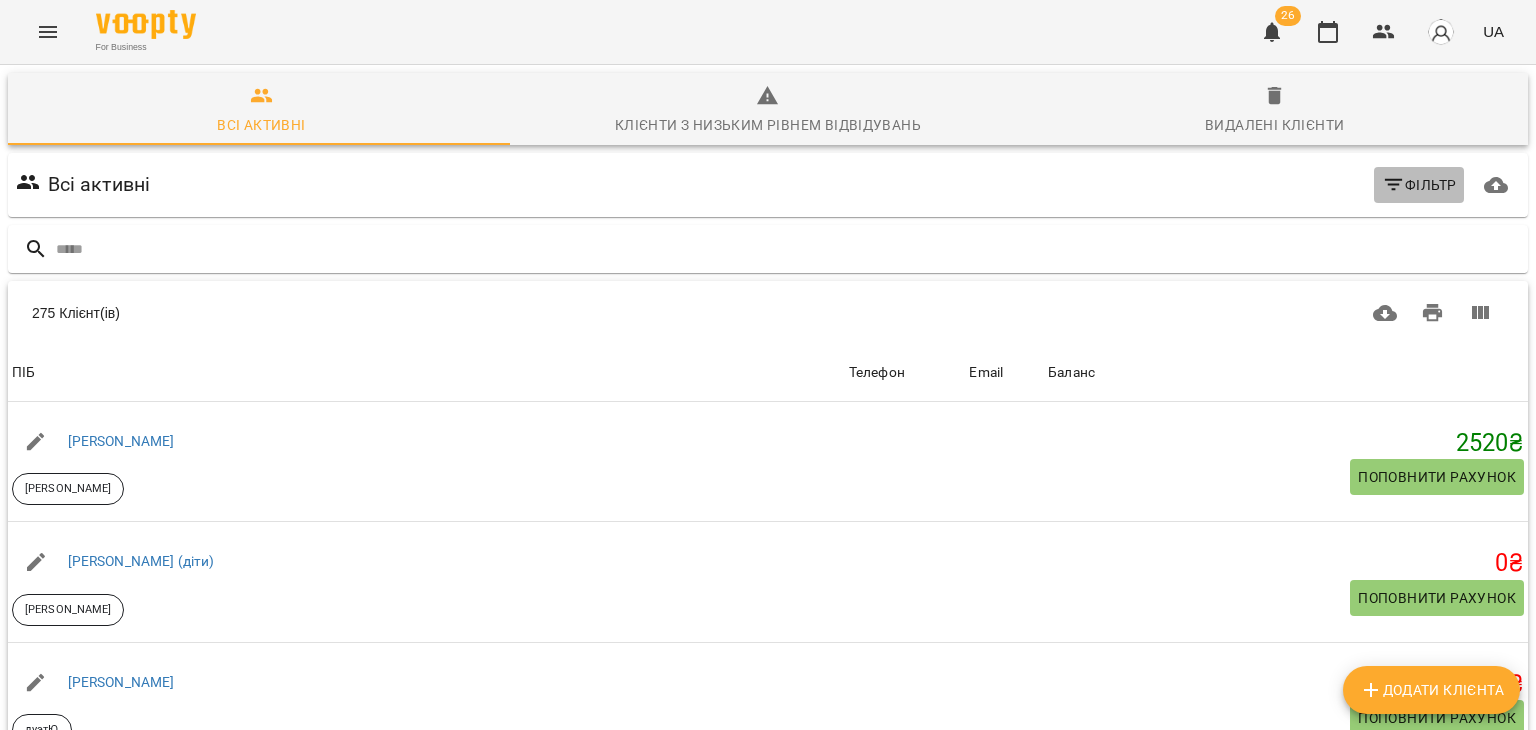 click 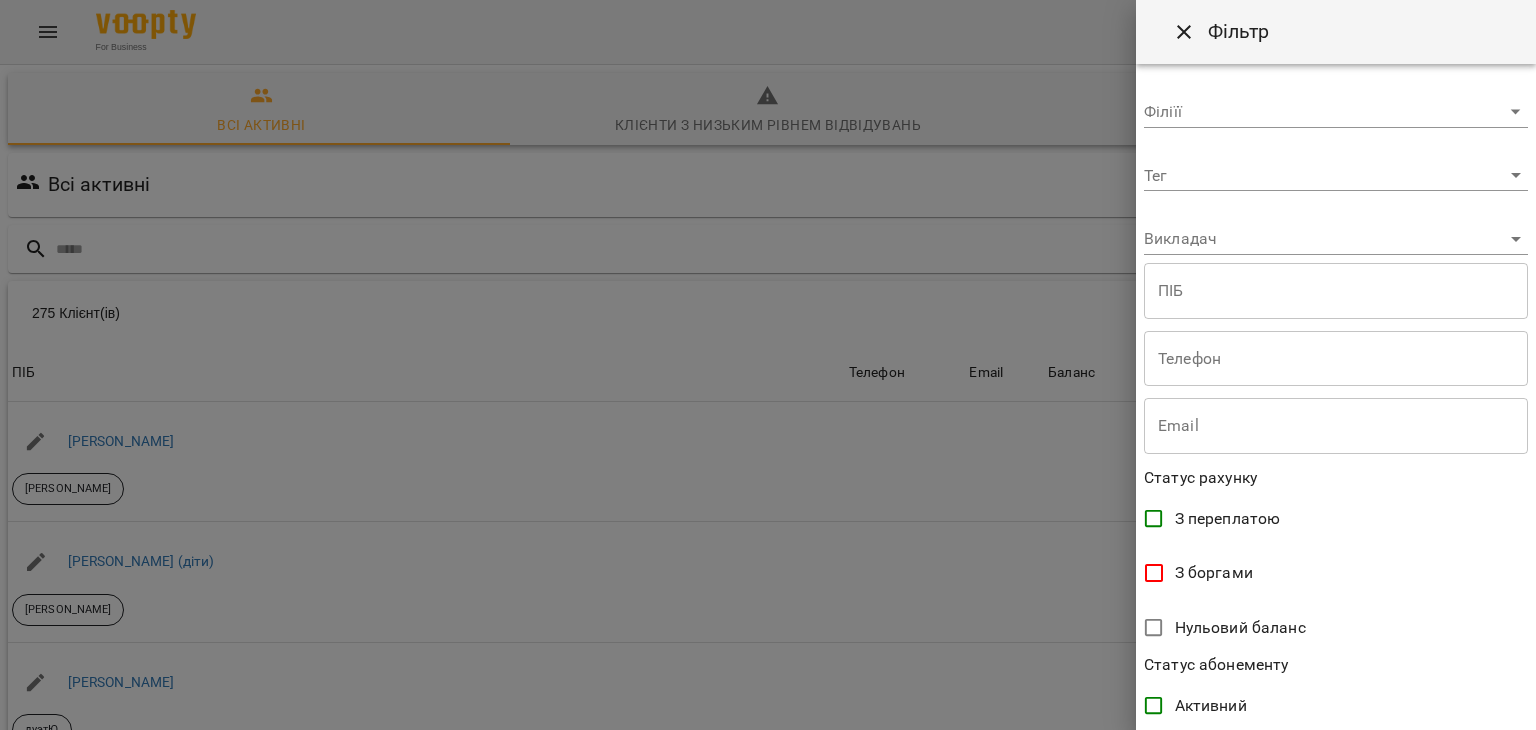 click on "Тег ​" at bounding box center [1336, 168] 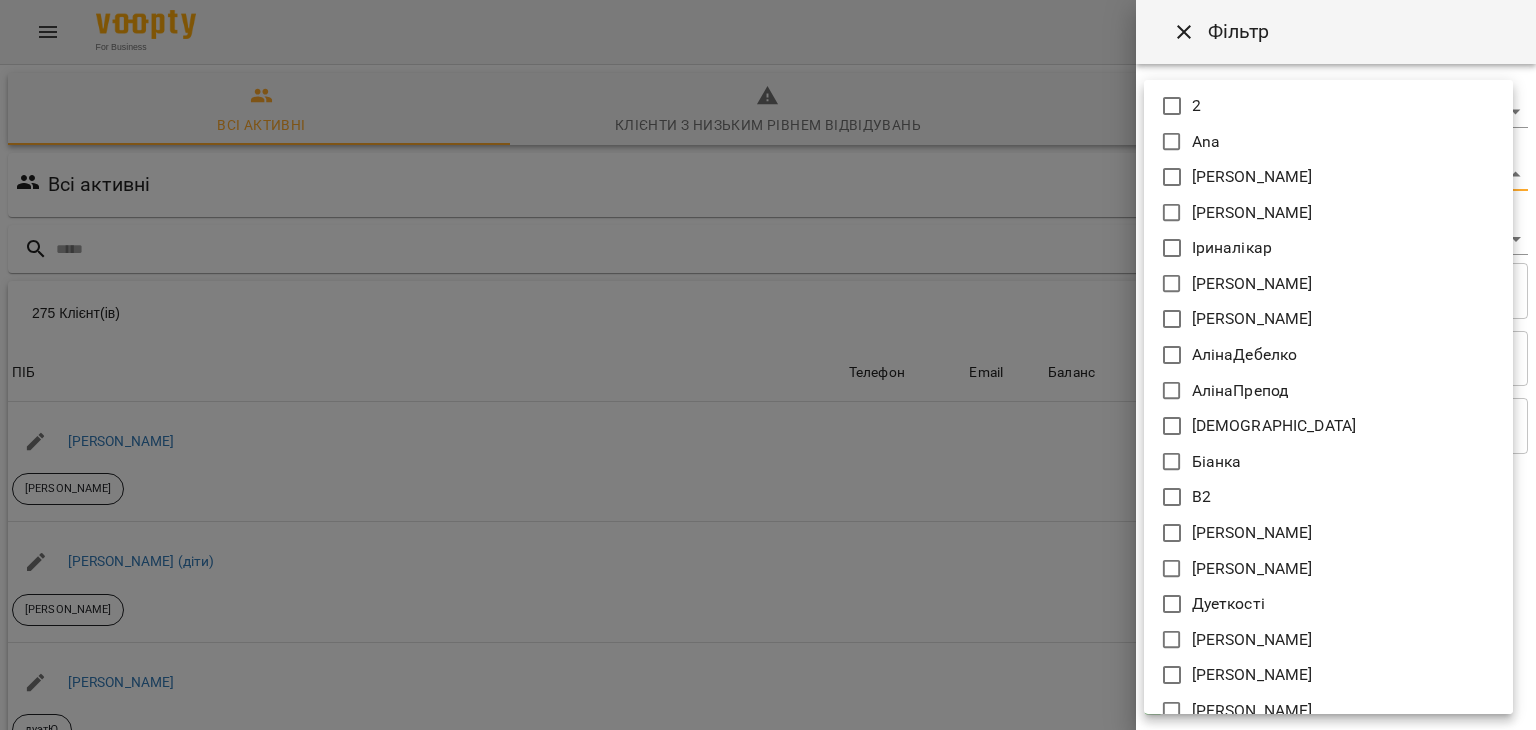 click on "For Business 26 UA Всі активні Клієнти з низьким рівнем відвідувань Видалені клієнти   Всі активні Фільтр 275   Клієнт(ів) 275   Клієнт(ів) ПІБ Телефон Email Баланс ПІБ [PERSON_NAME] Рекочинська [PERSON_NAME] Телефон Email Баланс 2520 ₴ Поповнити рахунок ПІБ [PERSON_NAME] (діти) [PERSON_NAME] Телефон Email Баланс 0 ₴ Поповнити рахунок ПІБ [PERSON_NAME] дуэтЮ Телефон Email Баланс 0 ₴ Поповнити рахунок ПІБ [PERSON_NAME] (діти) [PERSON_NAME] Телефон Email Баланс 0 ₴ Поповнити рахунок ПІБ [PERSON_NAME] дует з [PERSON_NAME] Телефон Email Баланс 0 ₴ Поповнити рахунок ПІБ [PERSON_NAME] дует з [PERSON_NAME] Телефон Email 0 ₴ 0 0" at bounding box center [768, 522] 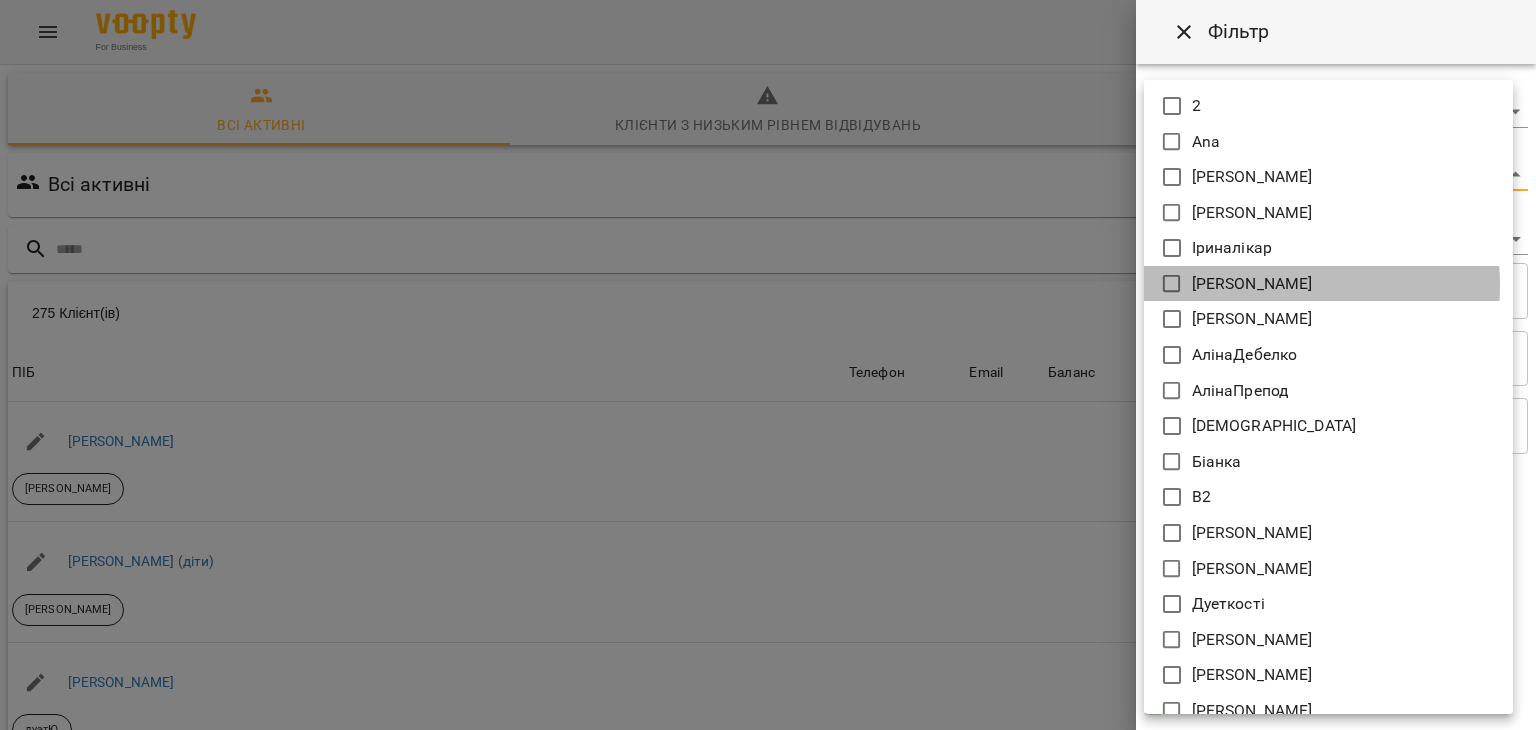 click on "[PERSON_NAME]" at bounding box center [1252, 284] 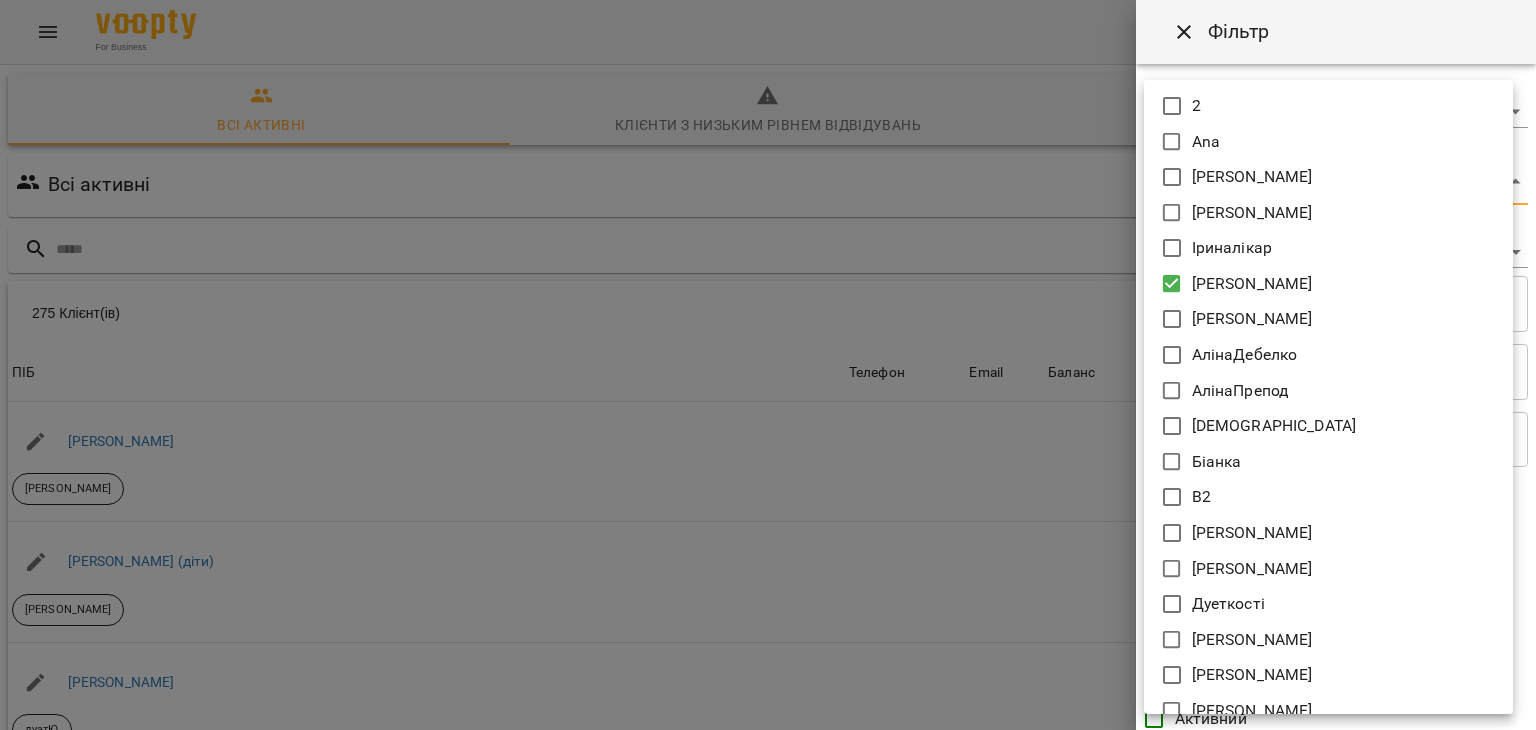 click at bounding box center [768, 365] 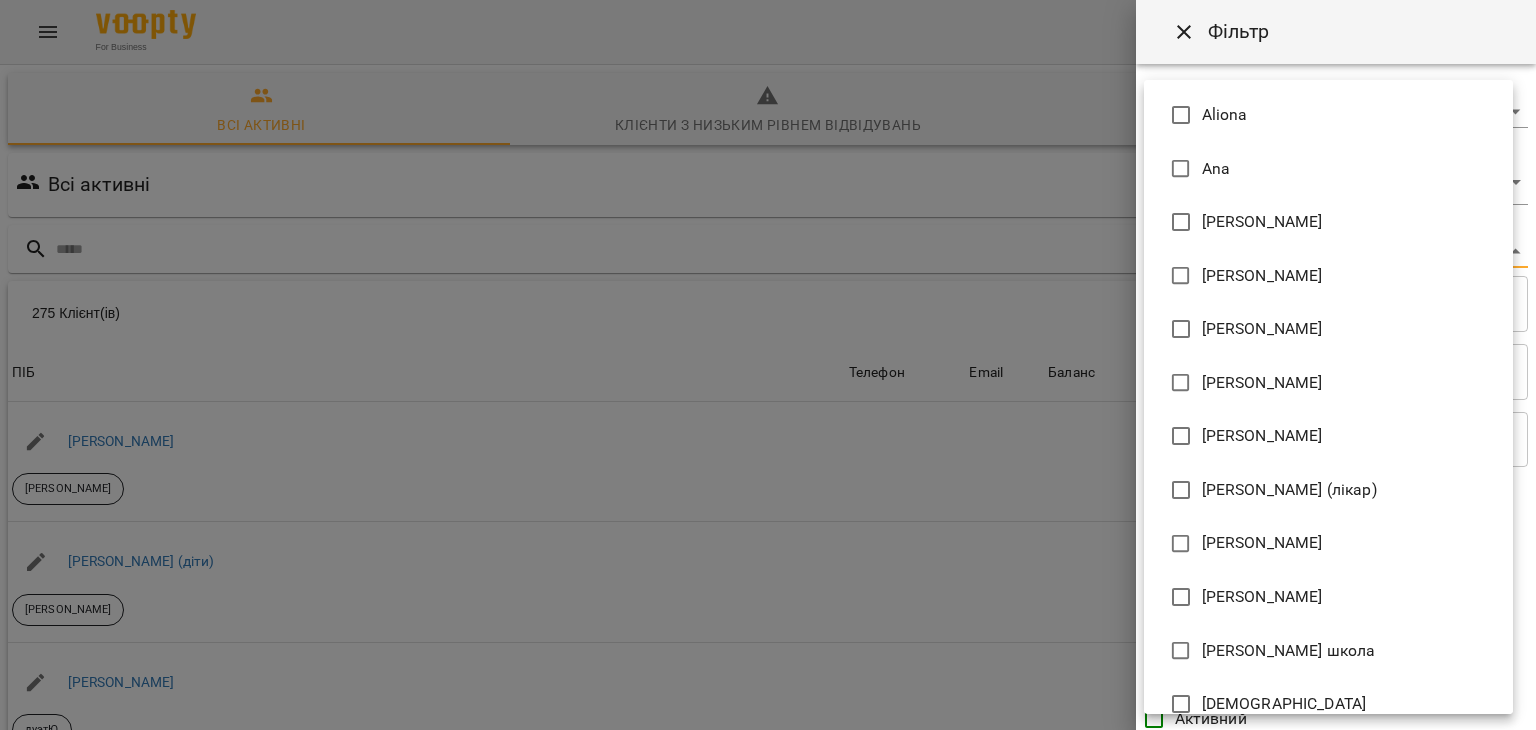 click on "For Business 26 UA Всі активні Клієнти з низьким рівнем відвідувань Видалені клієнти   Всі активні [PERSON_NAME] Фільтр 275   Клієнт(ів) 275   Клієнт(ів) ПІБ Телефон Email Баланс ПІБ [PERSON_NAME] Рекочинська [PERSON_NAME] Телефон Email Баланс 2520 ₴ Поповнити рахунок ПІБ [PERSON_NAME] (діти) [PERSON_NAME] Телефон Email Баланс 0 ₴ Поповнити рахунок ПІБ [PERSON_NAME] Телефон Email Баланс 0 ₴ Поповнити рахунок ПІБ [PERSON_NAME] (діти) [PERSON_NAME] Телефон Email Баланс 0 ₴ Поповнити рахунок ПІБ [PERSON_NAME] дует з [PERSON_NAME] Телефон Email Баланс 0 ₴ Поповнити рахунок ПІБ [PERSON_NAME] дует з [PERSON_NAME] Телефон" at bounding box center [768, 522] 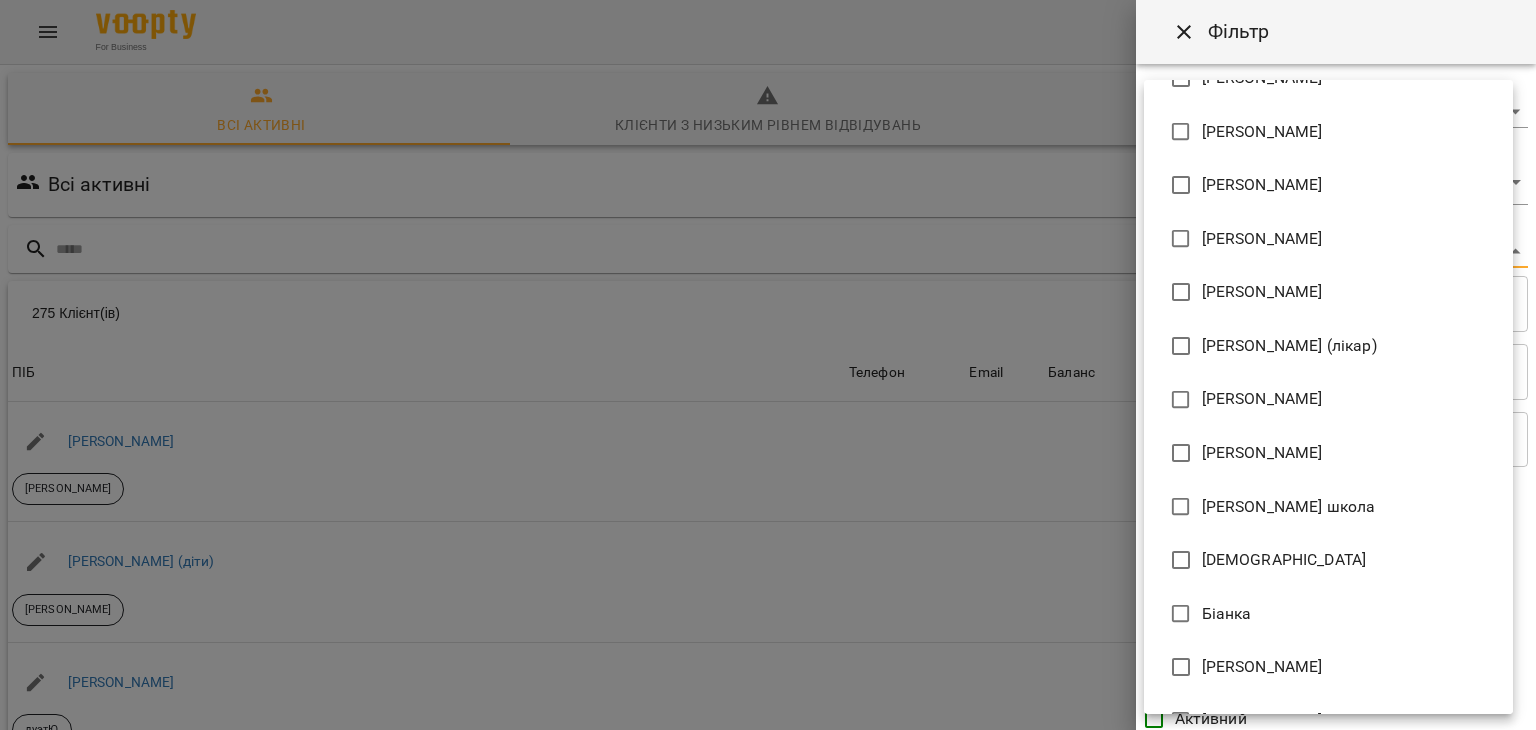 scroll, scrollTop: 152, scrollLeft: 0, axis: vertical 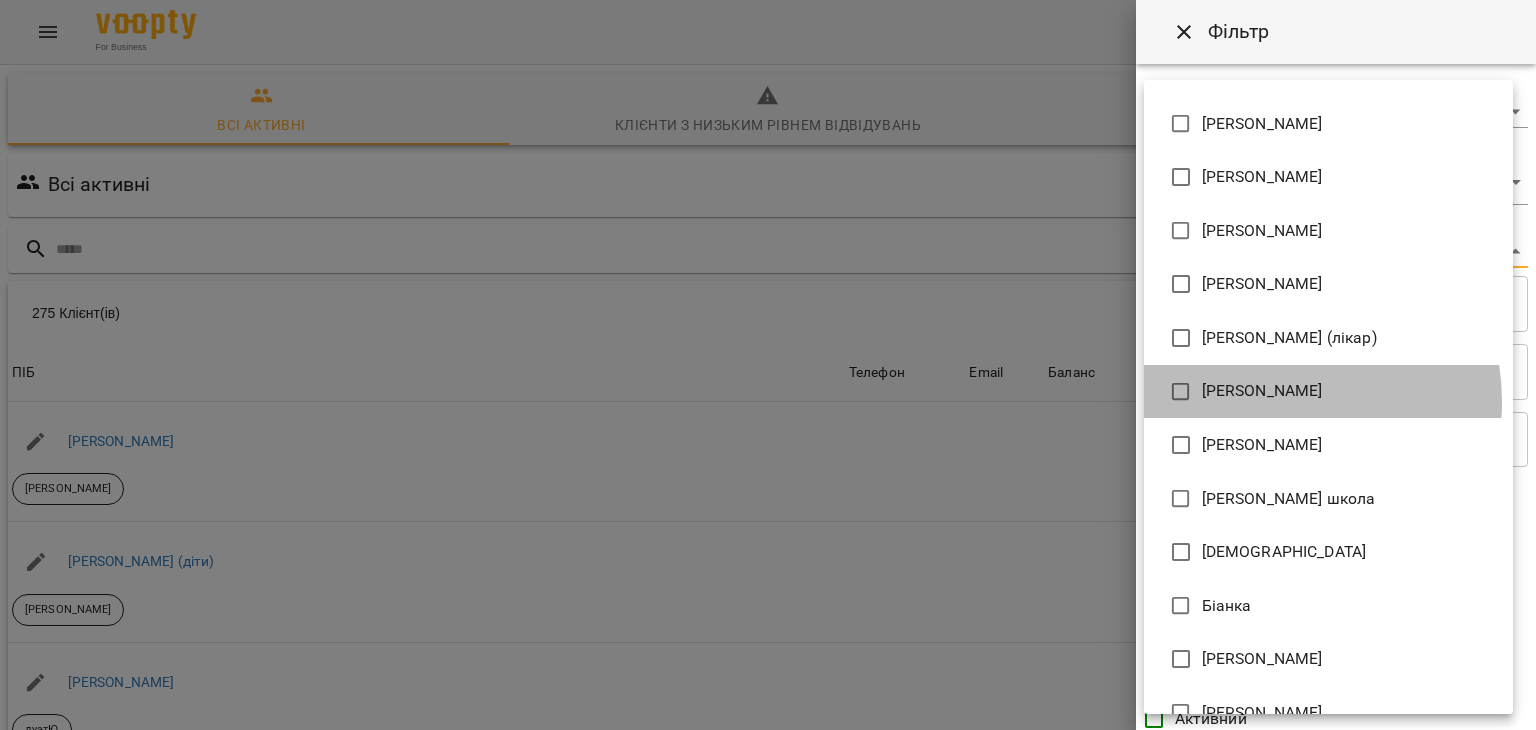 click on "[PERSON_NAME]" at bounding box center (1328, 392) 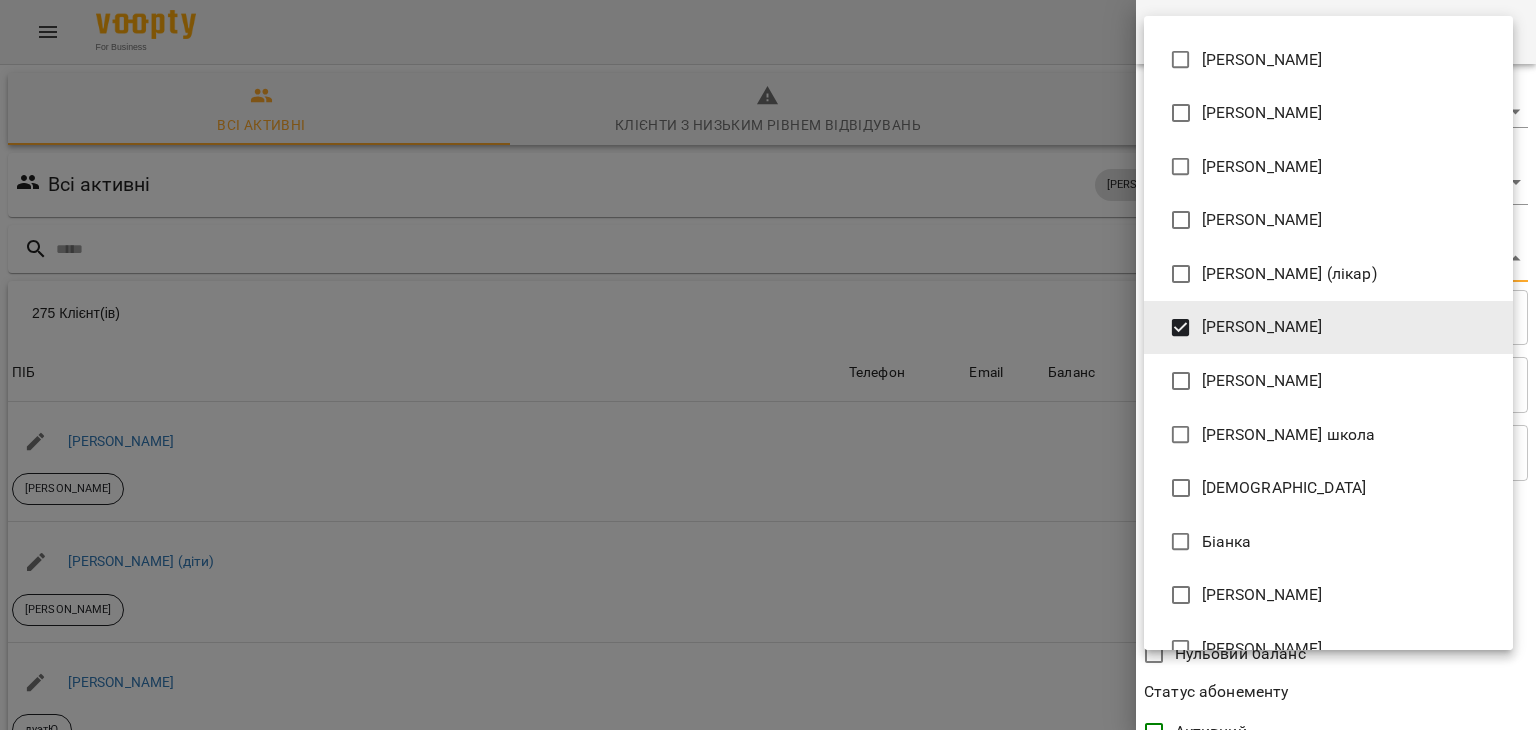 click at bounding box center [768, 365] 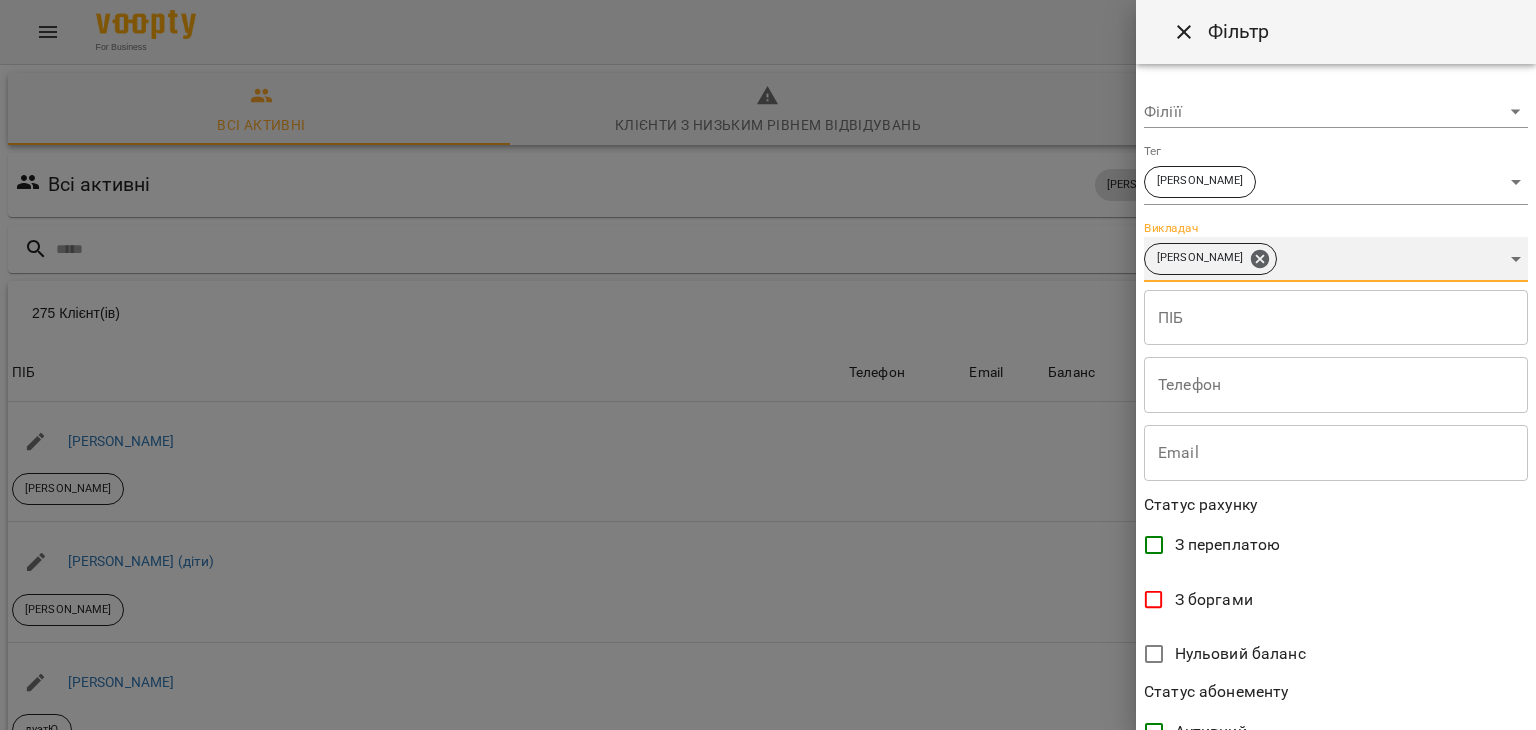 scroll, scrollTop: 410, scrollLeft: 0, axis: vertical 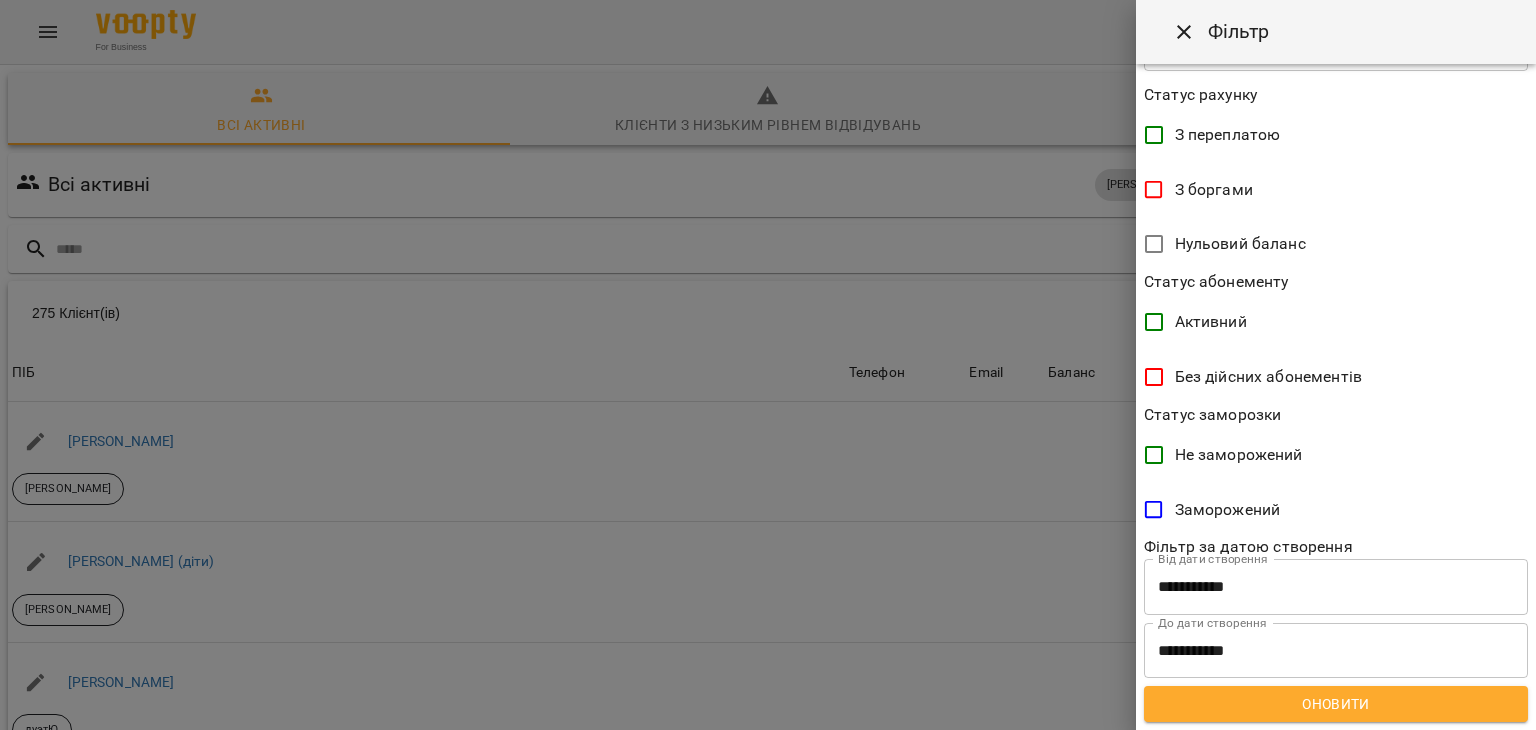 click on "Оновити" at bounding box center [1336, 704] 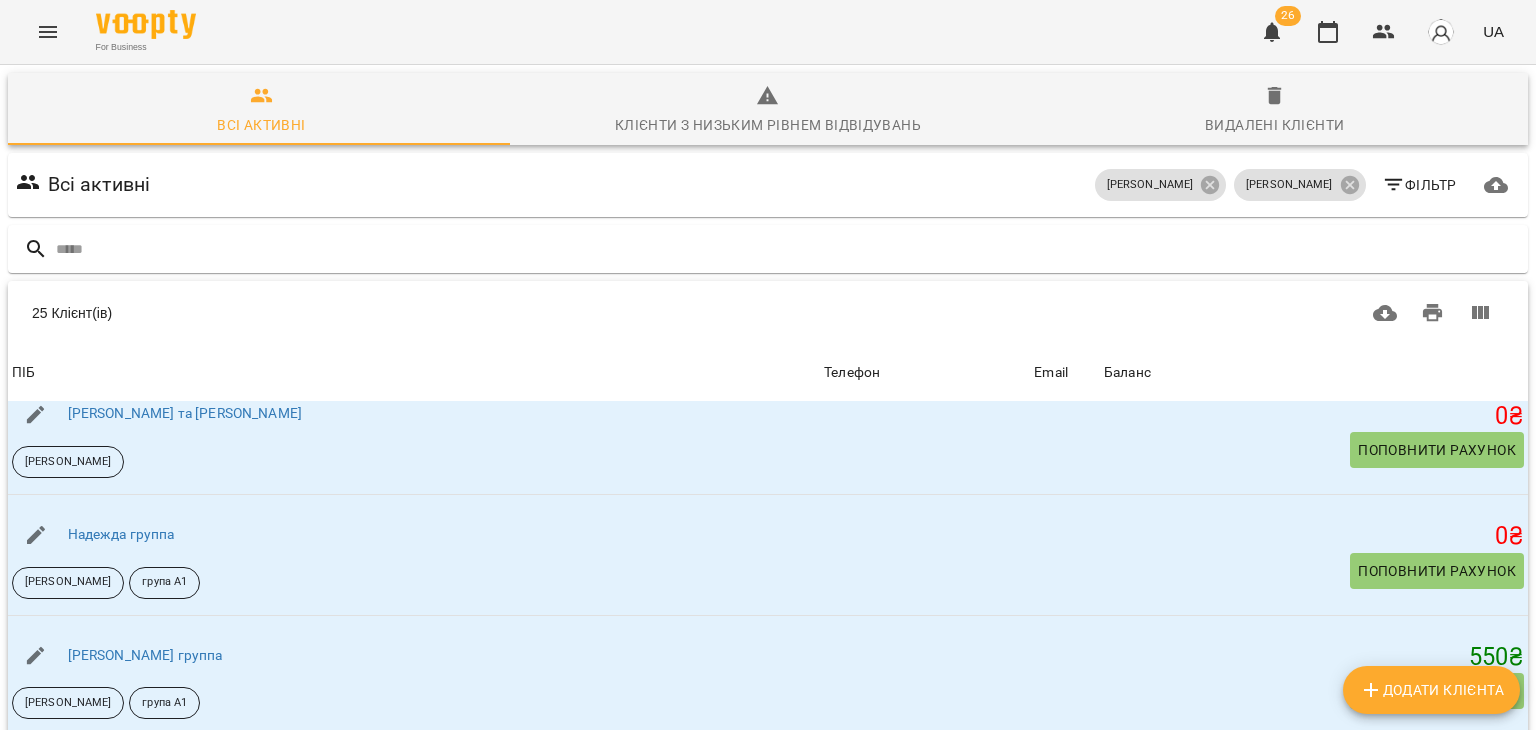 scroll, scrollTop: 1475, scrollLeft: 0, axis: vertical 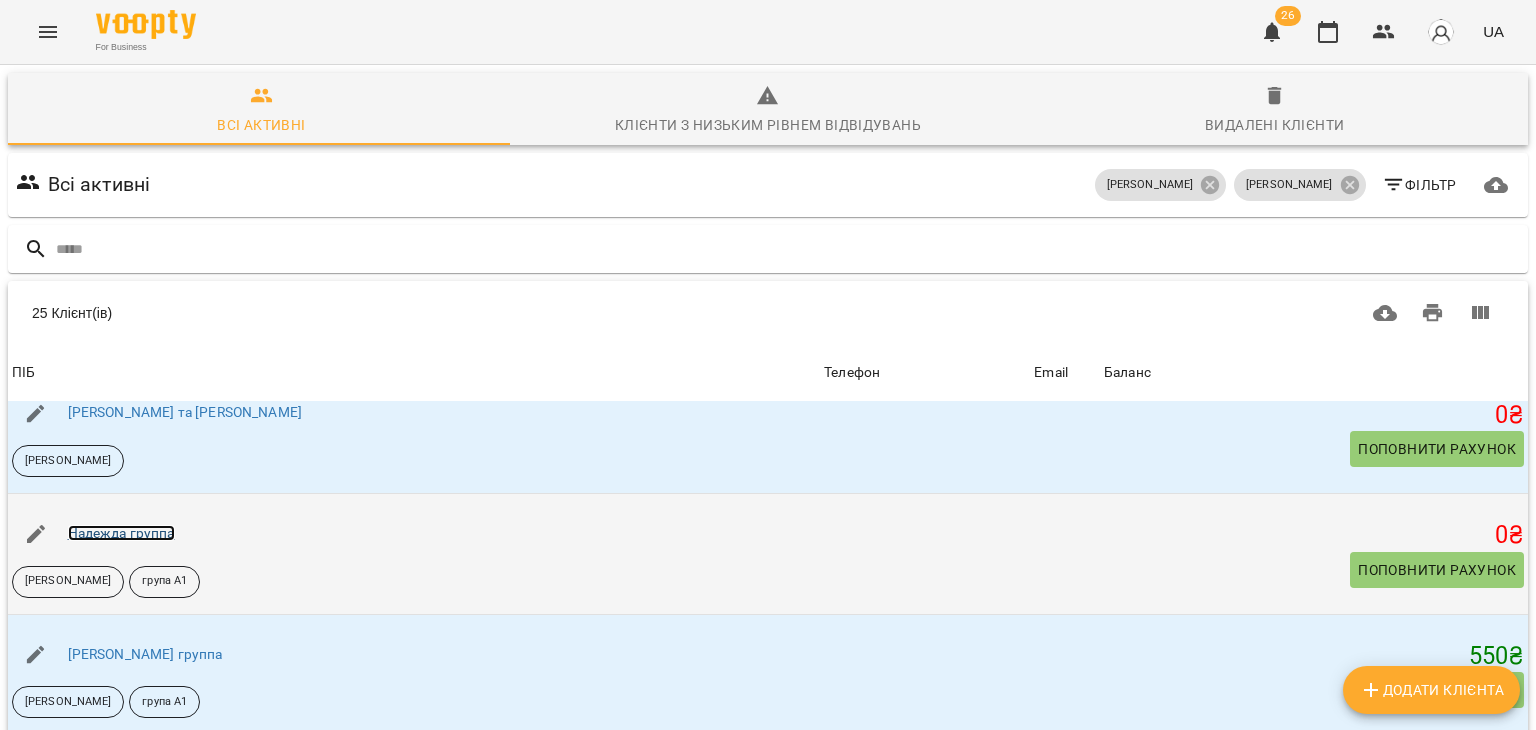 click on "Надежда группа" at bounding box center (121, 533) 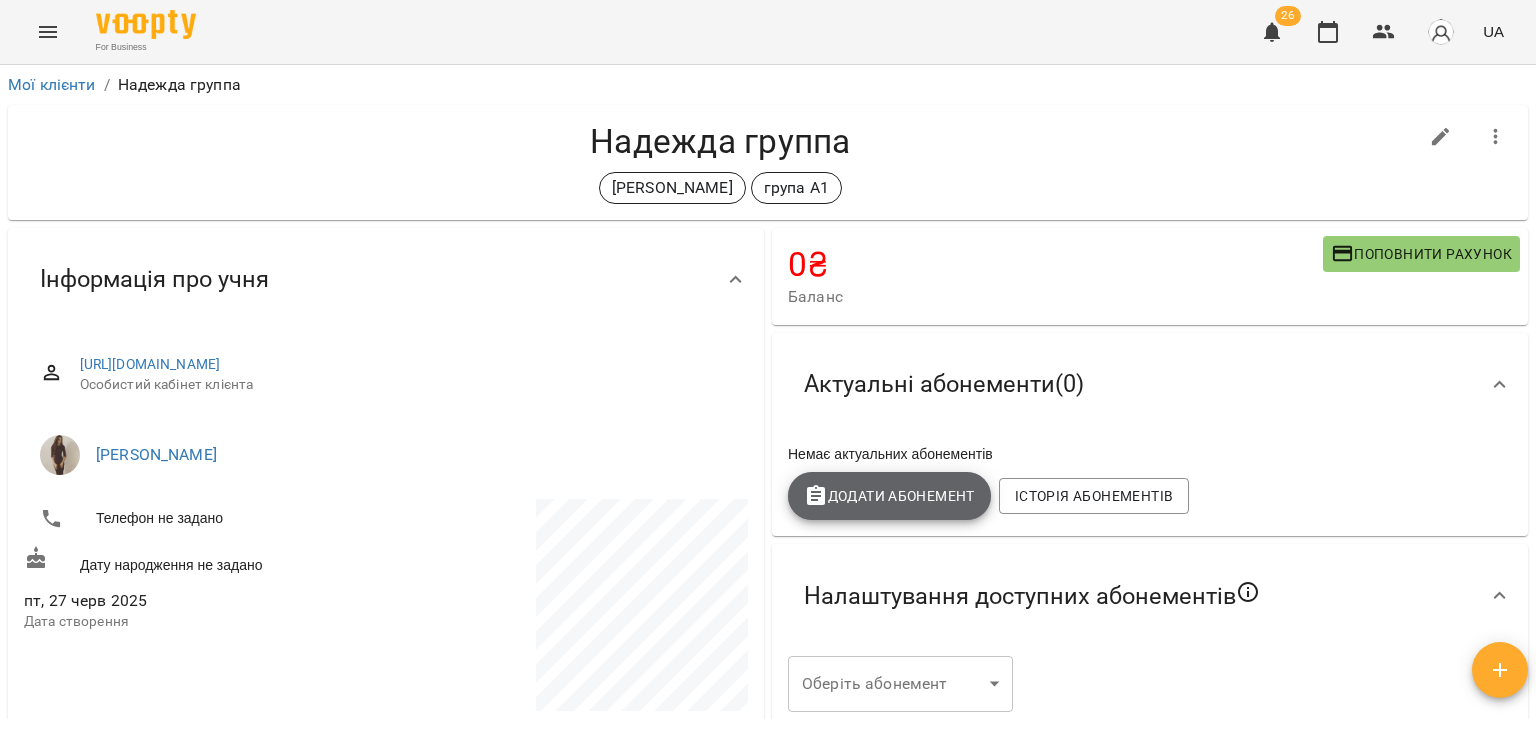 click on "Додати Абонемент" at bounding box center (889, 496) 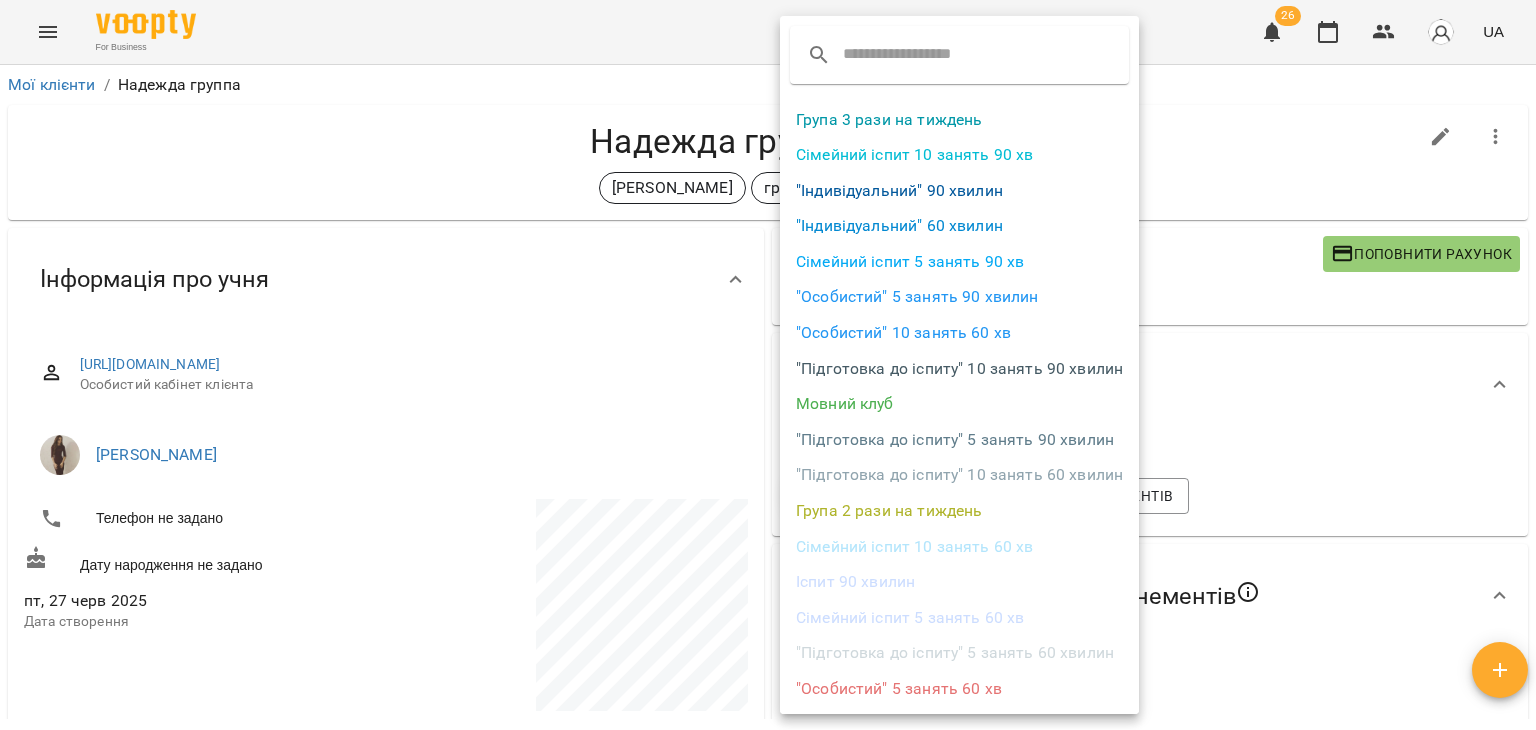 scroll, scrollTop: 0, scrollLeft: 0, axis: both 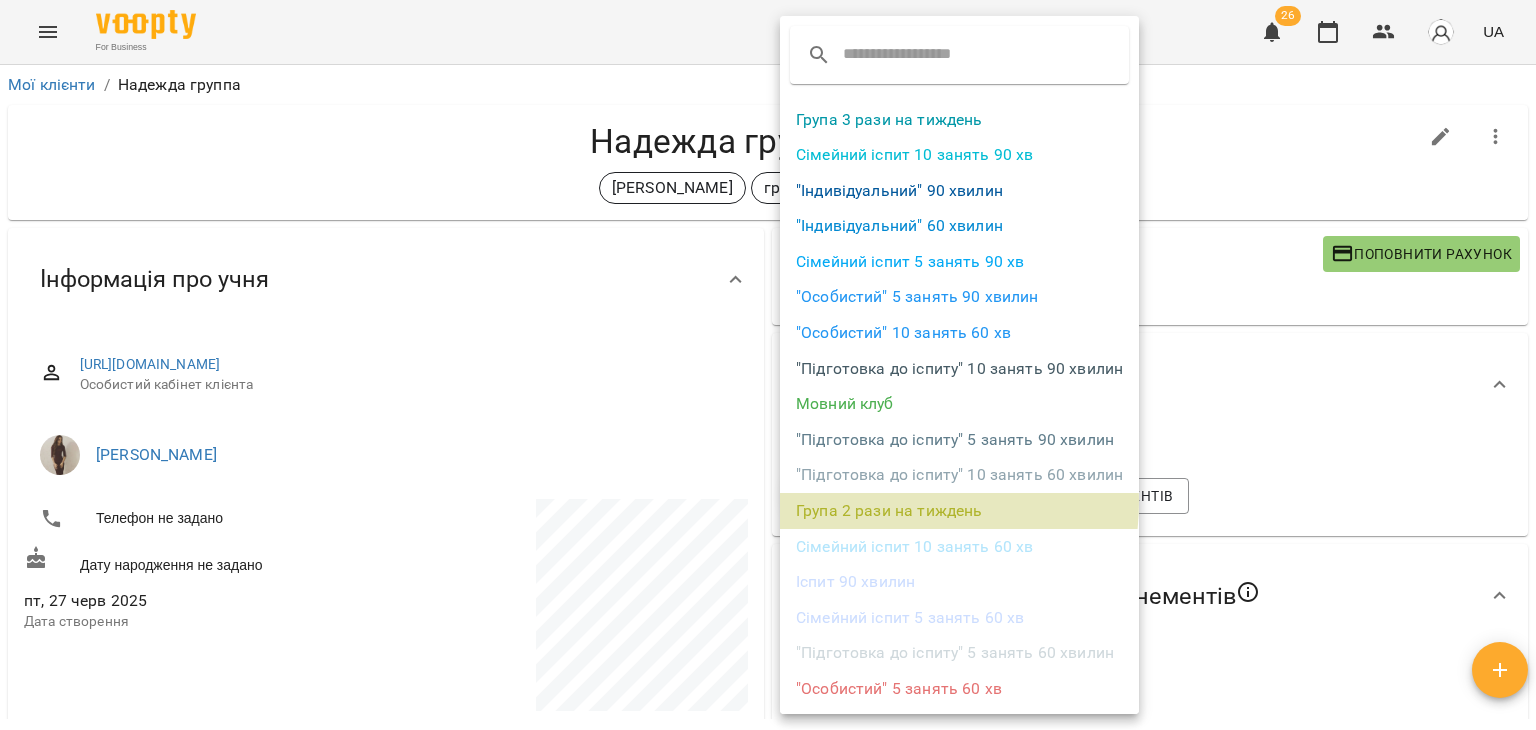 click on "Група 2 рази на тиждень" at bounding box center [959, 511] 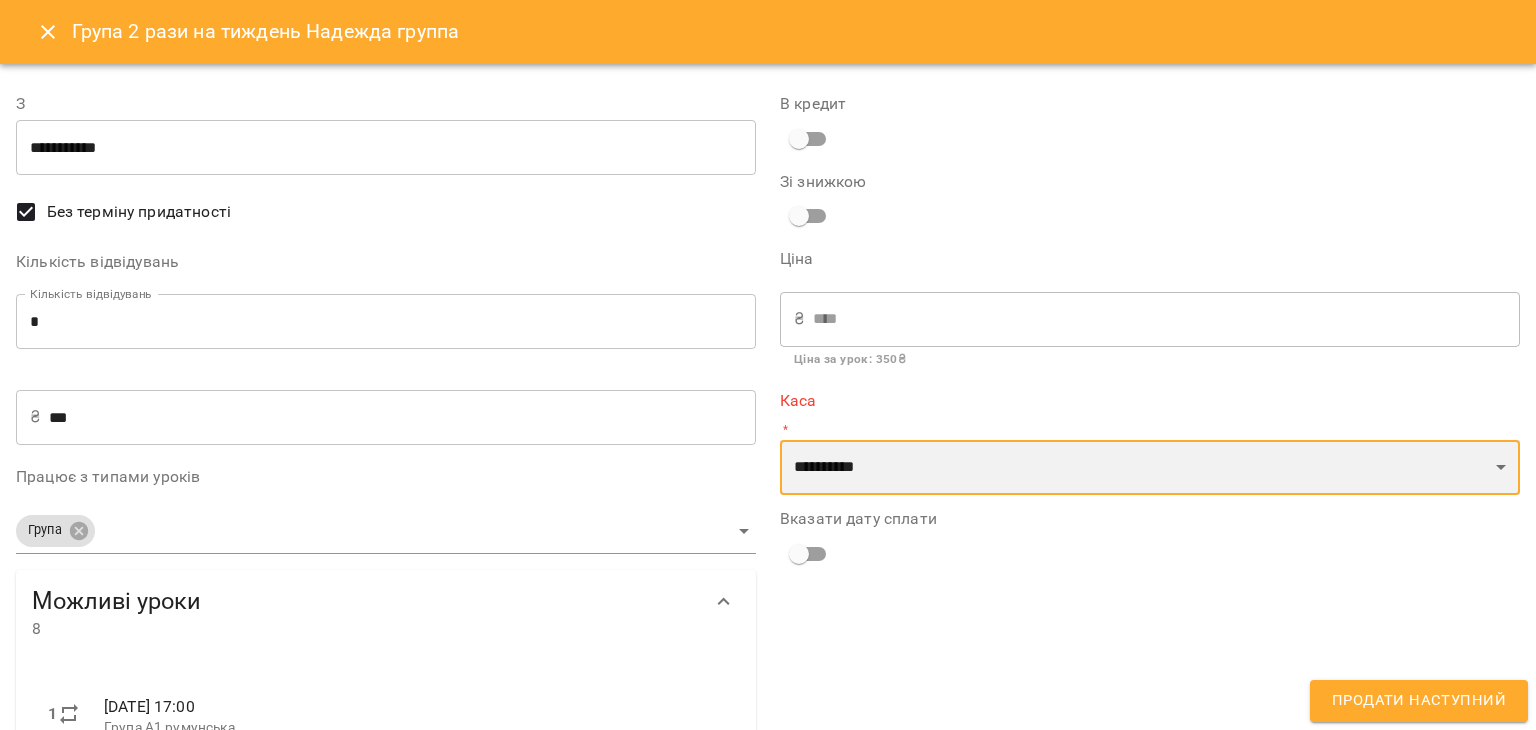 click on "**********" at bounding box center (1150, 468) 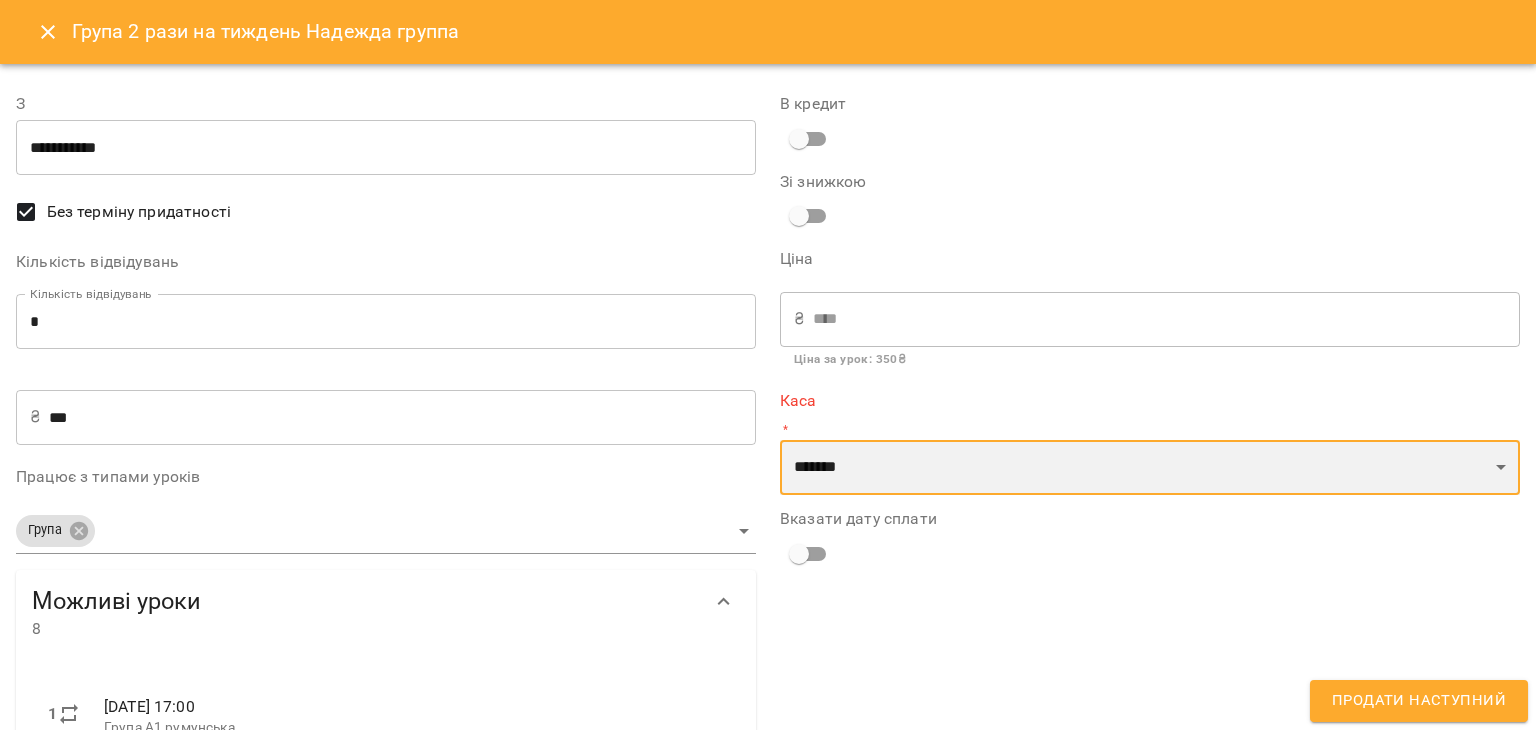 click on "**********" at bounding box center [1150, 468] 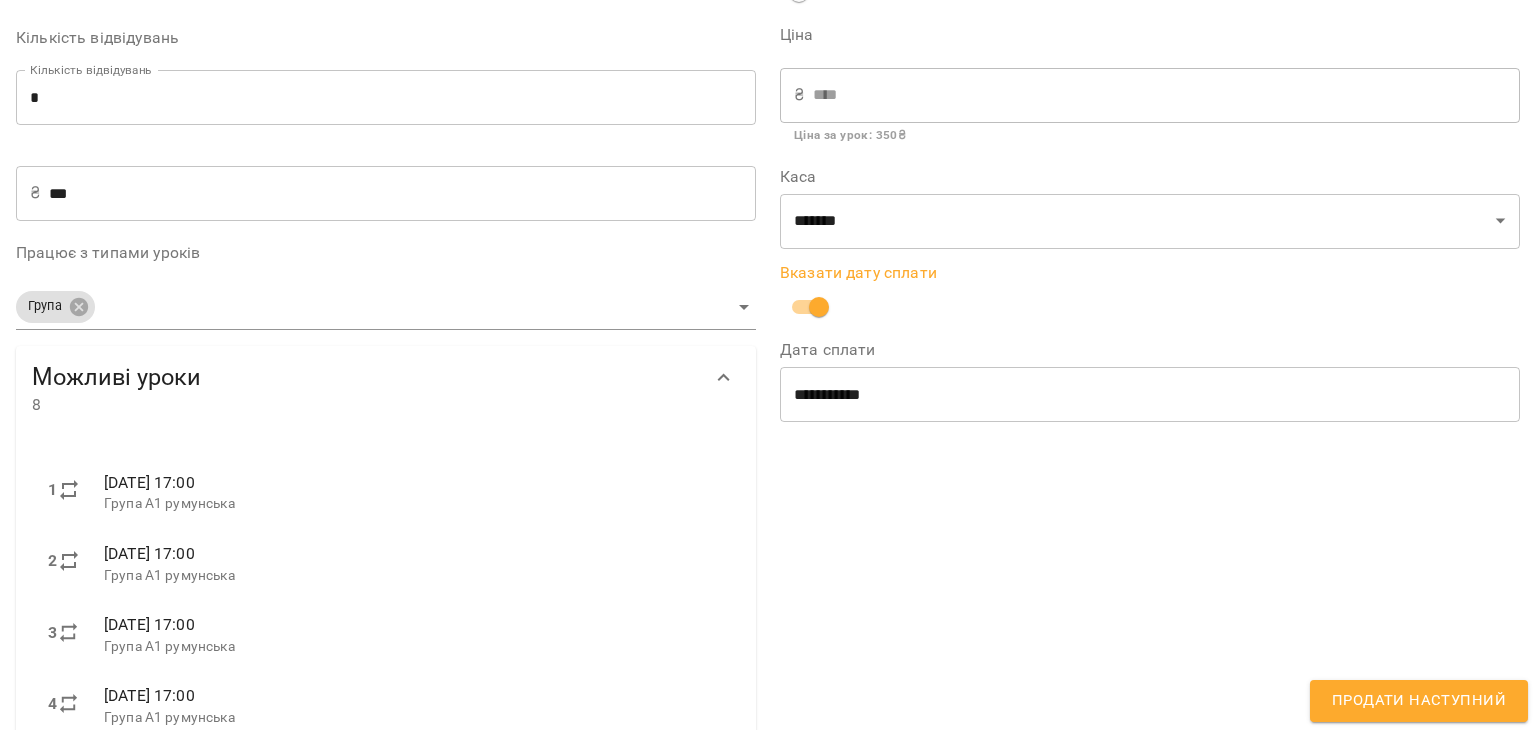 scroll, scrollTop: 232, scrollLeft: 0, axis: vertical 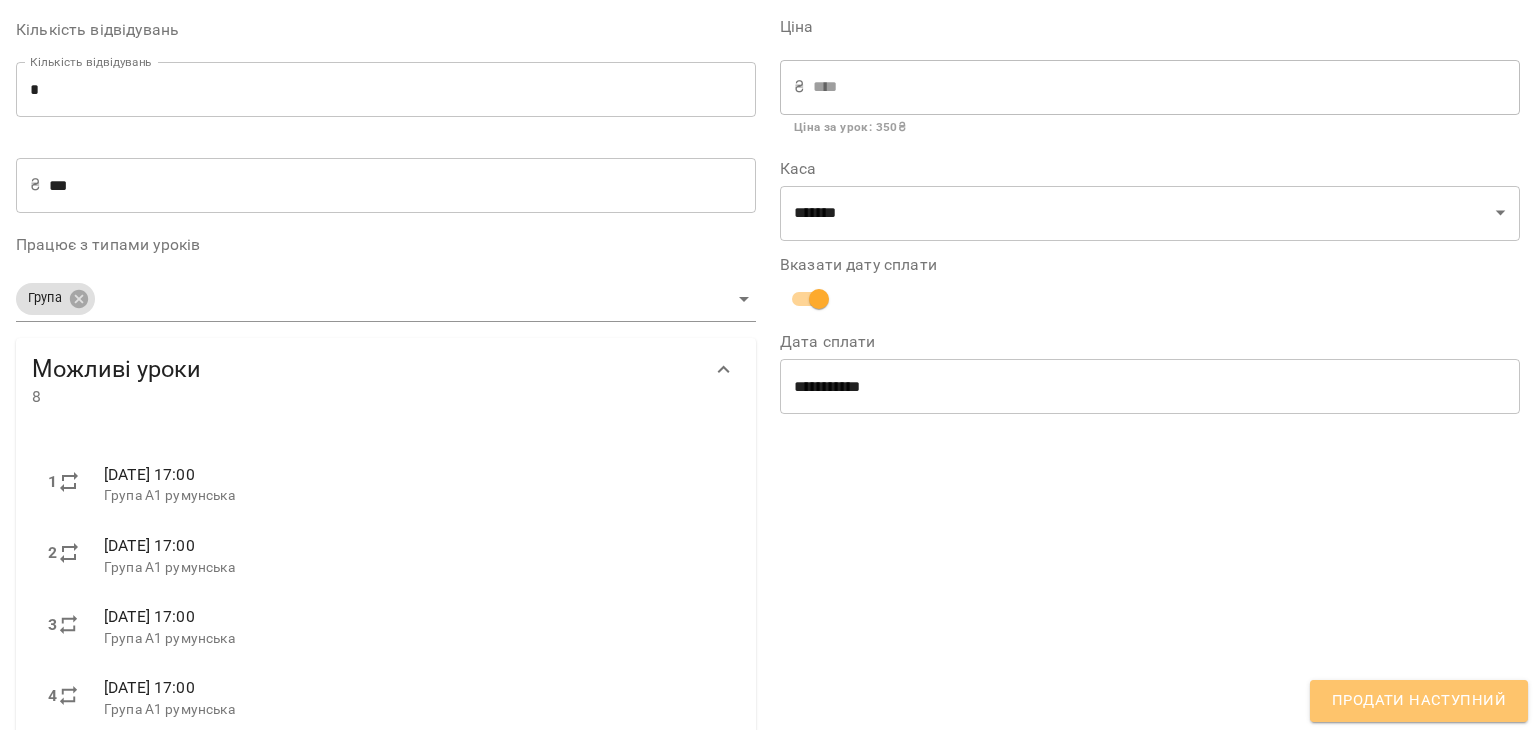 click on "Продати наступний" at bounding box center [1419, 701] 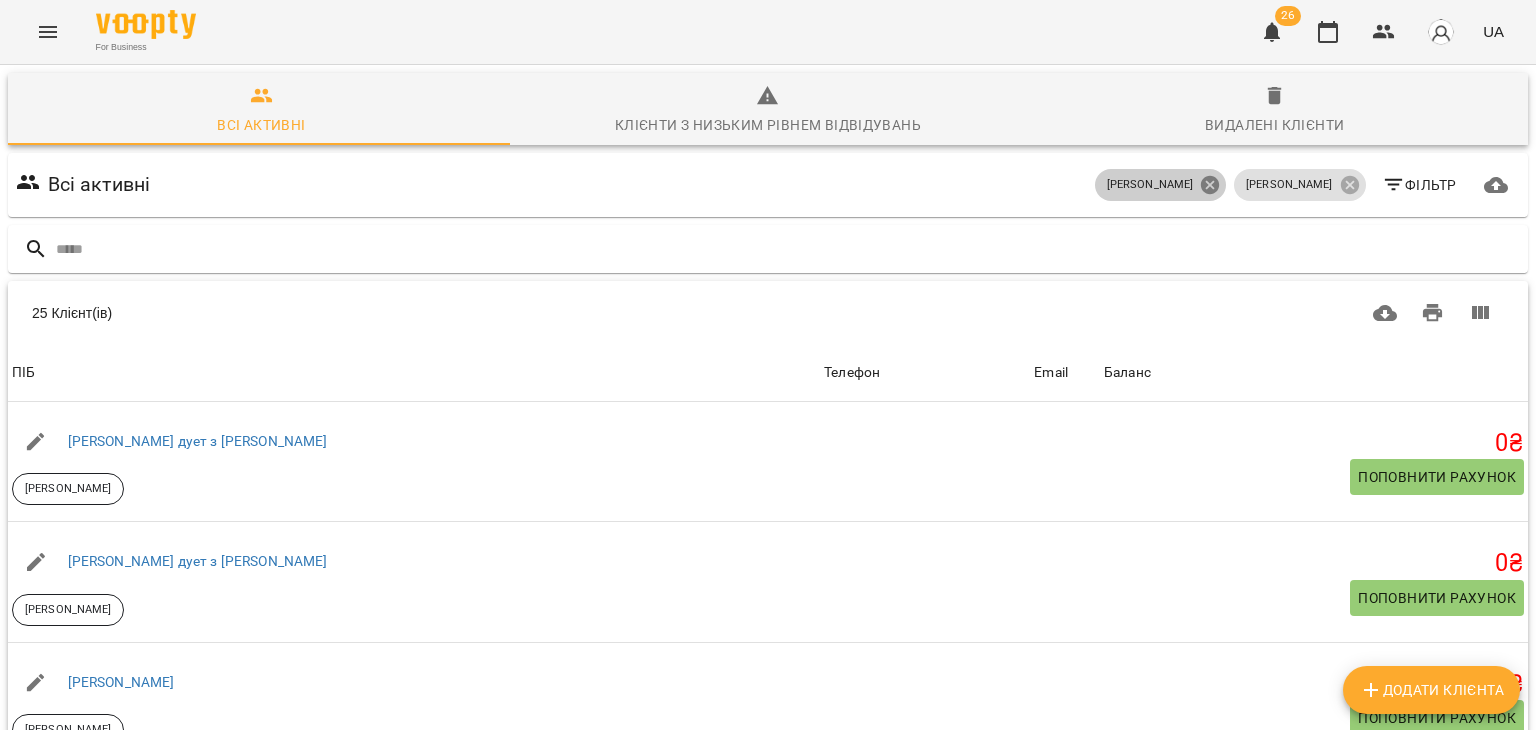 click 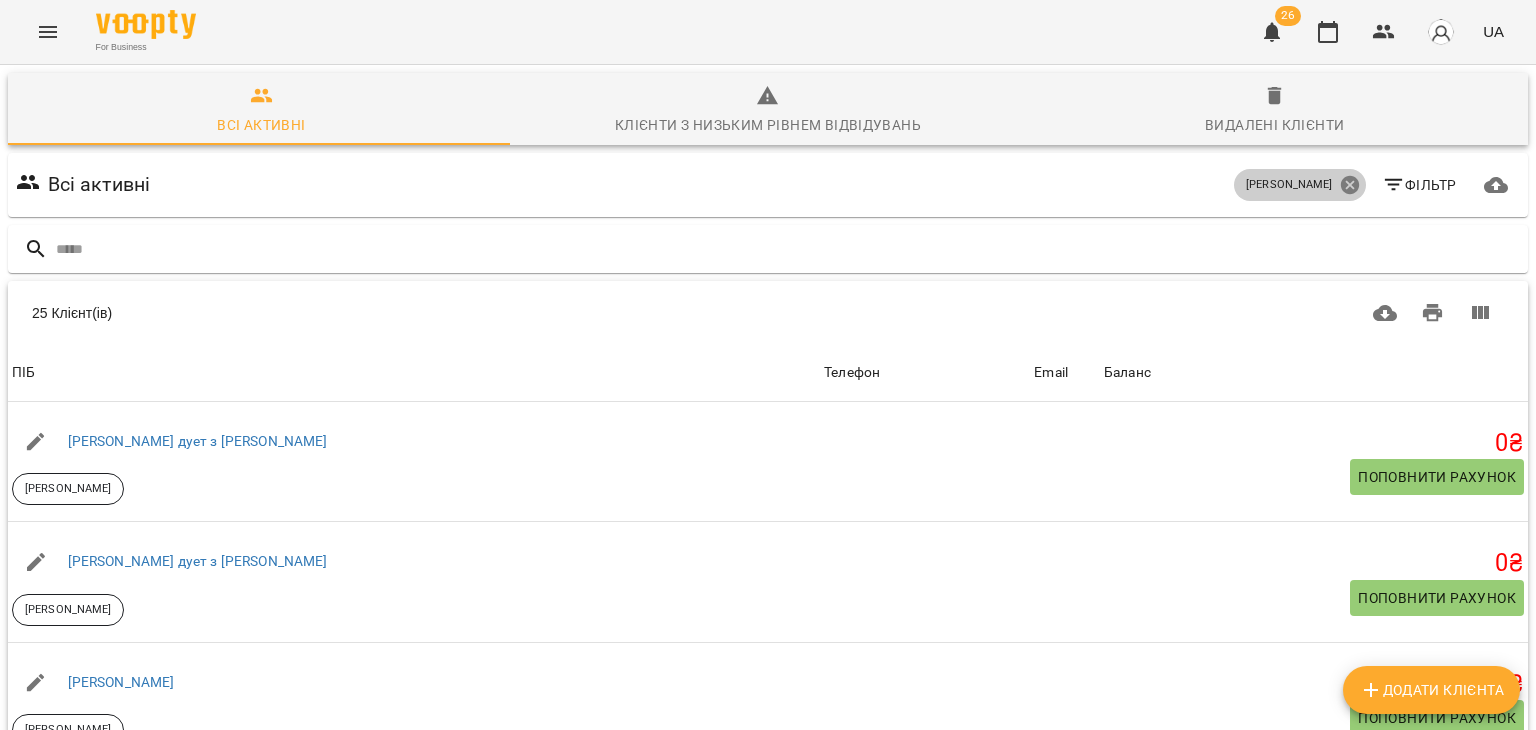 click 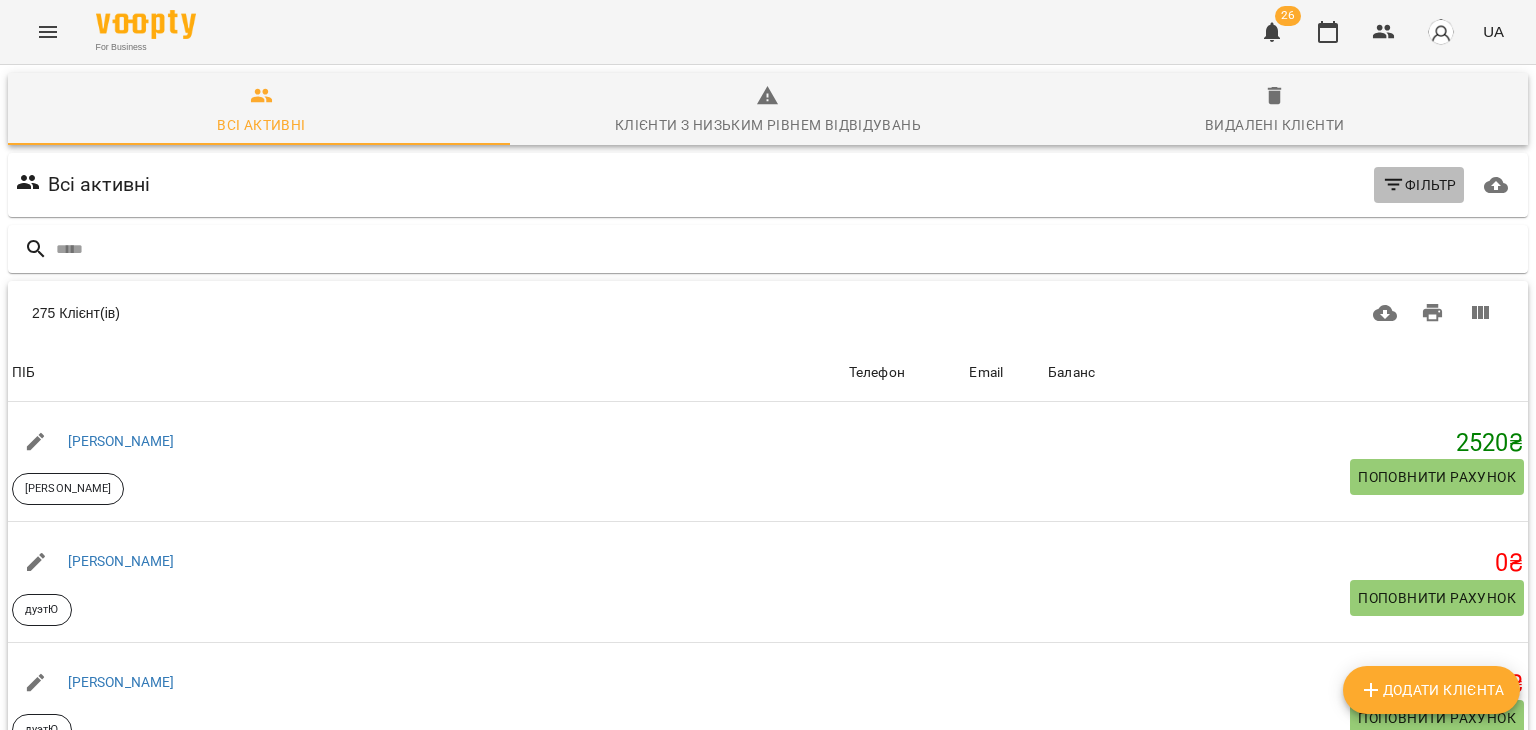 click on "Фільтр" at bounding box center [1419, 185] 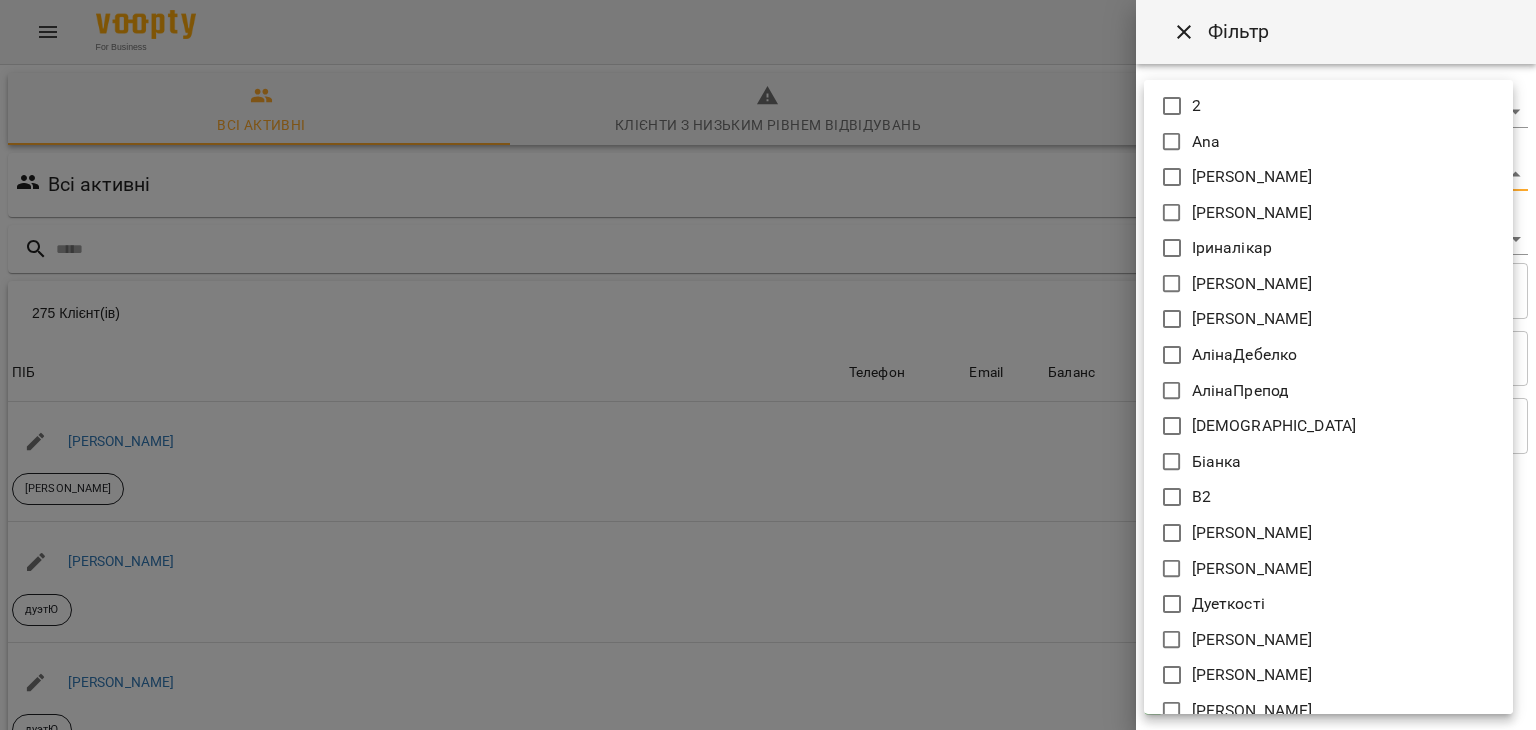 click on "For Business 26 UA Всі активні Клієнти з низьким рівнем відвідувань Видалені клієнти   Всі активні Фільтр 275   Клієнт(ів) 275   Клієнт(ів) ПІБ Телефон Email Баланс ПІБ [PERSON_NAME] Рекочинська [PERSON_NAME] Телефон Email Баланс 2520 ₴ Поповнити рахунок ПІБ [PERSON_NAME] Телефон Email Баланс 0 ₴ Поповнити рахунок ПІБ [PERSON_NAME] дуэтЮ Телефон Email Баланс 0 ₴ Поповнити рахунок ПІБ [PERSON_NAME] (діти) [PERSON_NAME] Телефон Email Баланс 0 ₴ Поповнити рахунок ПІБ [PERSON_NAME] (діти) [PERSON_NAME] Телефон Email Баланс 0 ₴ Поповнити рахунок ПІБ [PERSON_NAME] дует з [PERSON_NAME] Телефон Email Баланс 0 ₴ ПІБ 0" at bounding box center [768, 522] 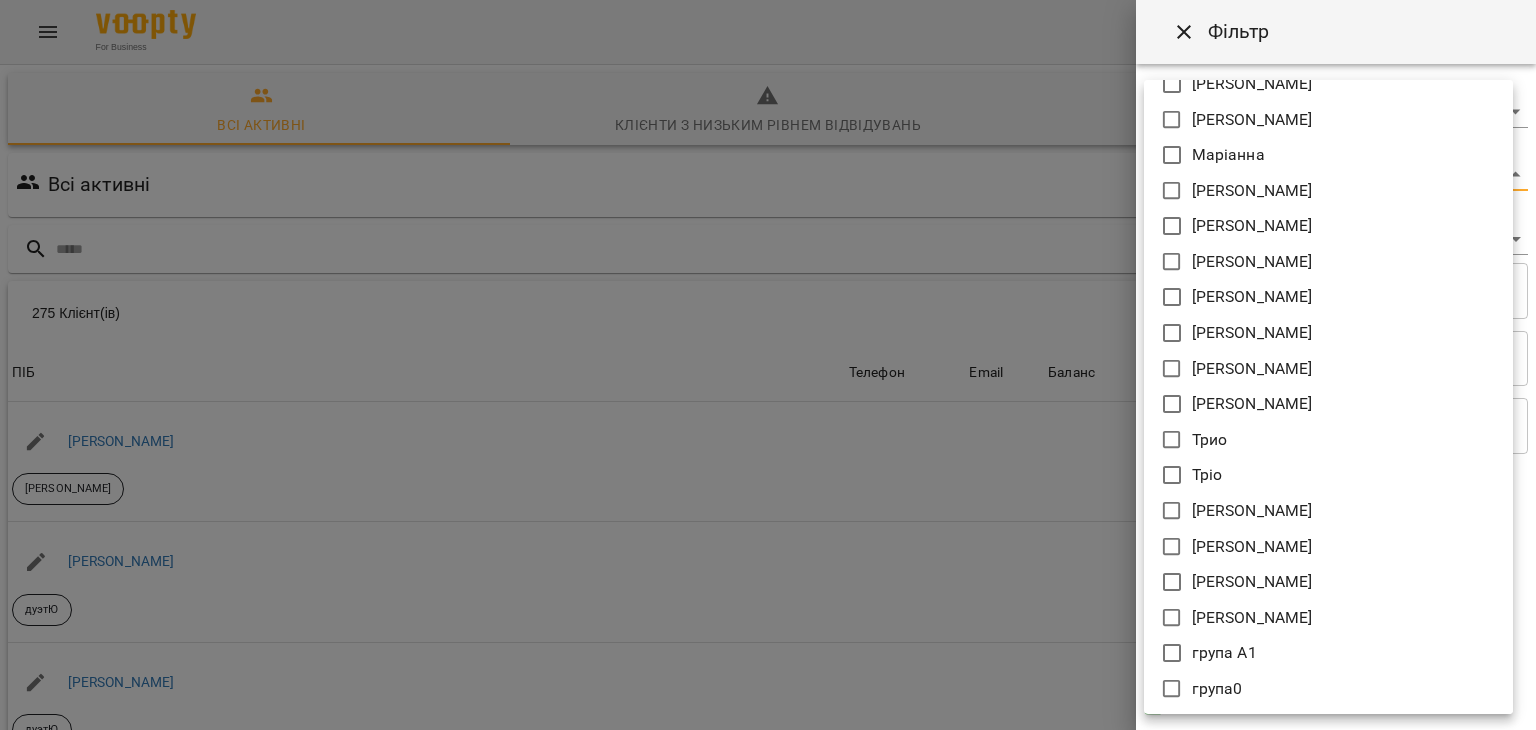 scroll, scrollTop: 660, scrollLeft: 0, axis: vertical 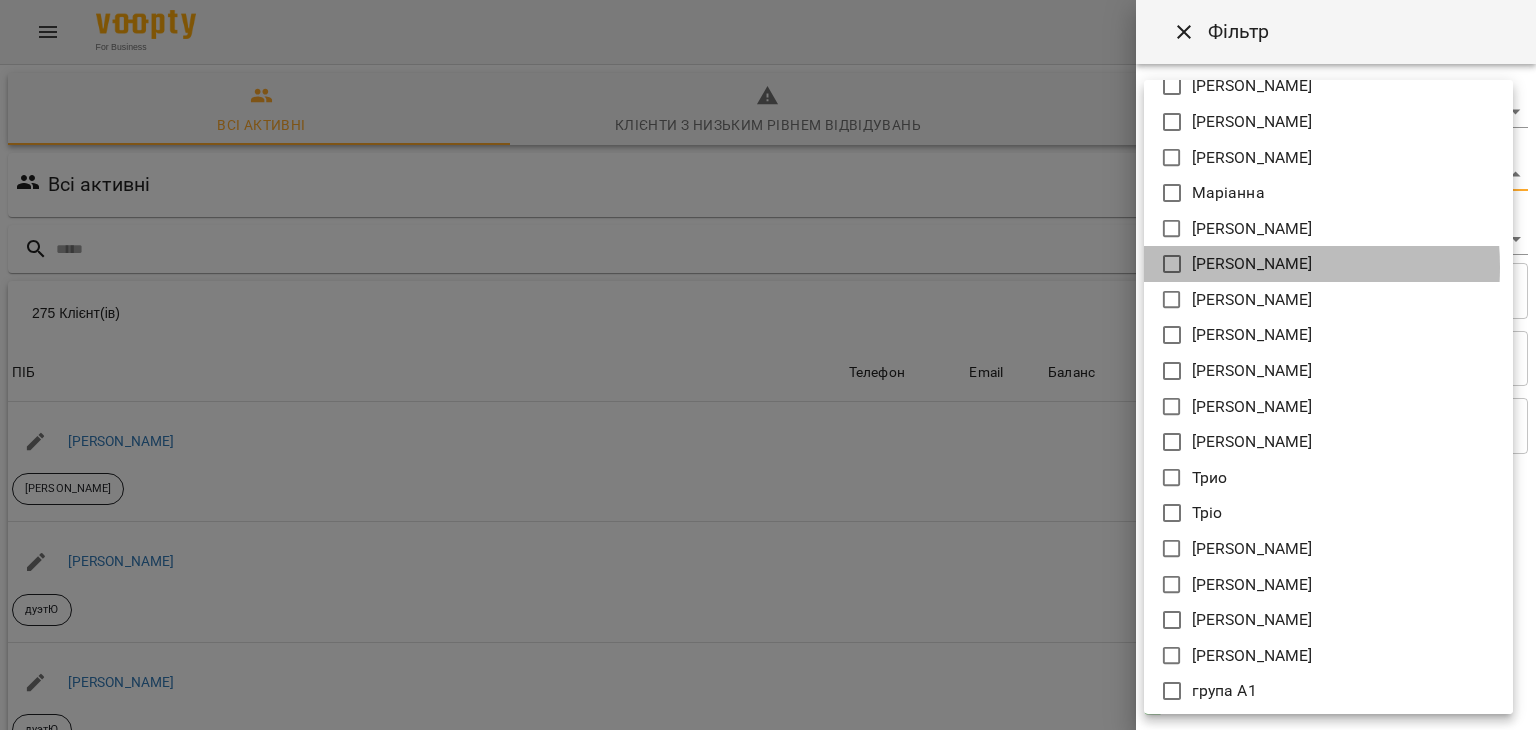 click on "[PERSON_NAME]" at bounding box center (1252, 264) 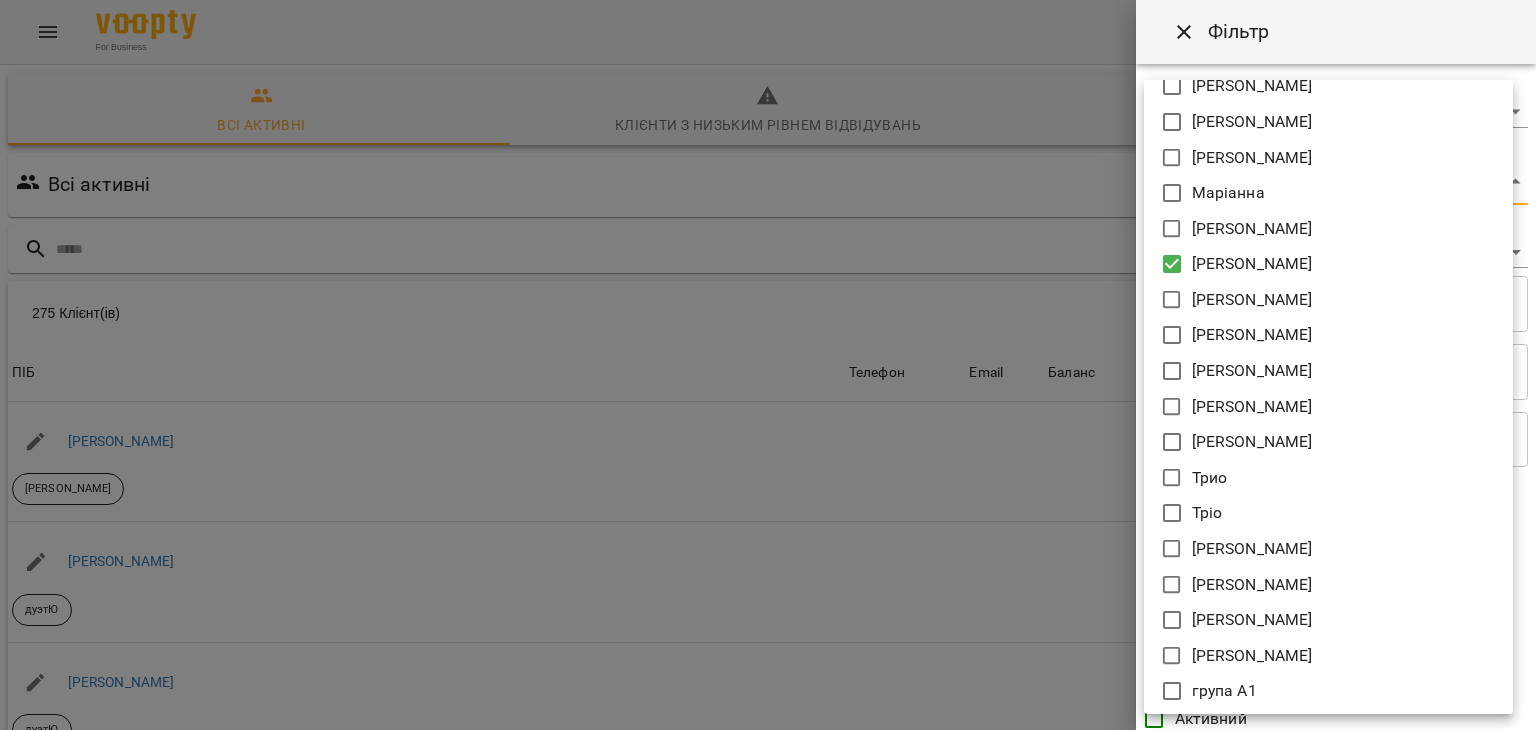 click at bounding box center (768, 365) 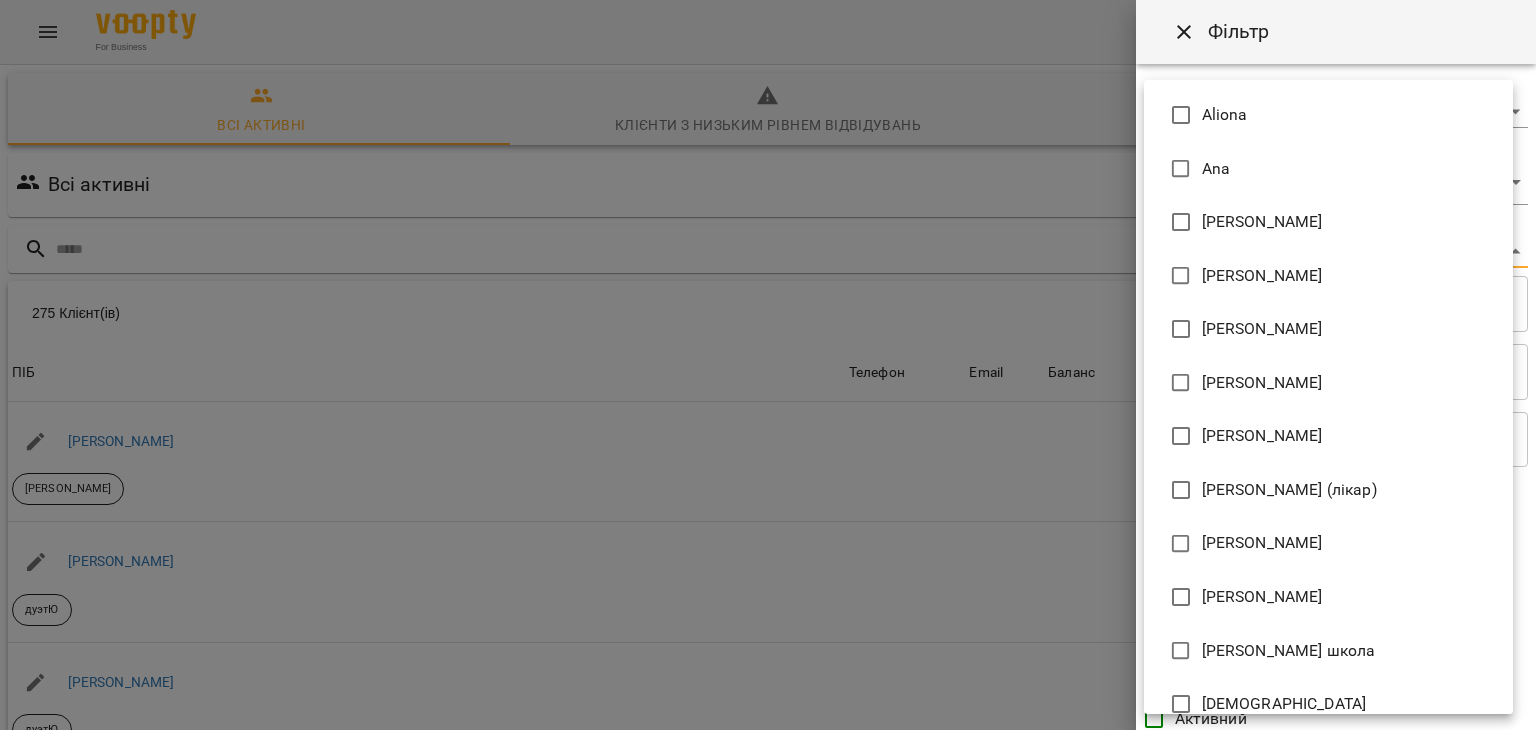 click on "For Business 26 UA Всі активні Клієнти з низьким рівнем відвідувань Видалені клієнти   Всі активні [PERSON_NAME] 275   Клієнт(ів) 275   Клієнт(ів) ПІБ Телефон Email Баланс ПІБ [PERSON_NAME] Рекочинська [PERSON_NAME] Телефон Email Баланс 2520 ₴ Поповнити рахунок ПІБ [PERSON_NAME] Телефон Email Баланс 0 ₴ Поповнити рахунок ПІБ [PERSON_NAME] дуэтЮ Телефон Email Баланс 0 ₴ Поповнити рахунок ПІБ [PERSON_NAME] (діти) [PERSON_NAME] Телефон Email Баланс 0 ₴ Поповнити рахунок ПІБ [PERSON_NAME] (діти) [PERSON_NAME] Телефон Email Баланс 0 ₴ Поповнити рахунок ПІБ [PERSON_NAME] дует з [PERSON_NAME] Телефон Email Баланс" at bounding box center (768, 522) 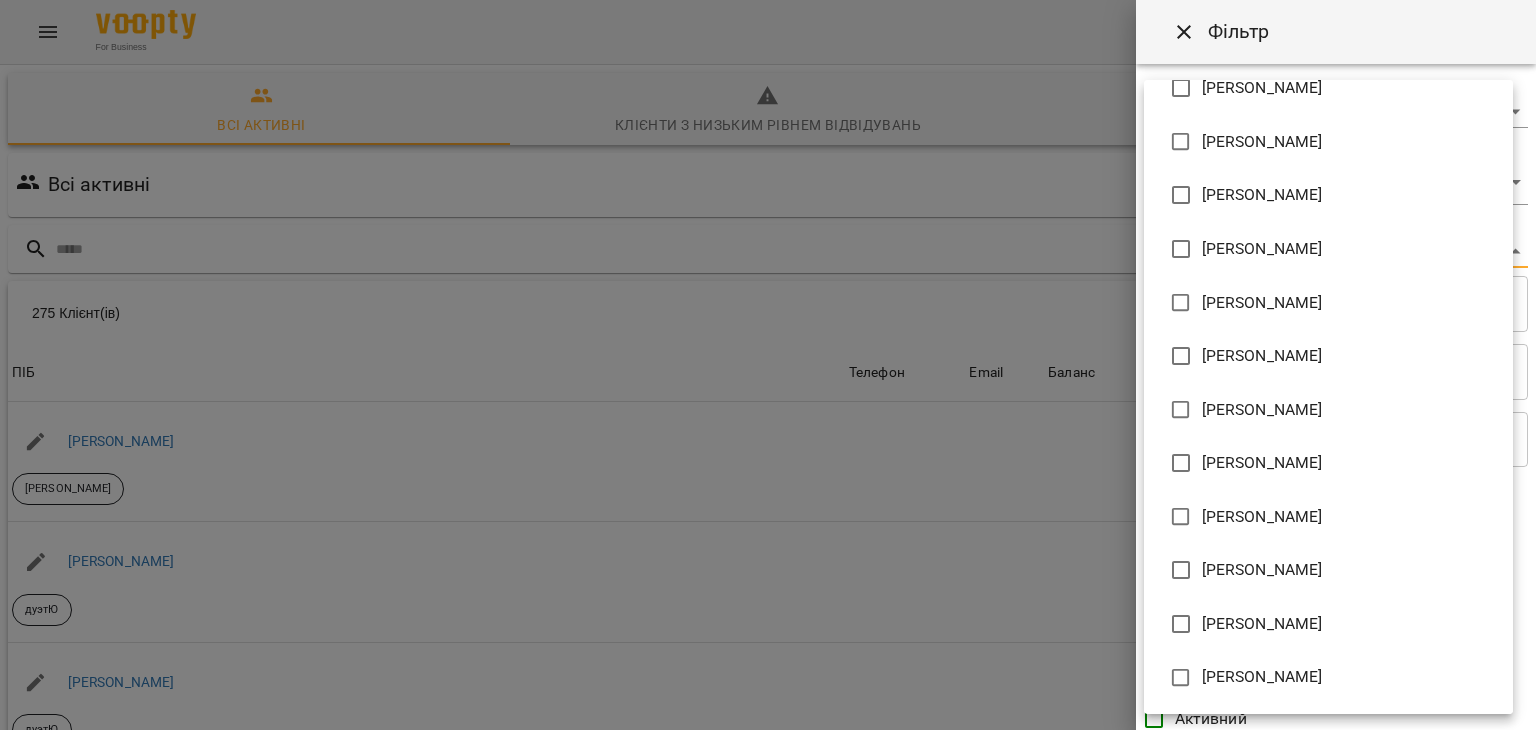 scroll, scrollTop: 724, scrollLeft: 0, axis: vertical 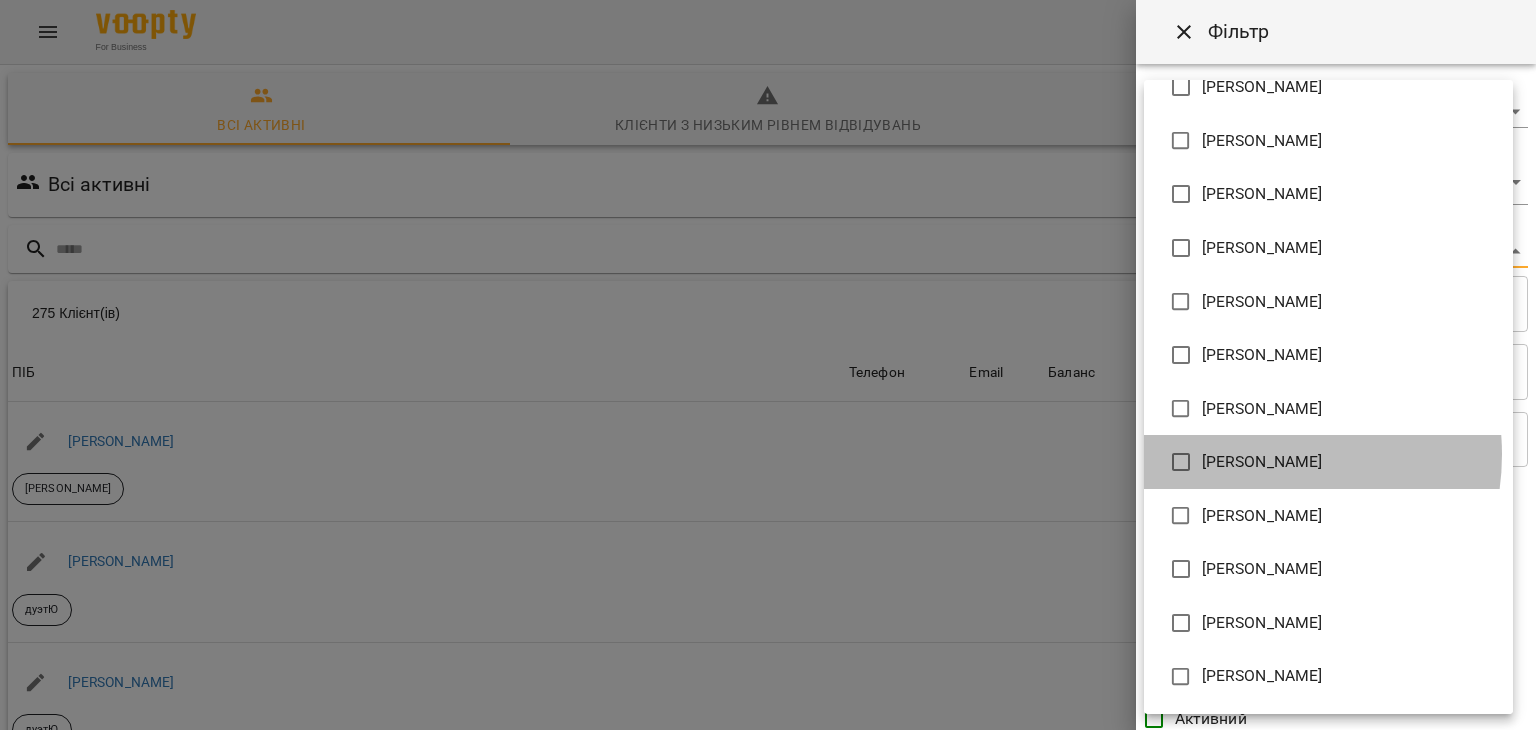 click on "[PERSON_NAME]" at bounding box center (1262, 462) 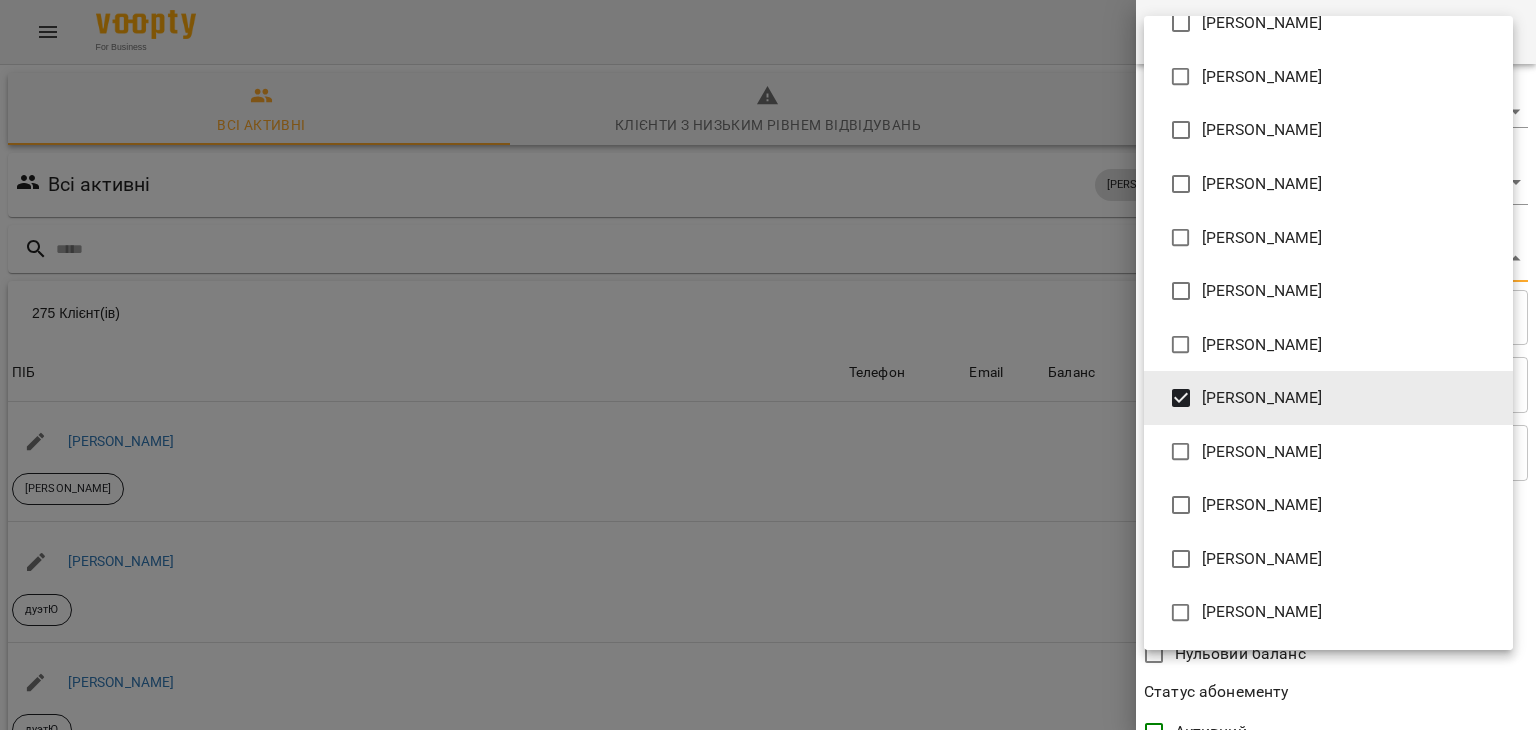 click at bounding box center (768, 365) 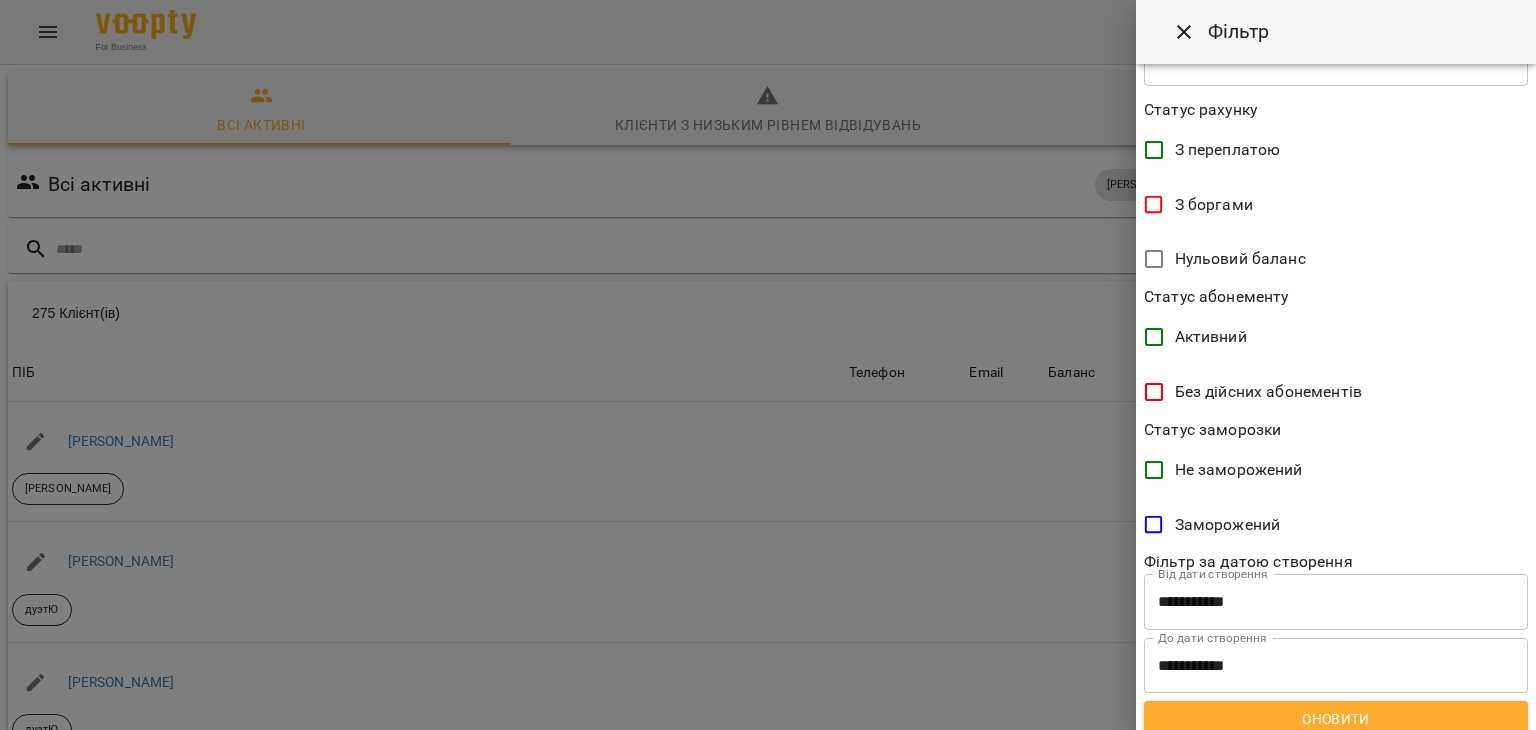 scroll, scrollTop: 410, scrollLeft: 0, axis: vertical 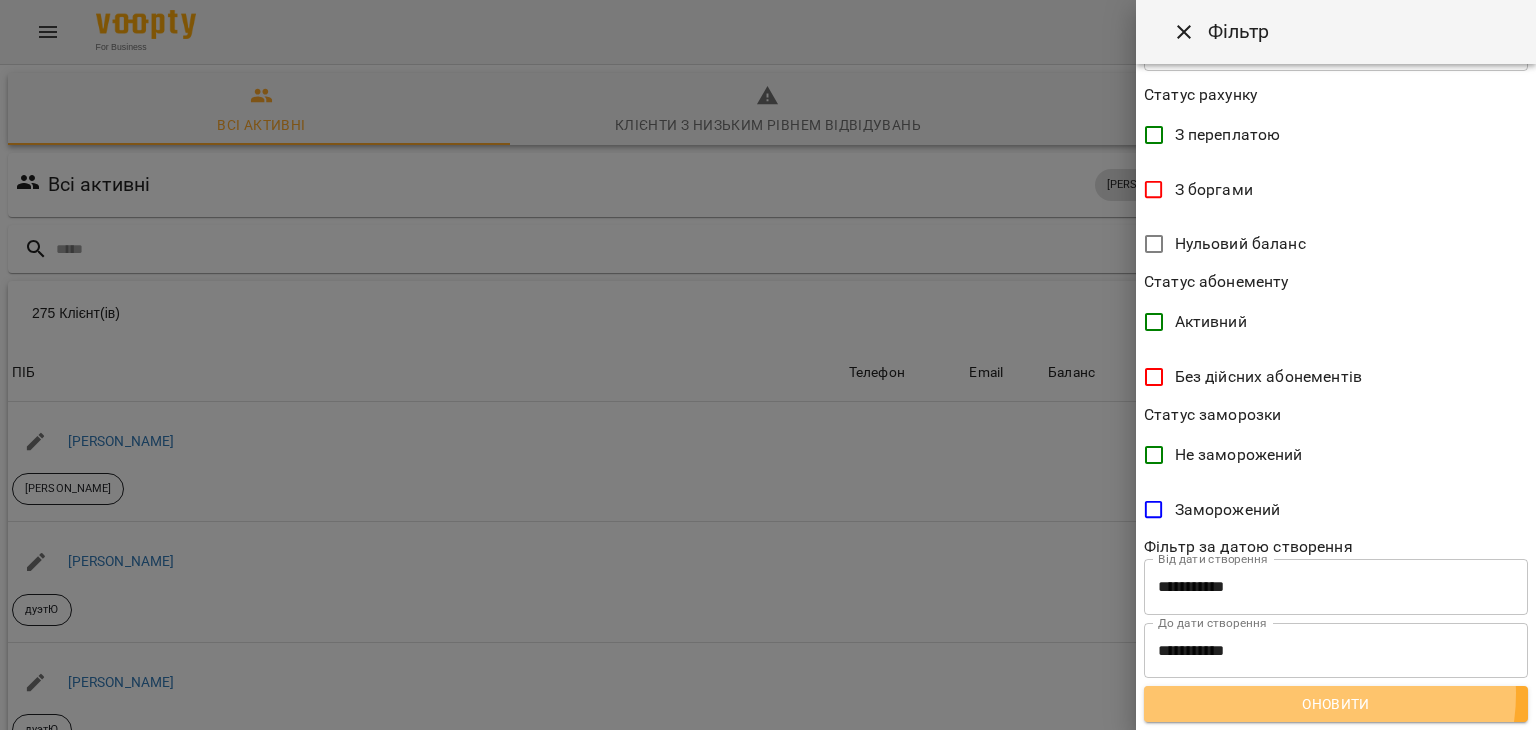 click on "Оновити" at bounding box center [1336, 704] 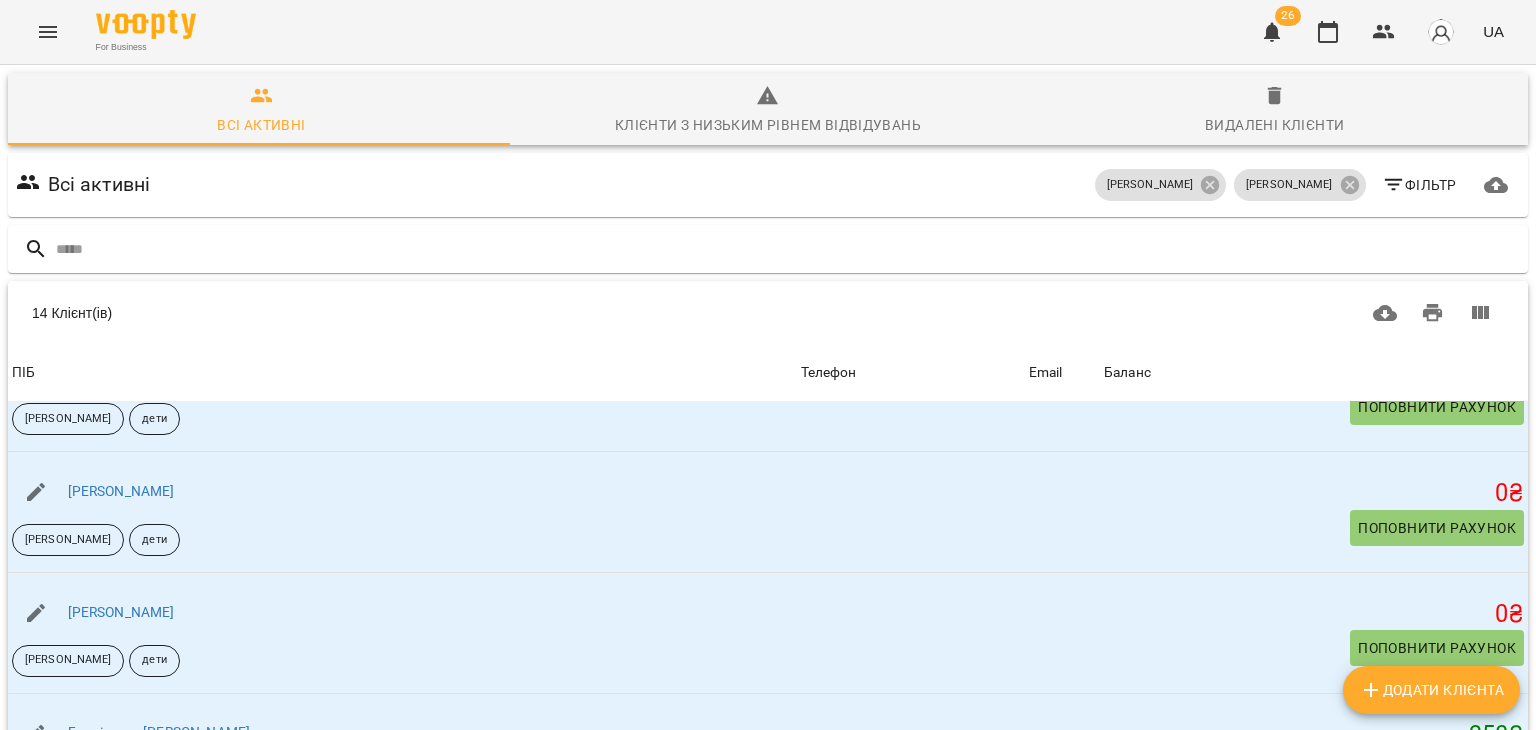 scroll, scrollTop: 1242, scrollLeft: 0, axis: vertical 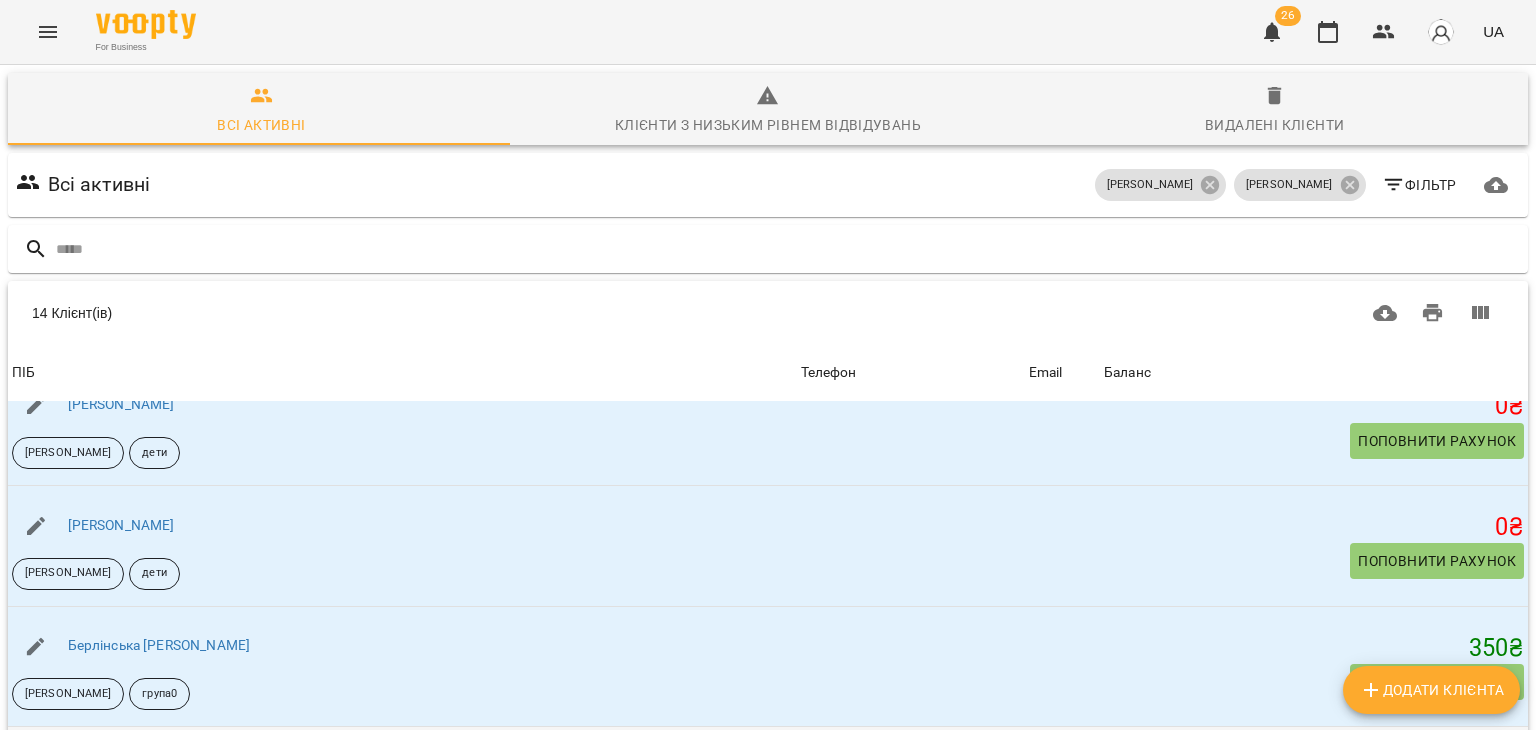 click on "[PERSON_NAME](ребенок румынский)" at bounding box center [193, 766] 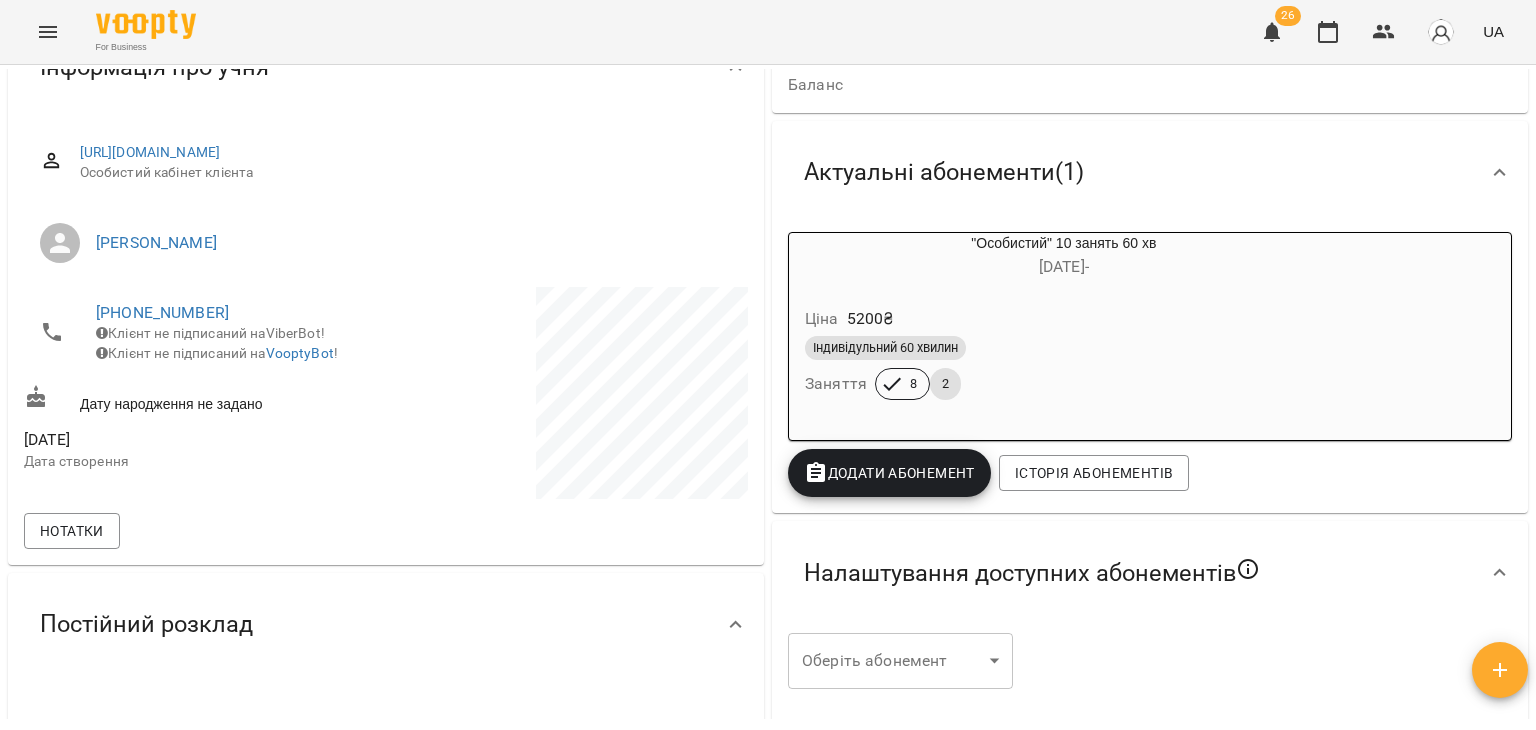 scroll, scrollTop: 219, scrollLeft: 0, axis: vertical 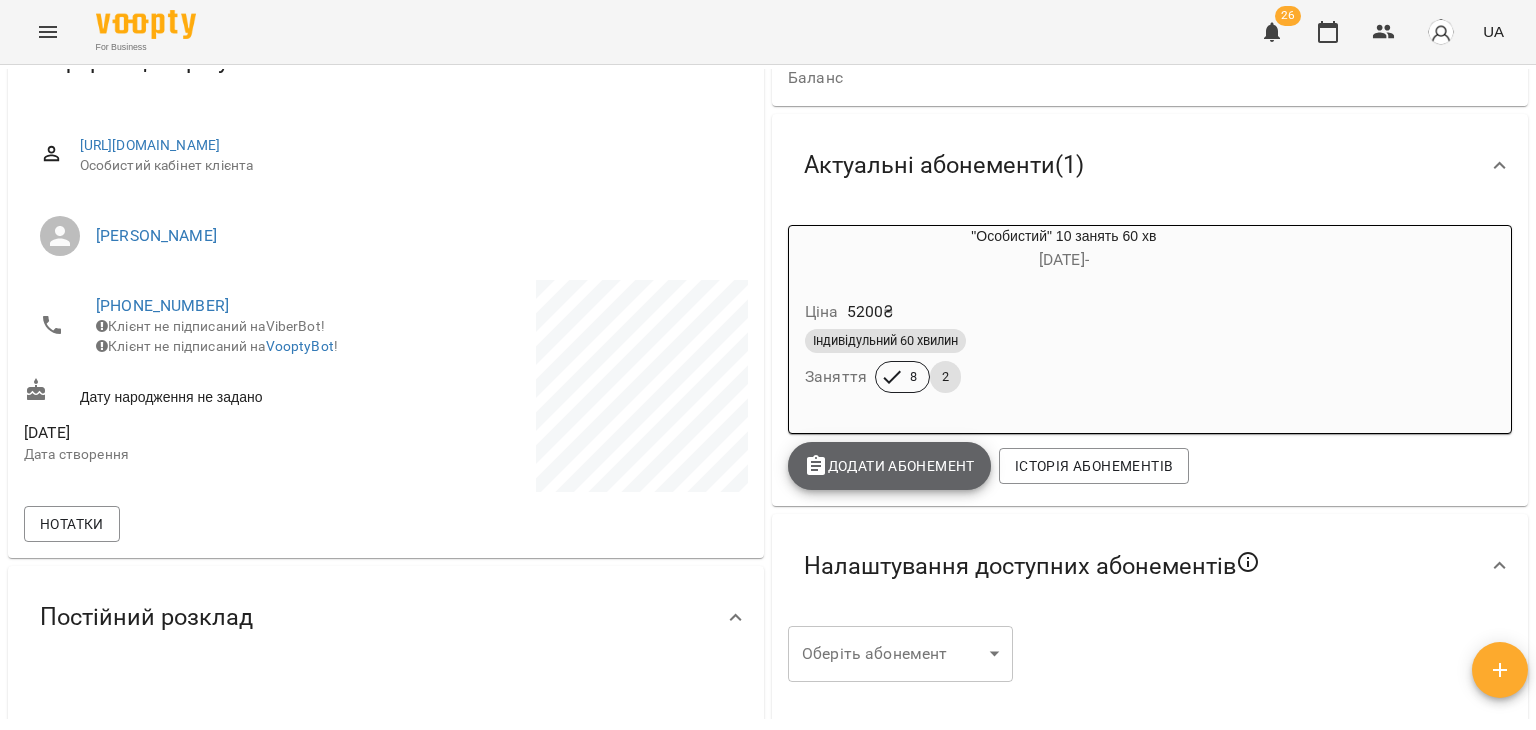 click on "Додати Абонемент" at bounding box center [889, 466] 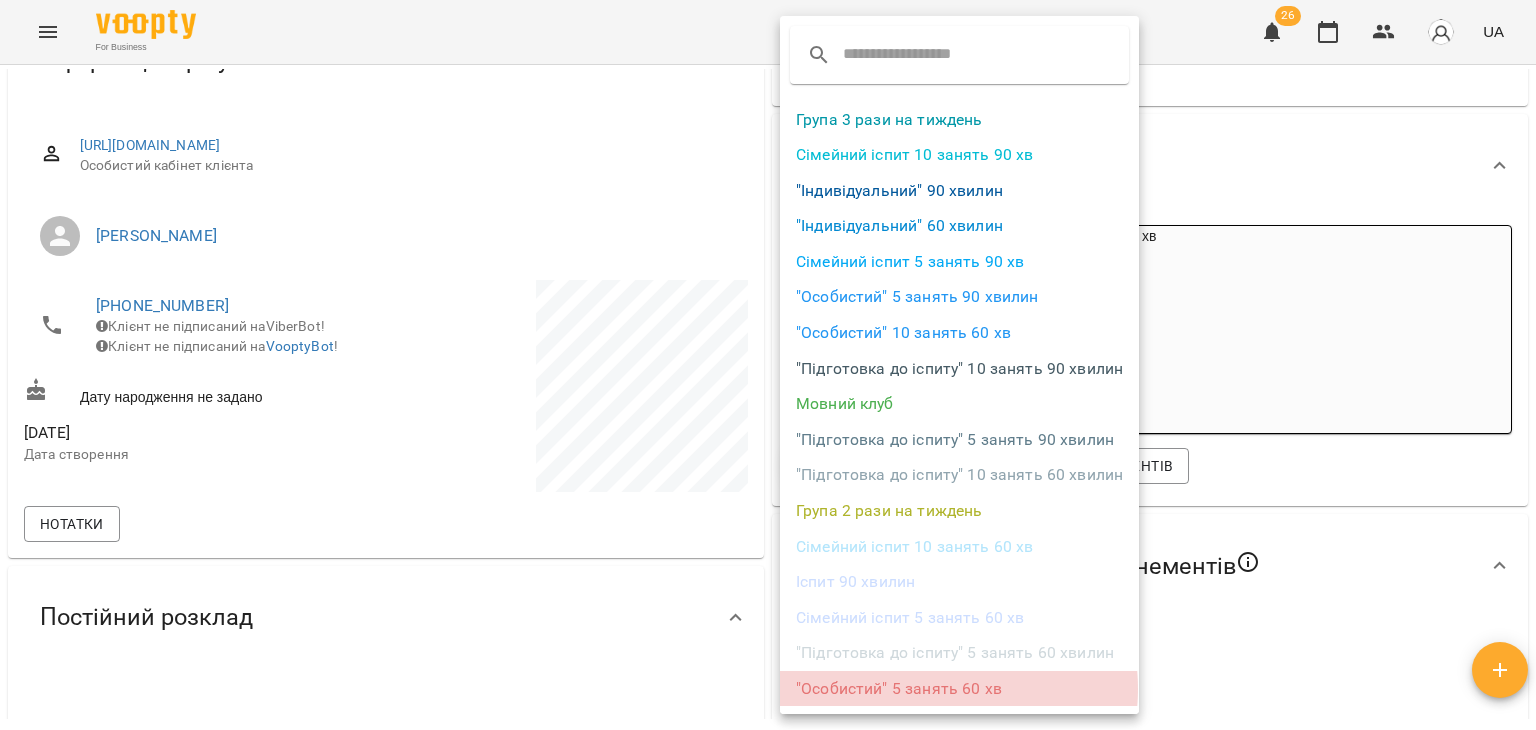 click on ""Особистий" 5 занять 60 хв" at bounding box center (959, 689) 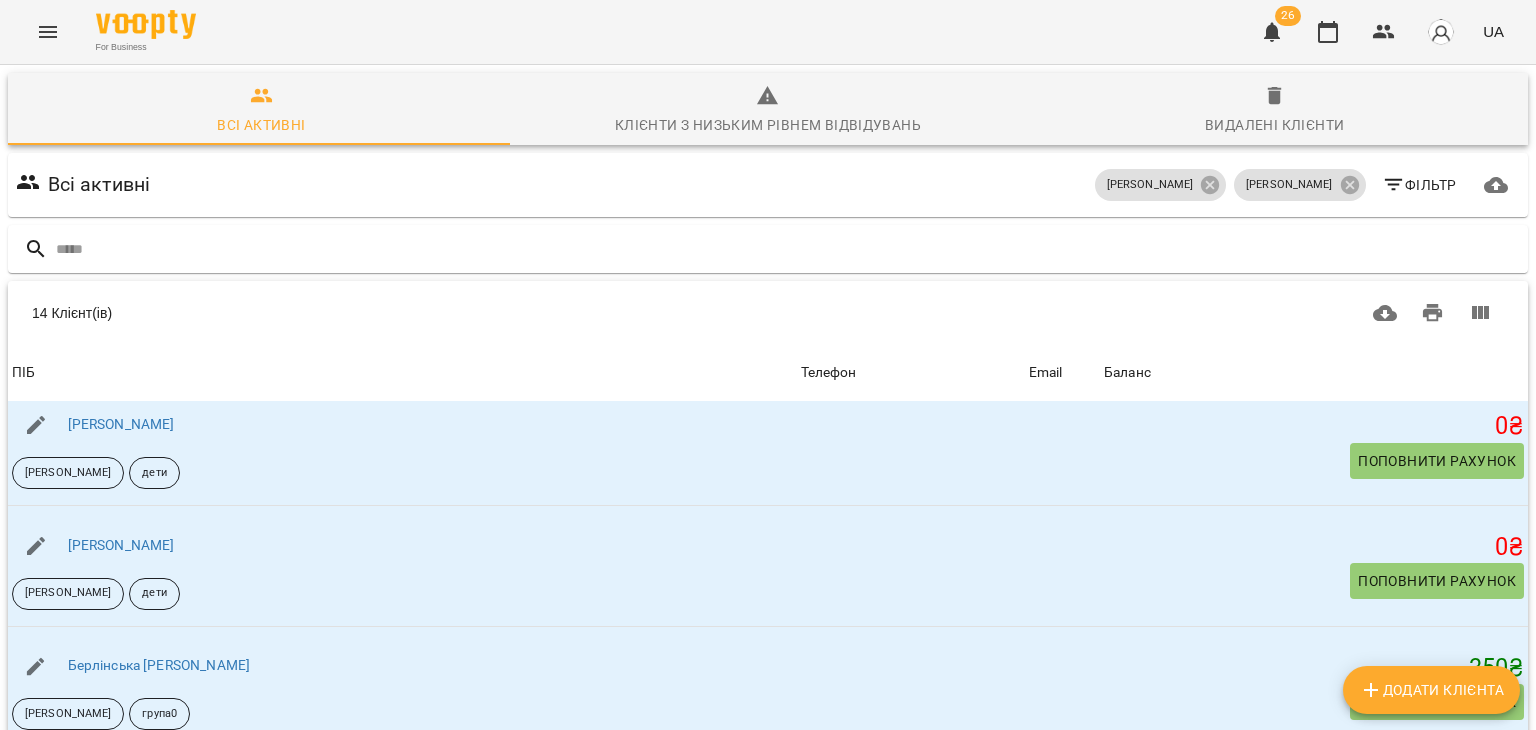 scroll, scrollTop: 1242, scrollLeft: 0, axis: vertical 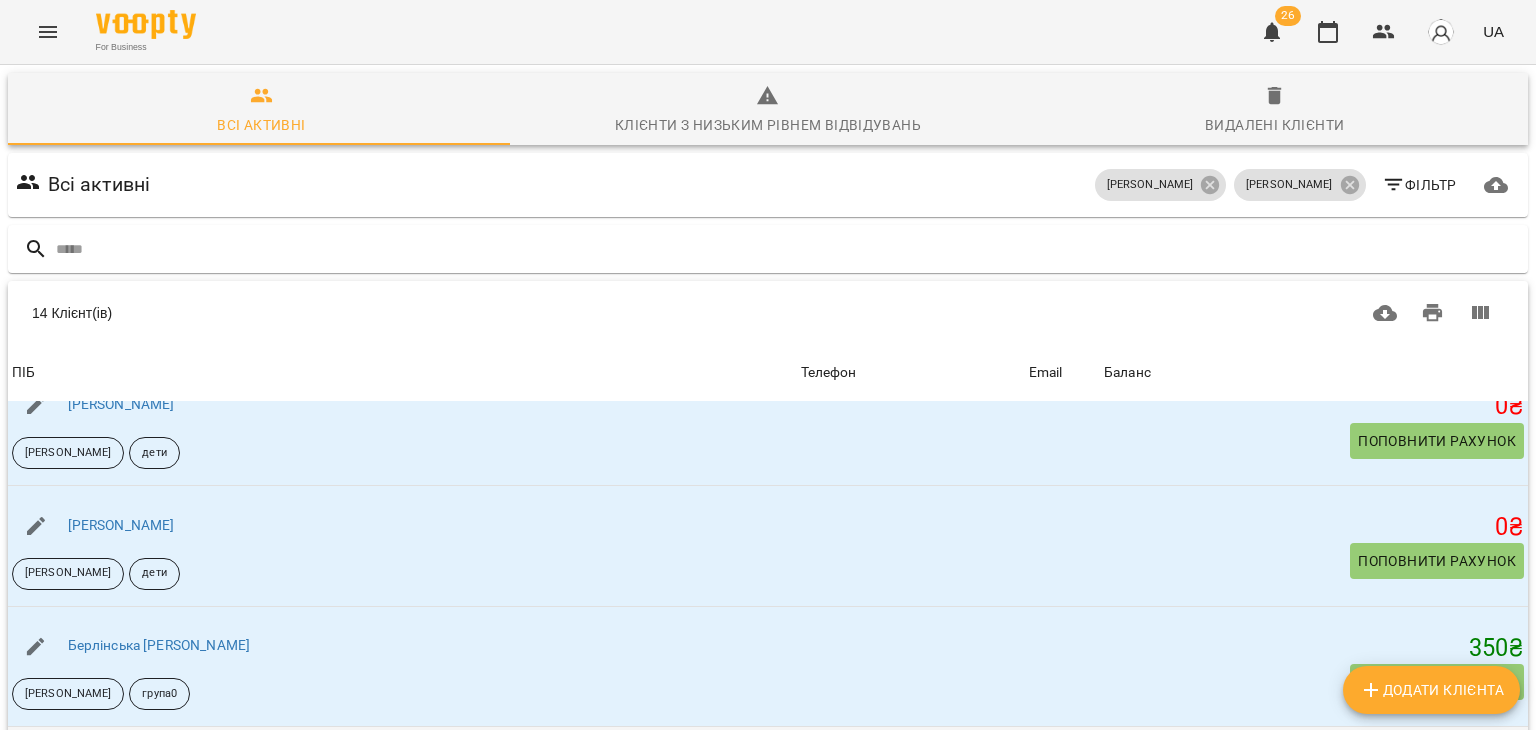 click on "[PERSON_NAME](ребенок румынский)" at bounding box center (193, 766) 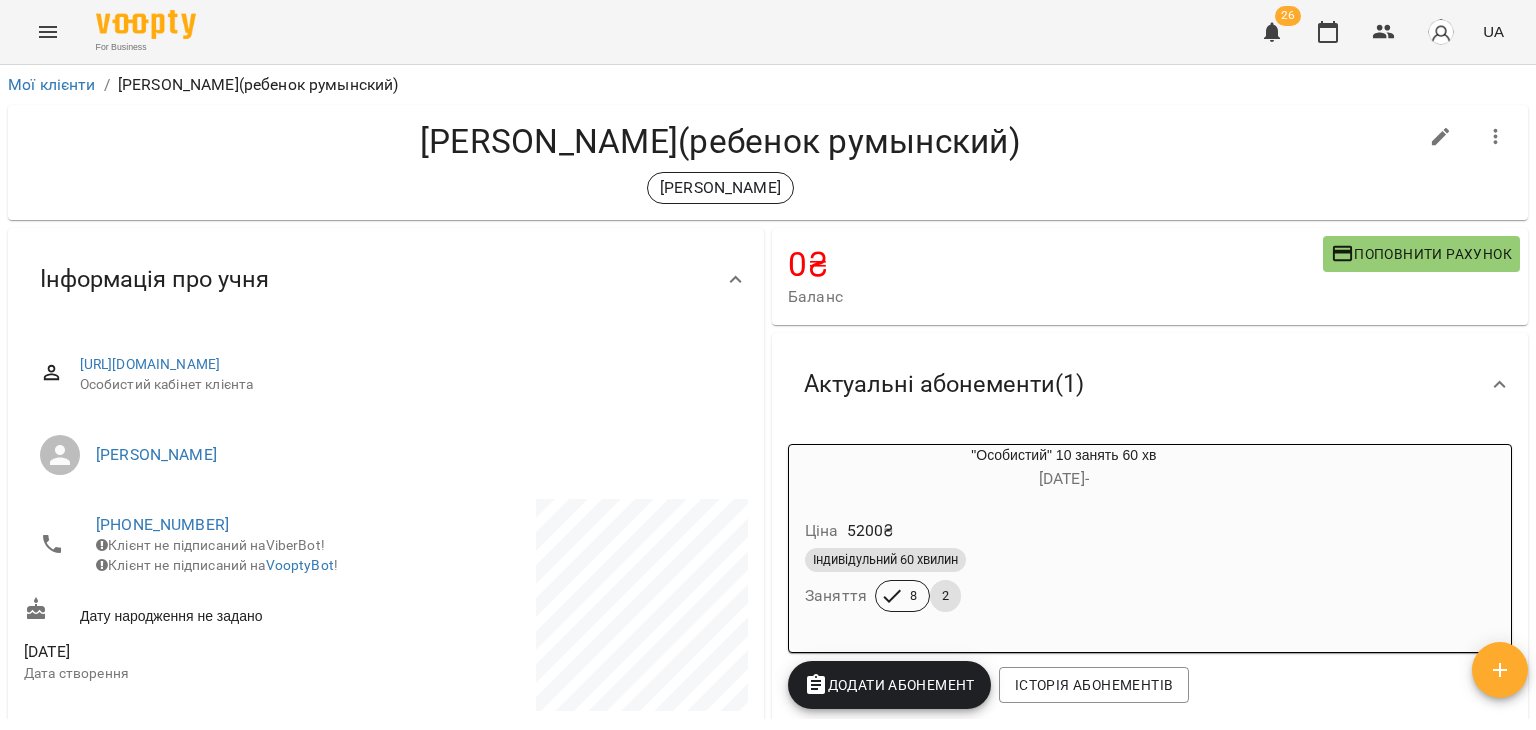 scroll, scrollTop: 144, scrollLeft: 0, axis: vertical 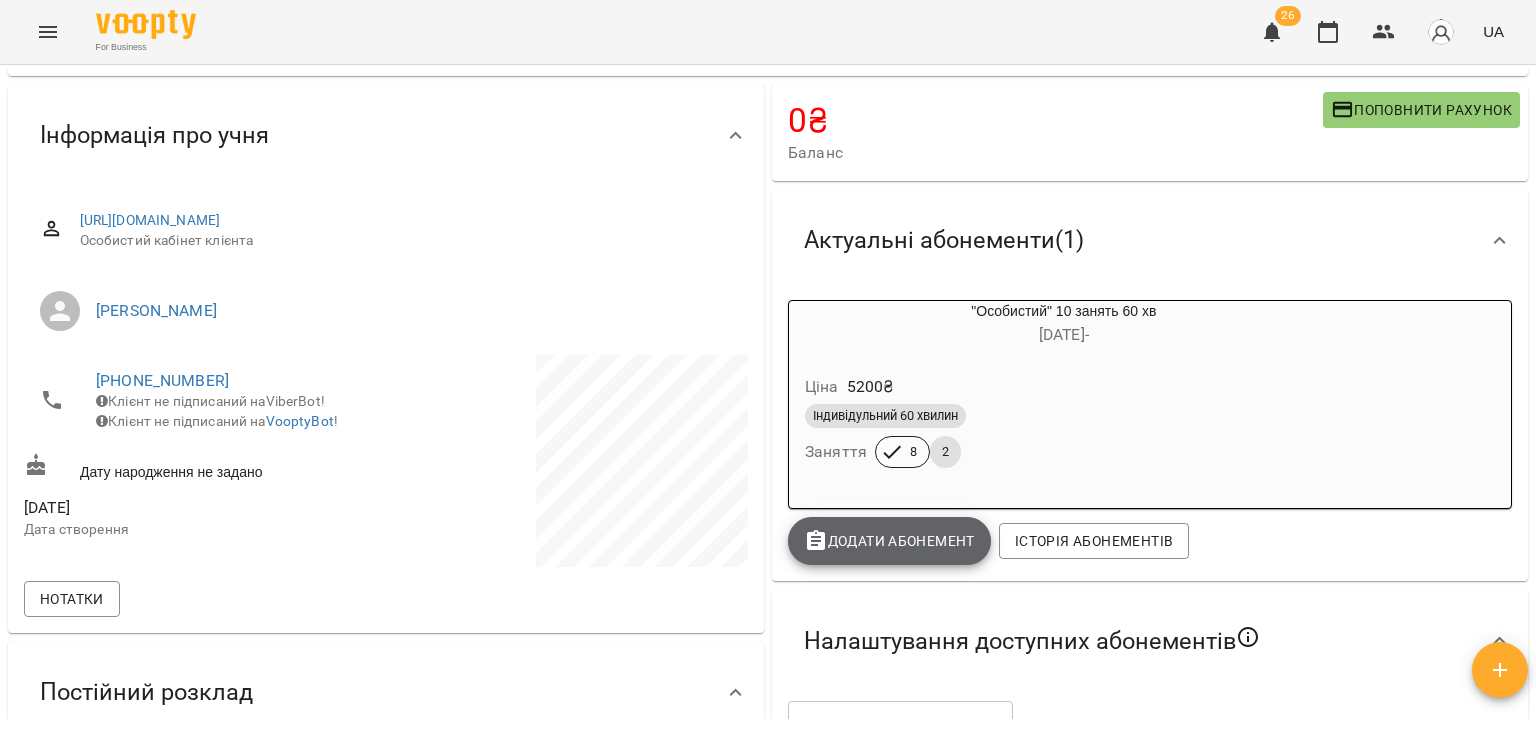 click on "Додати Абонемент" at bounding box center (889, 541) 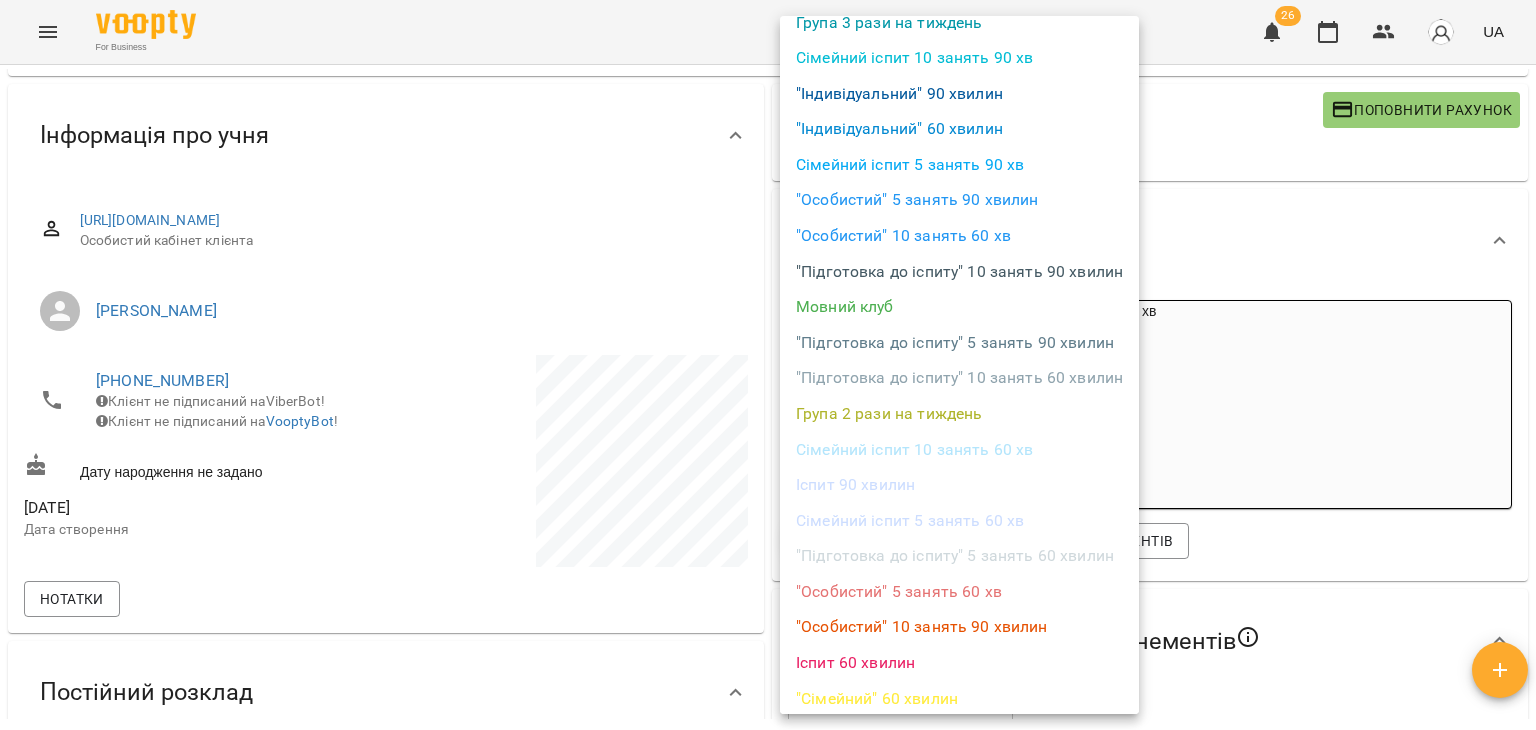scroll, scrollTop: 96, scrollLeft: 0, axis: vertical 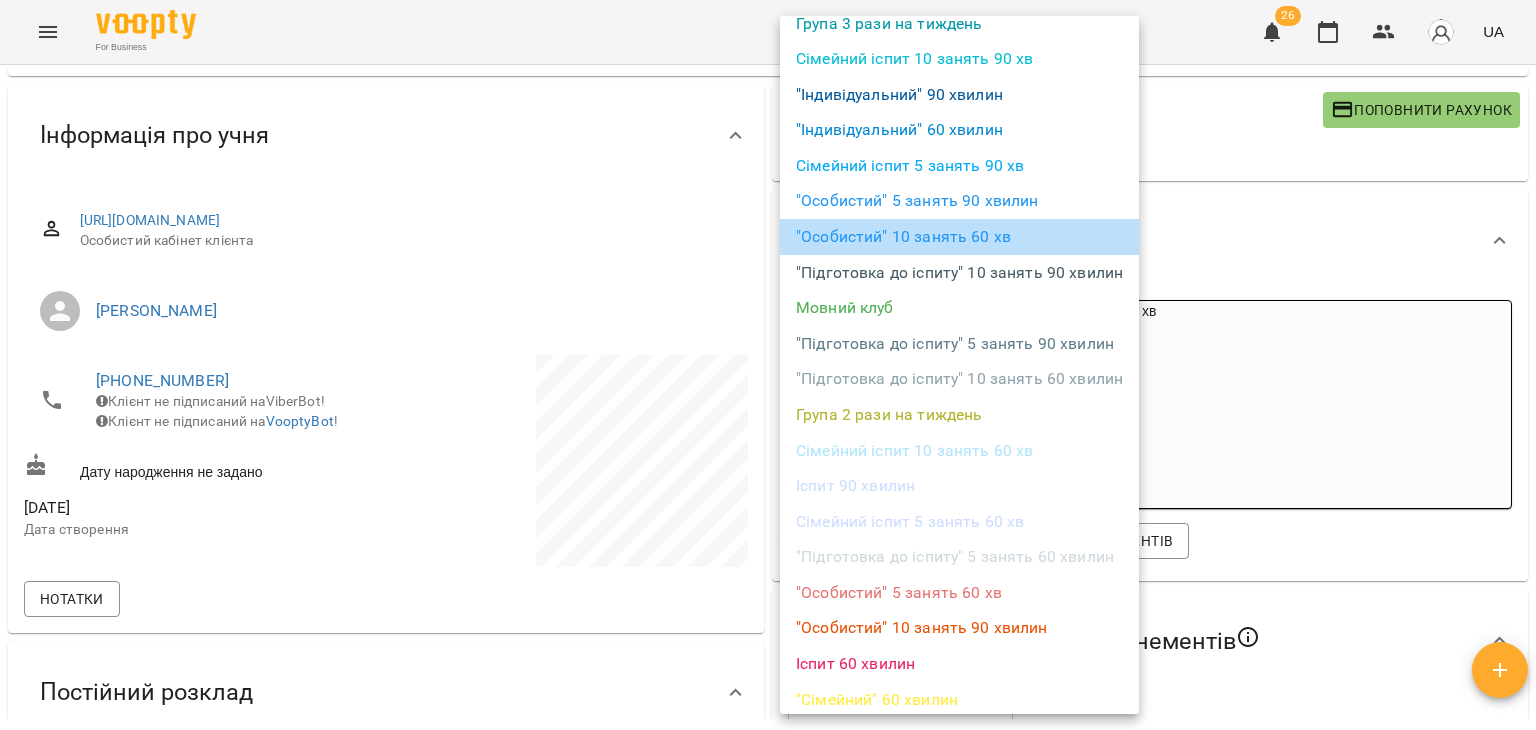 click on ""Особистий" 10 занять 60 хв" at bounding box center (959, 237) 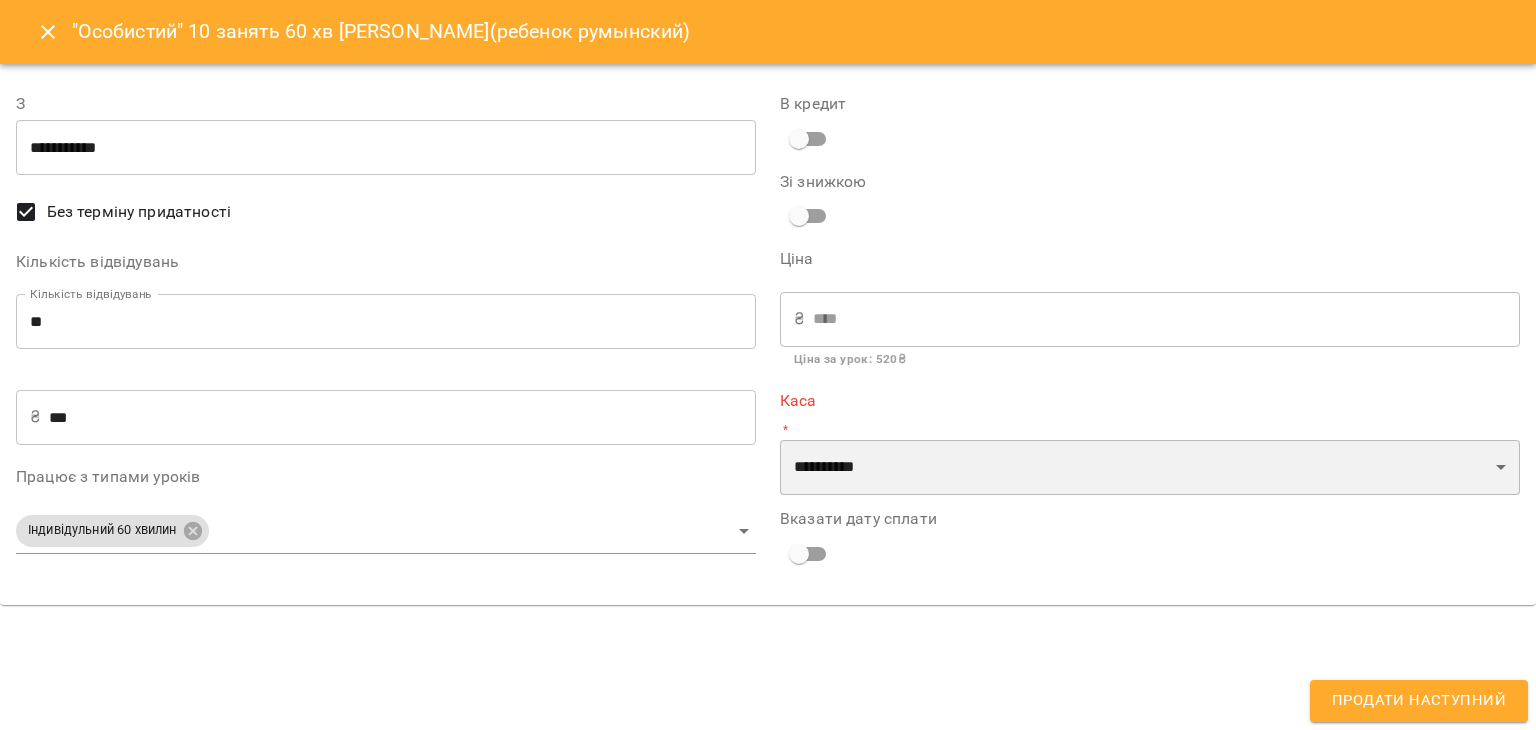 click on "**********" at bounding box center (1150, 468) 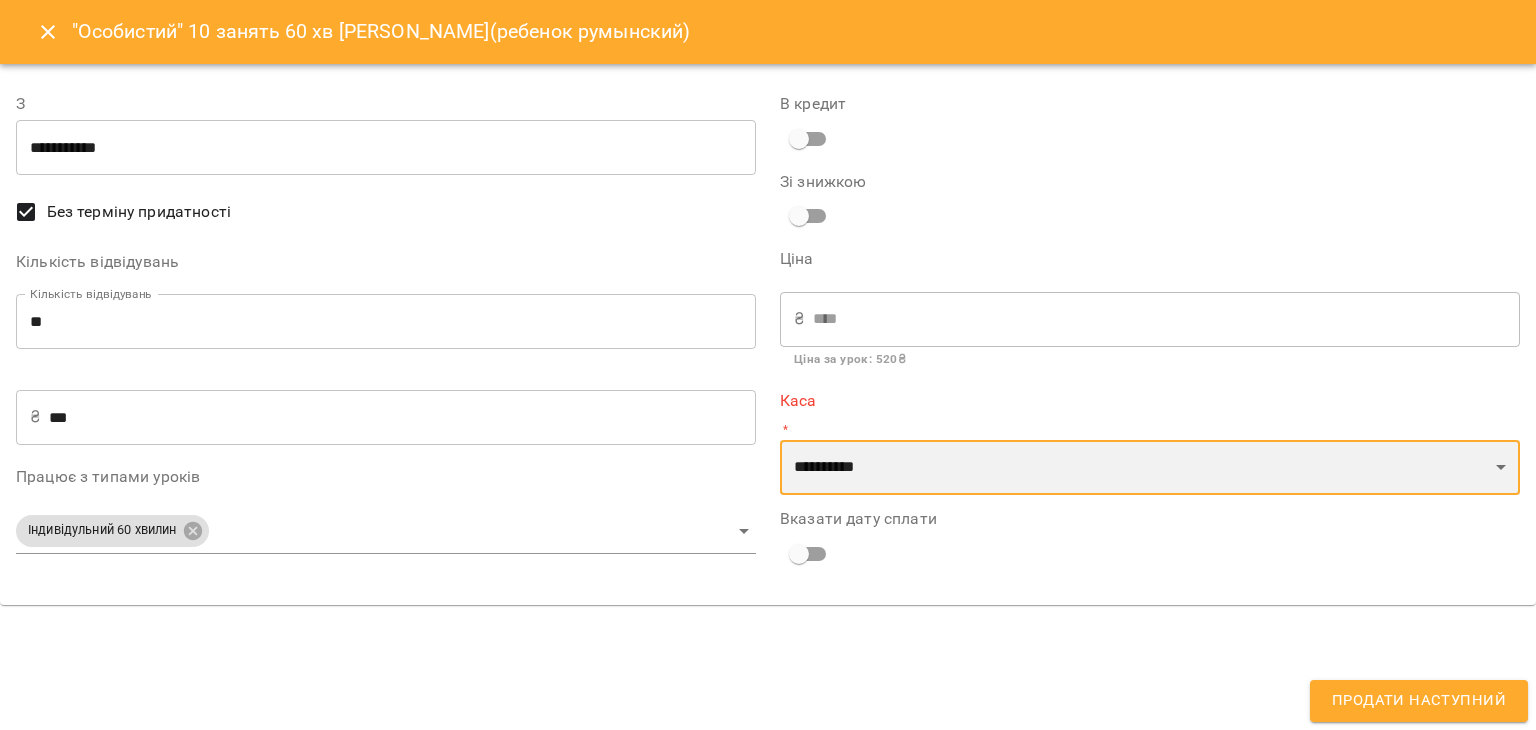 select on "****" 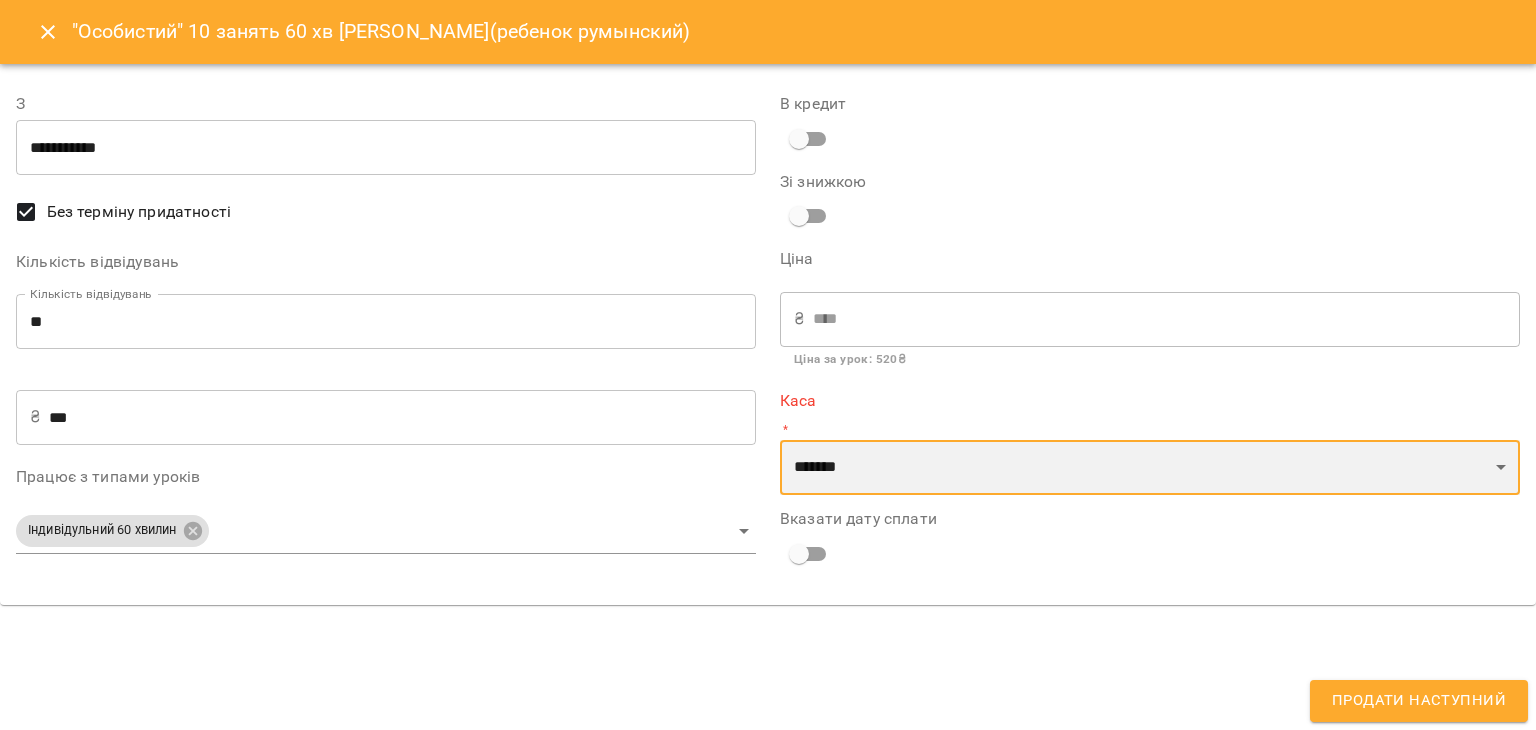 click on "**********" at bounding box center (1150, 468) 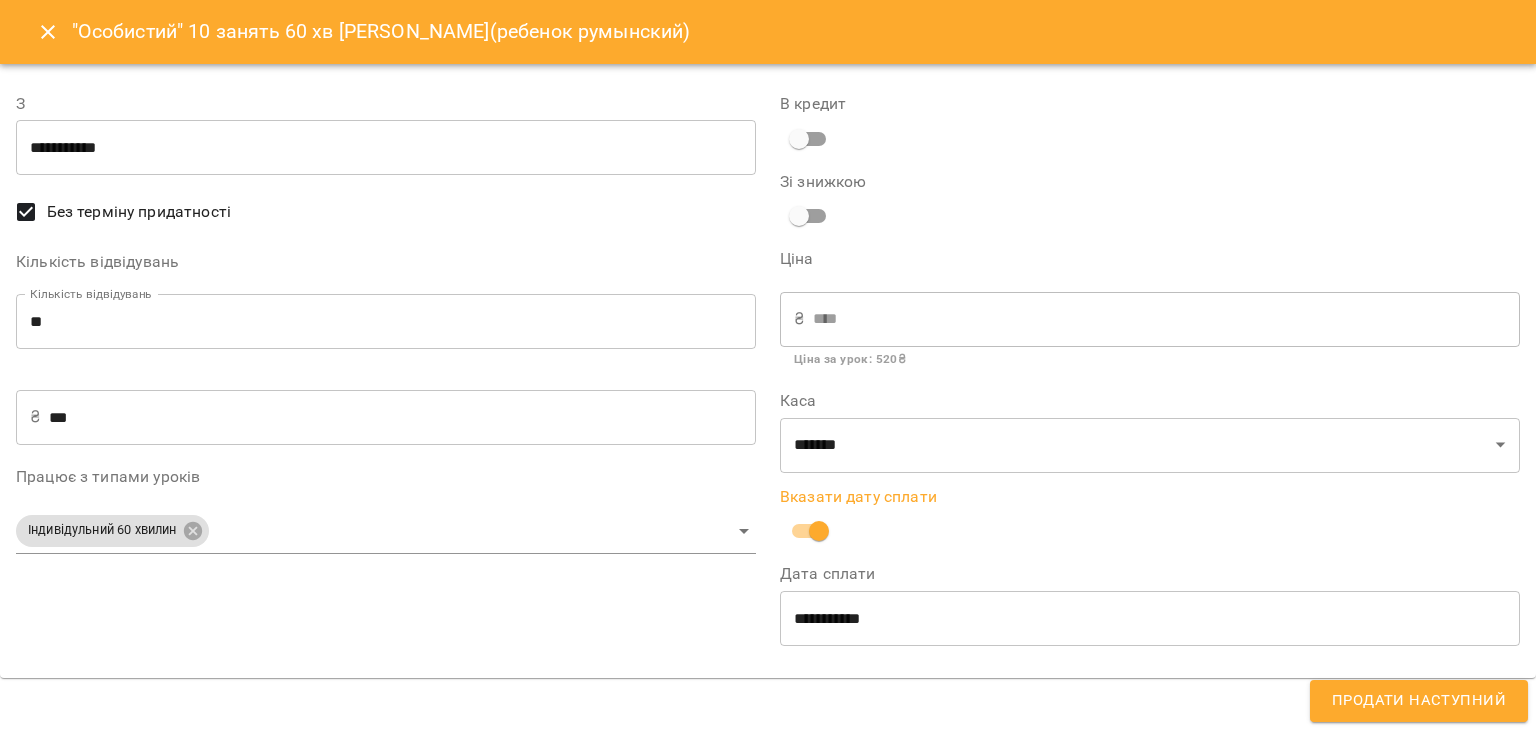 click on "Продати наступний" at bounding box center [1419, 701] 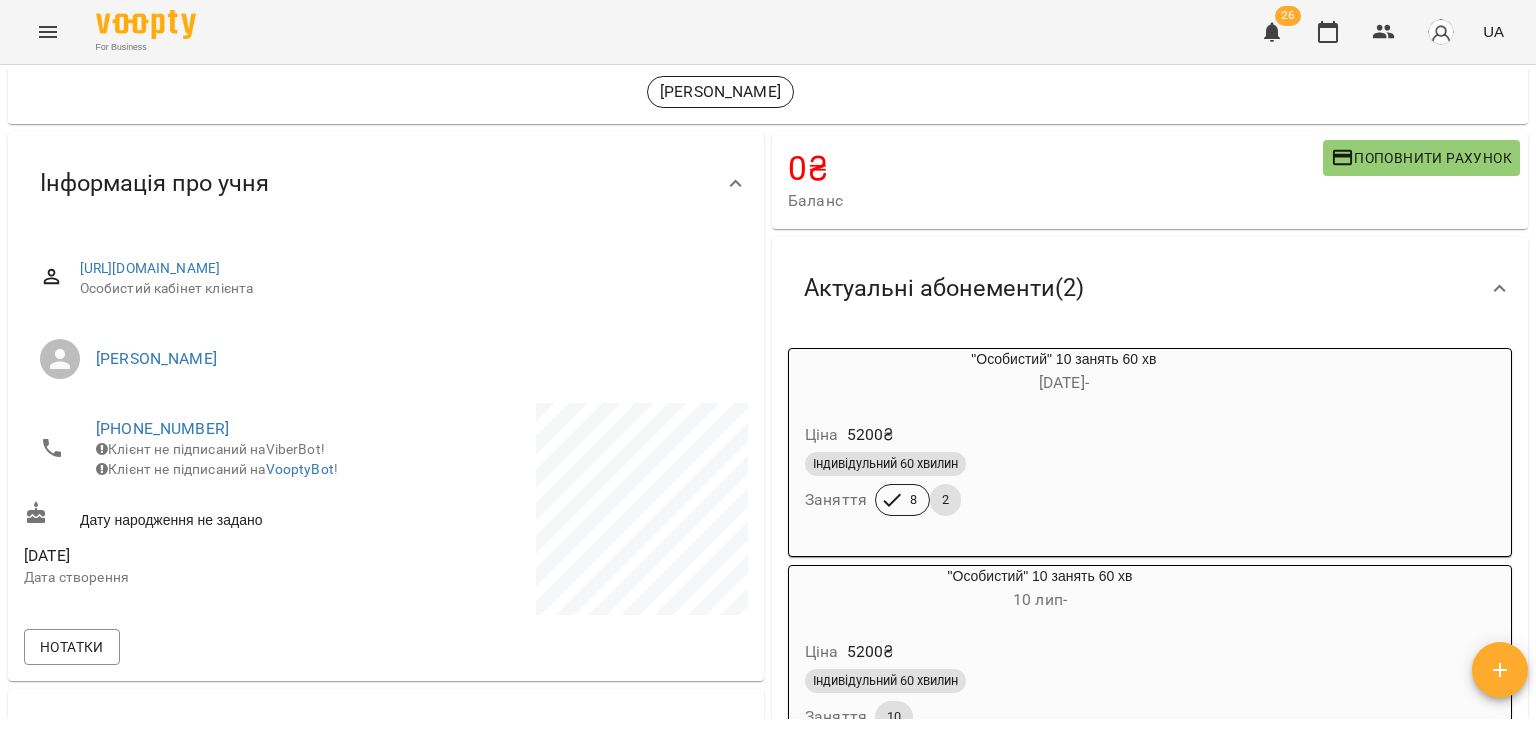 scroll, scrollTop: 94, scrollLeft: 0, axis: vertical 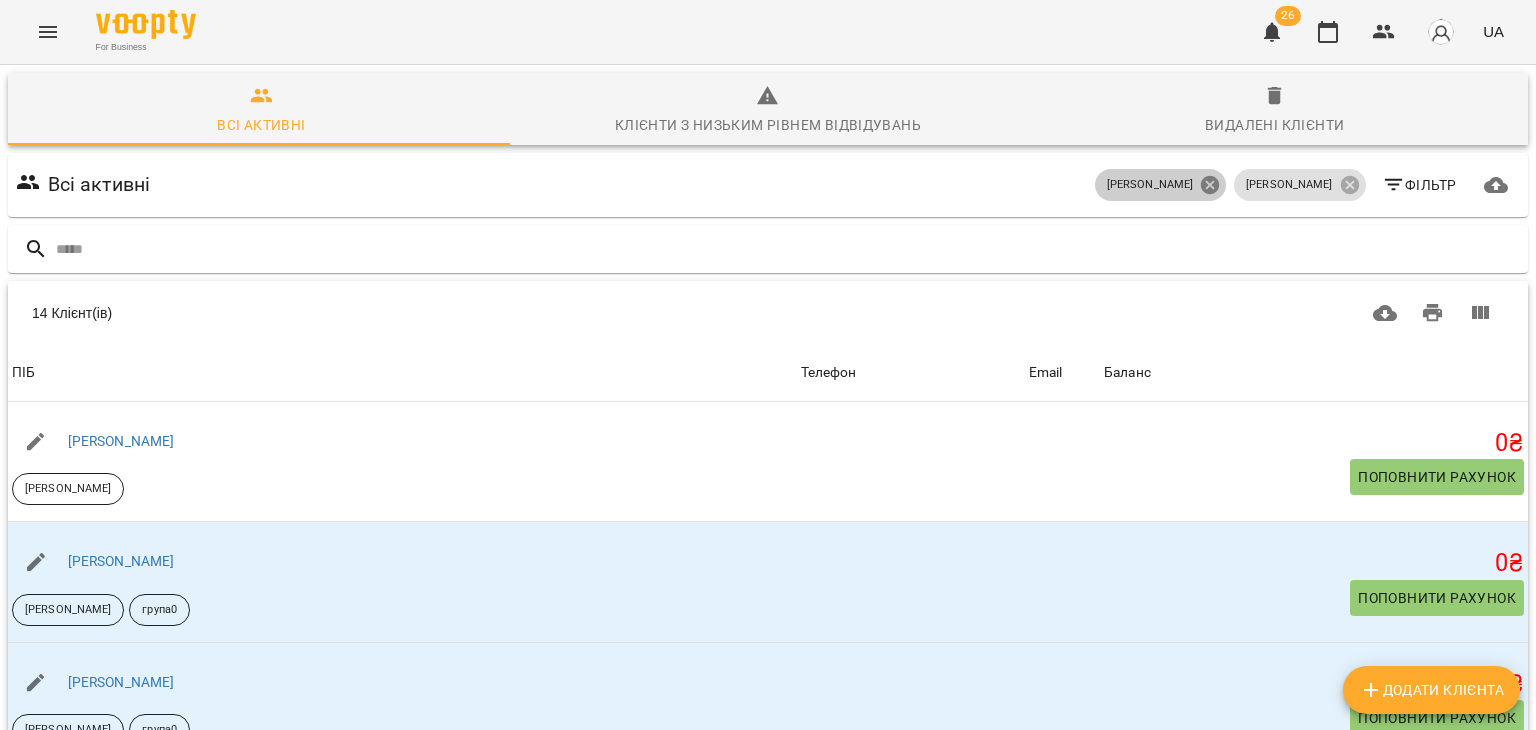 click 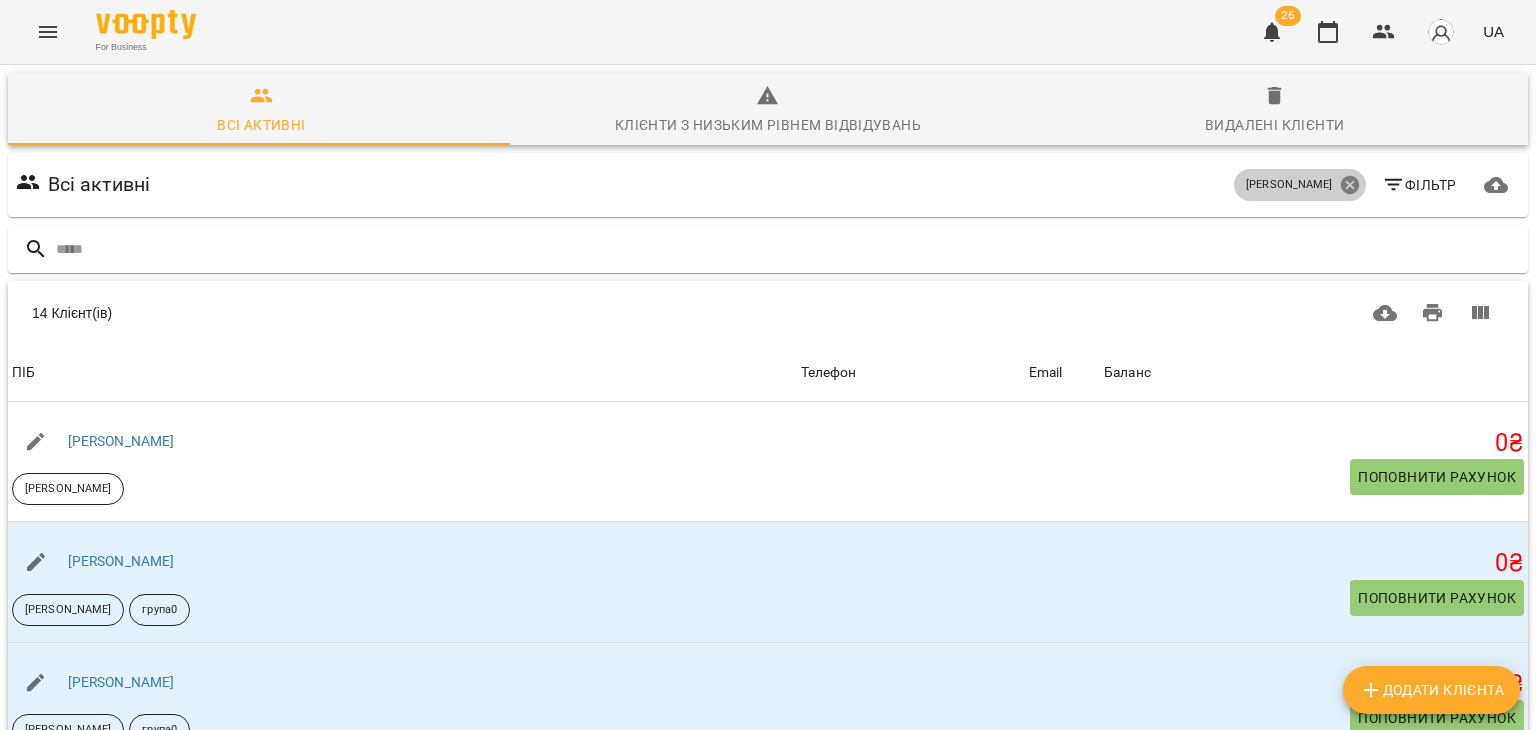 click 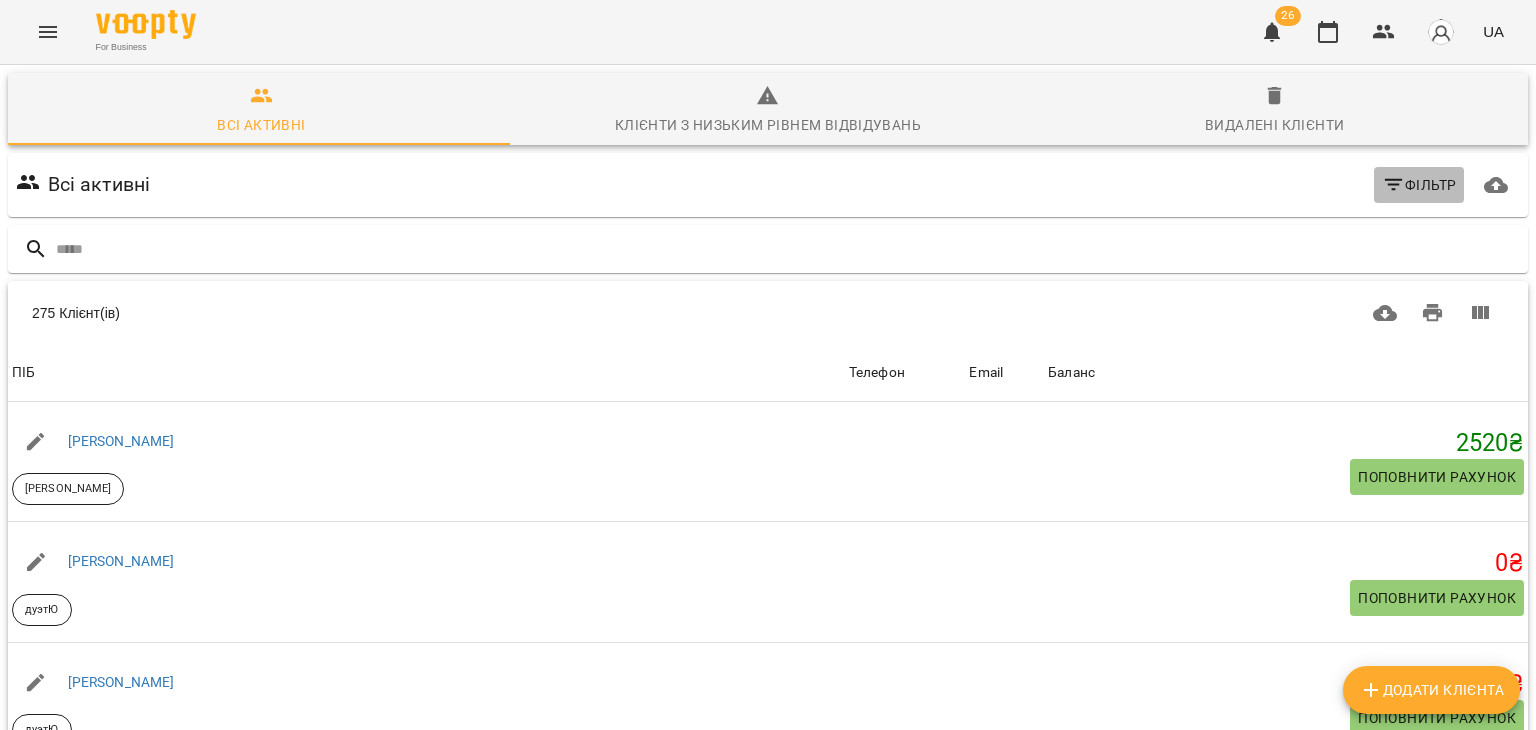 click on "Фільтр" at bounding box center [1419, 185] 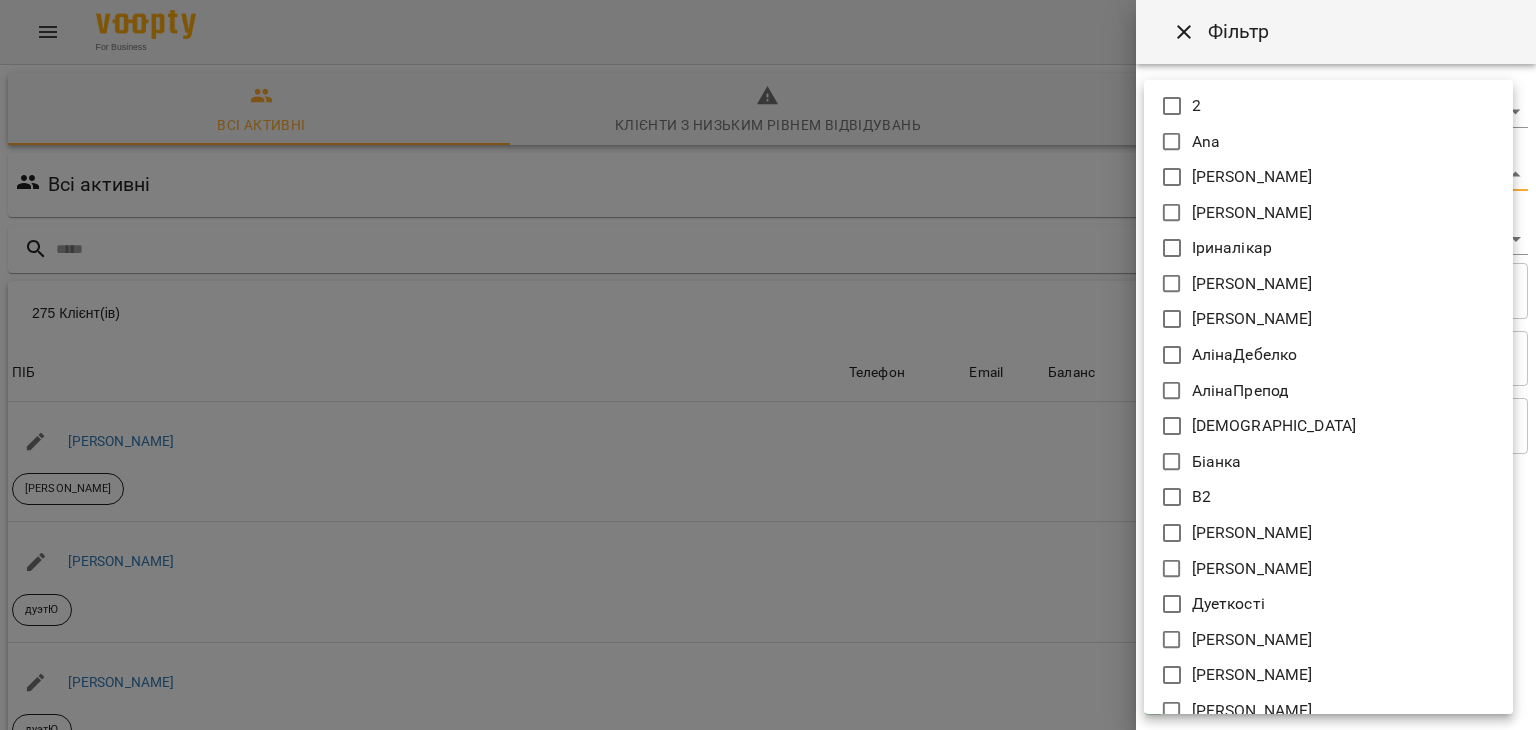 click on "For Business 26 UA Всі активні Клієнти з низьким рівнем відвідувань Видалені клієнти   Всі активні Фільтр 275   Клієнт(ів) 275   Клієнт(ів) ПІБ Телефон Email Баланс ПІБ [PERSON_NAME] Рекочинська [PERSON_NAME] Телефон Email Баланс 2520 ₴ Поповнити рахунок ПІБ [PERSON_NAME] Телефон Email Баланс 0 ₴ Поповнити рахунок ПІБ [PERSON_NAME] дуэтЮ Телефон Email Баланс 0 ₴ Поповнити рахунок ПІБ [PERSON_NAME] (діти) [PERSON_NAME] Телефон Email Баланс 0 ₴ Поповнити рахунок ПІБ [PERSON_NAME] (діти) [PERSON_NAME] Телефон Email Баланс 0 ₴ Поповнити рахунок ПІБ [PERSON_NAME] дует з [PERSON_NAME] Телефон Email Баланс 0 ₴ ПІБ 0" at bounding box center [768, 522] 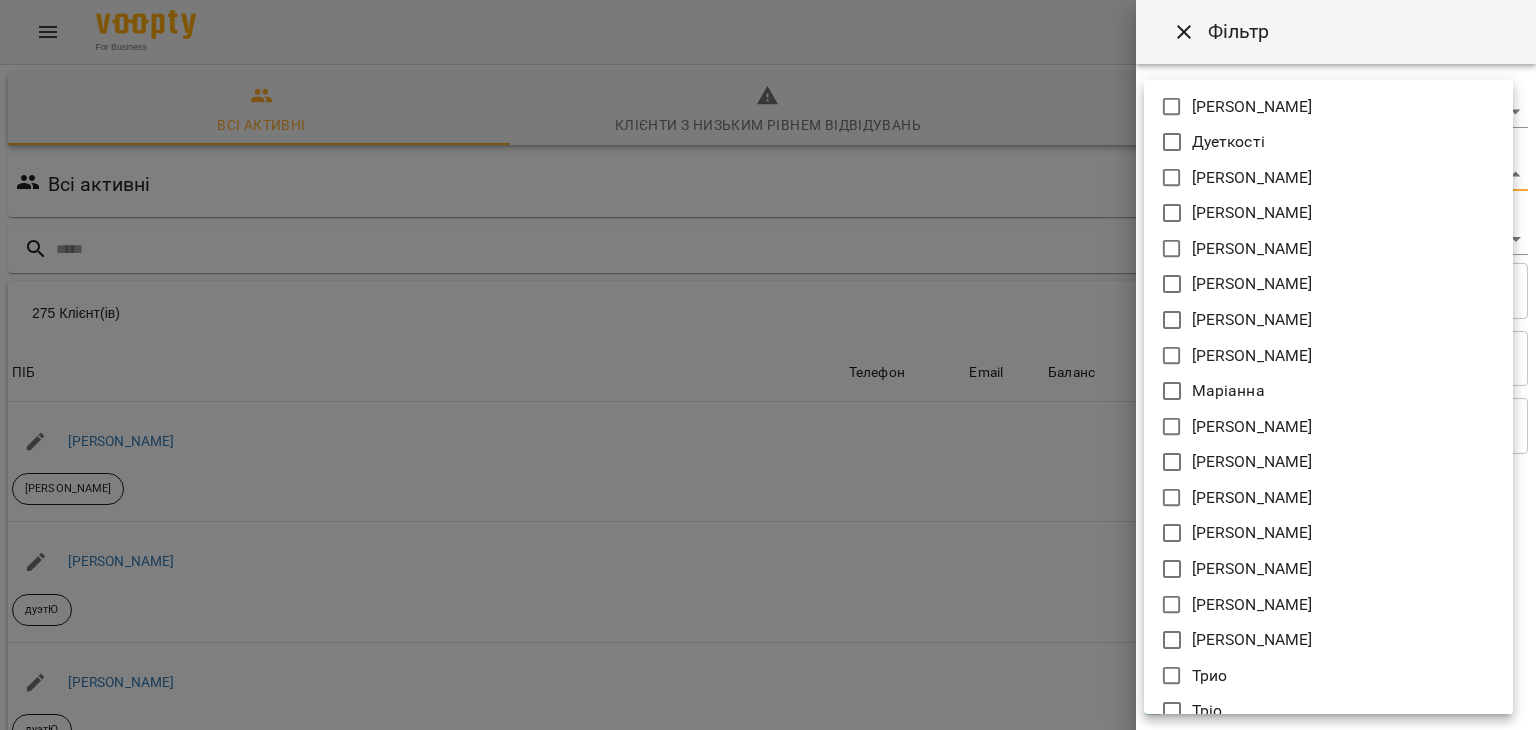 scroll, scrollTop: 466, scrollLeft: 0, axis: vertical 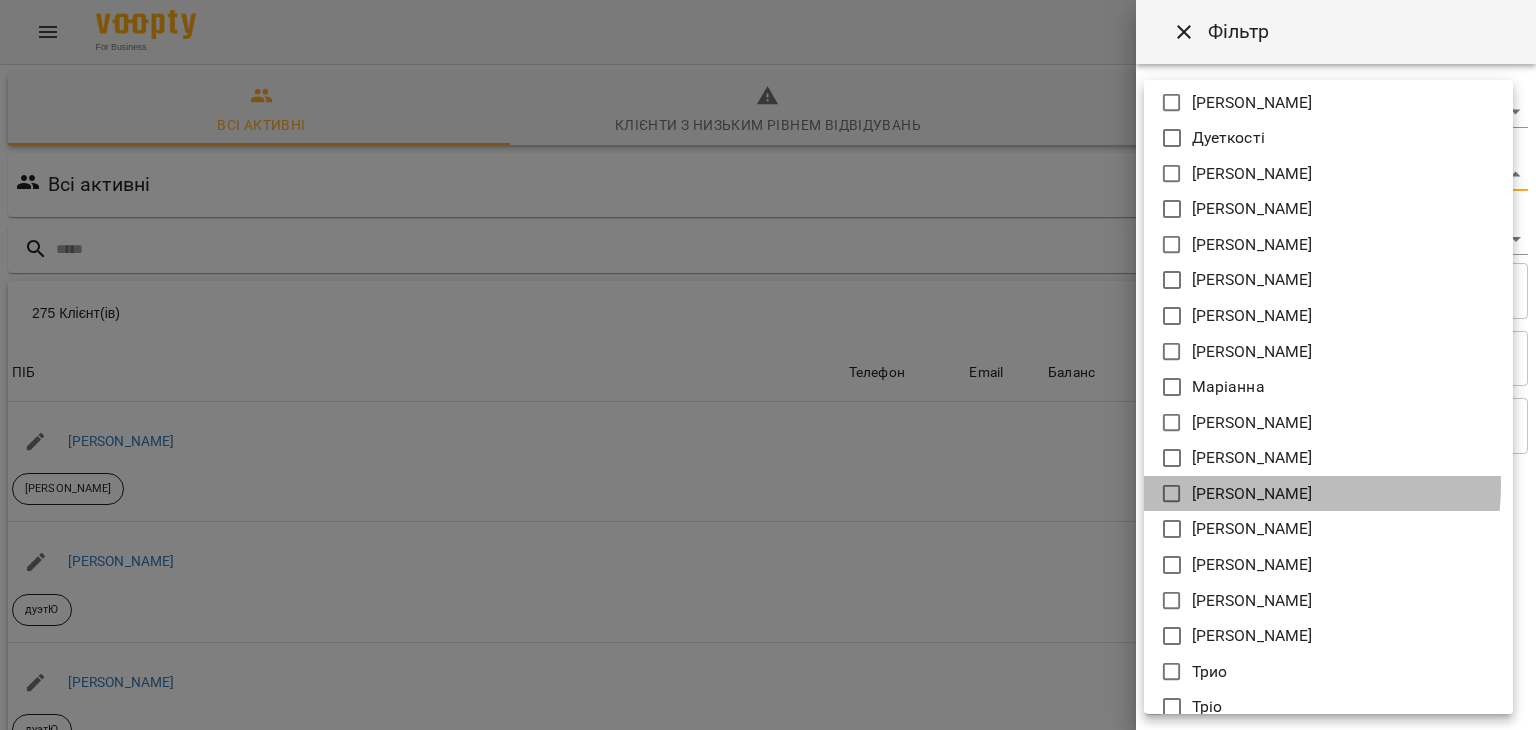 click on "[PERSON_NAME]" at bounding box center [1252, 494] 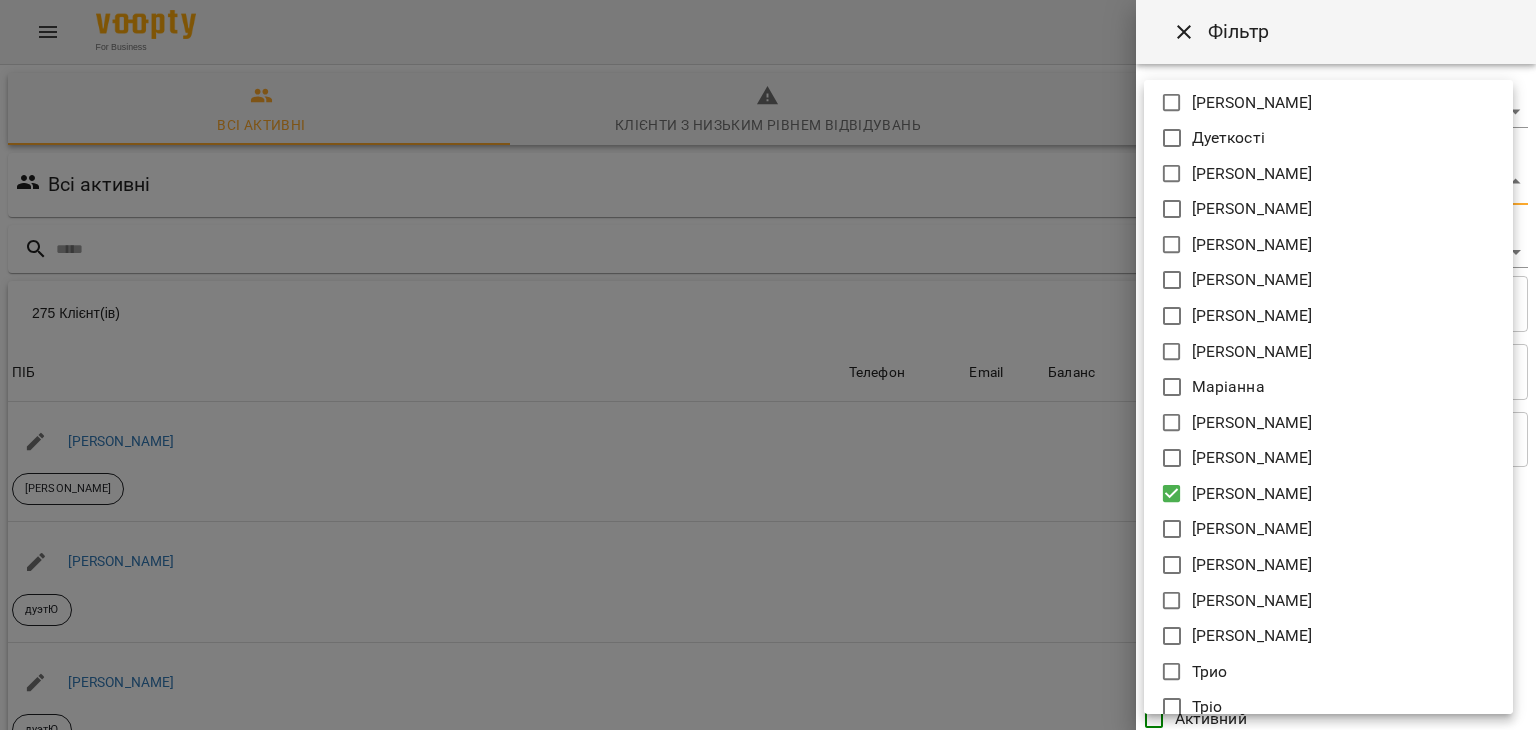 click at bounding box center (768, 365) 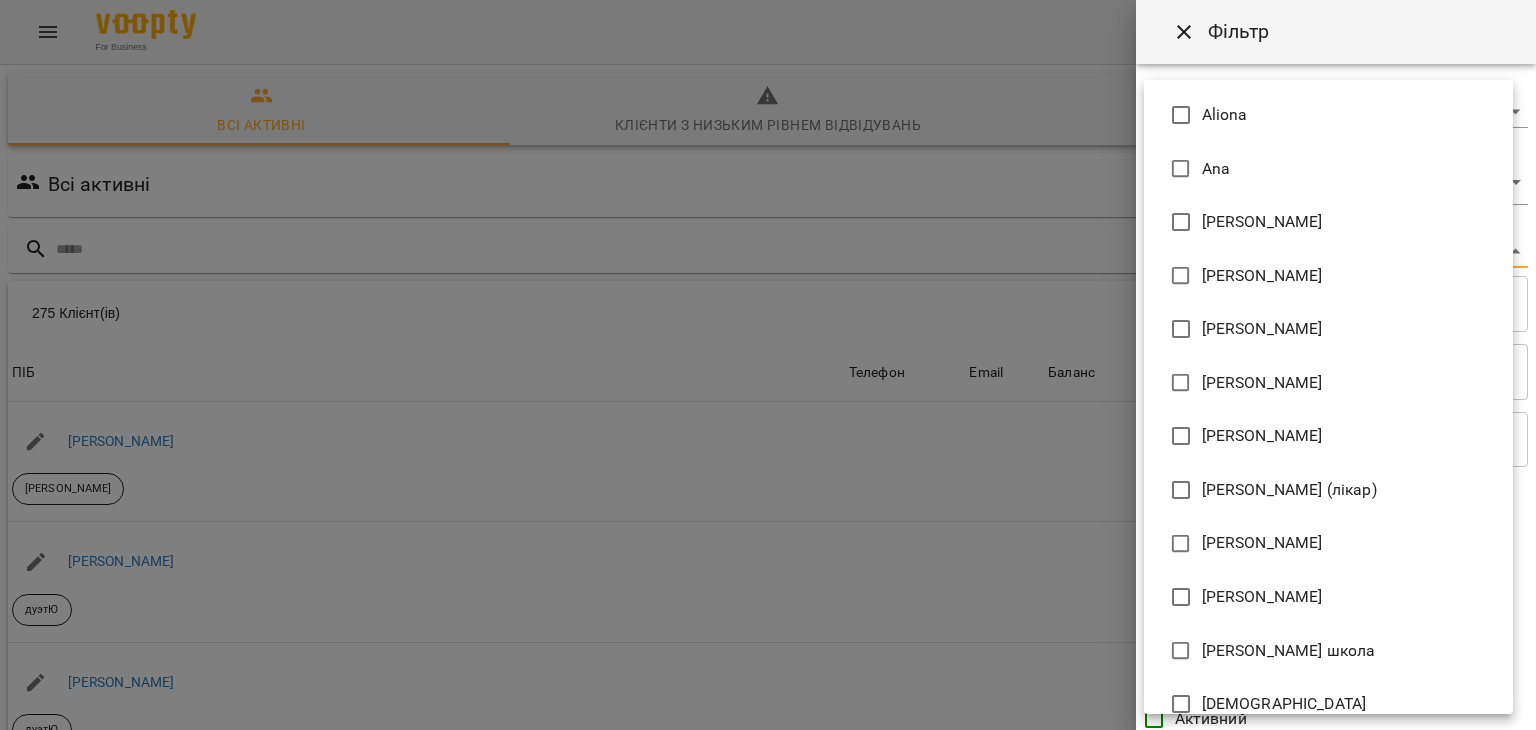 click on "For Business 26 UA Всі активні Клієнти з низьким рівнем відвідувань Видалені клієнти   Всі активні [PERSON_NAME] 275   Клієнт(ів) 275   Клієнт(ів) ПІБ Телефон Email Баланс ПІБ [PERSON_NAME] Рекочинська [PERSON_NAME] Телефон Email Баланс 2520 ₴ Поповнити рахунок ПІБ [PERSON_NAME] Телефон Email Баланс 0 ₴ Поповнити рахунок ПІБ [PERSON_NAME] Телефон Email Баланс 0 ₴ Поповнити рахунок ПІБ [PERSON_NAME] (діти) [PERSON_NAME] Телефон Email Баланс 0 ₴ Поповнити рахунок ПІБ [PERSON_NAME] (діти) [PERSON_NAME] Телефон Email Баланс 0 ₴ Поповнити рахунок ПІБ [PERSON_NAME] дует з [PERSON_NAME] Телефон Email 0 ₴" at bounding box center (768, 522) 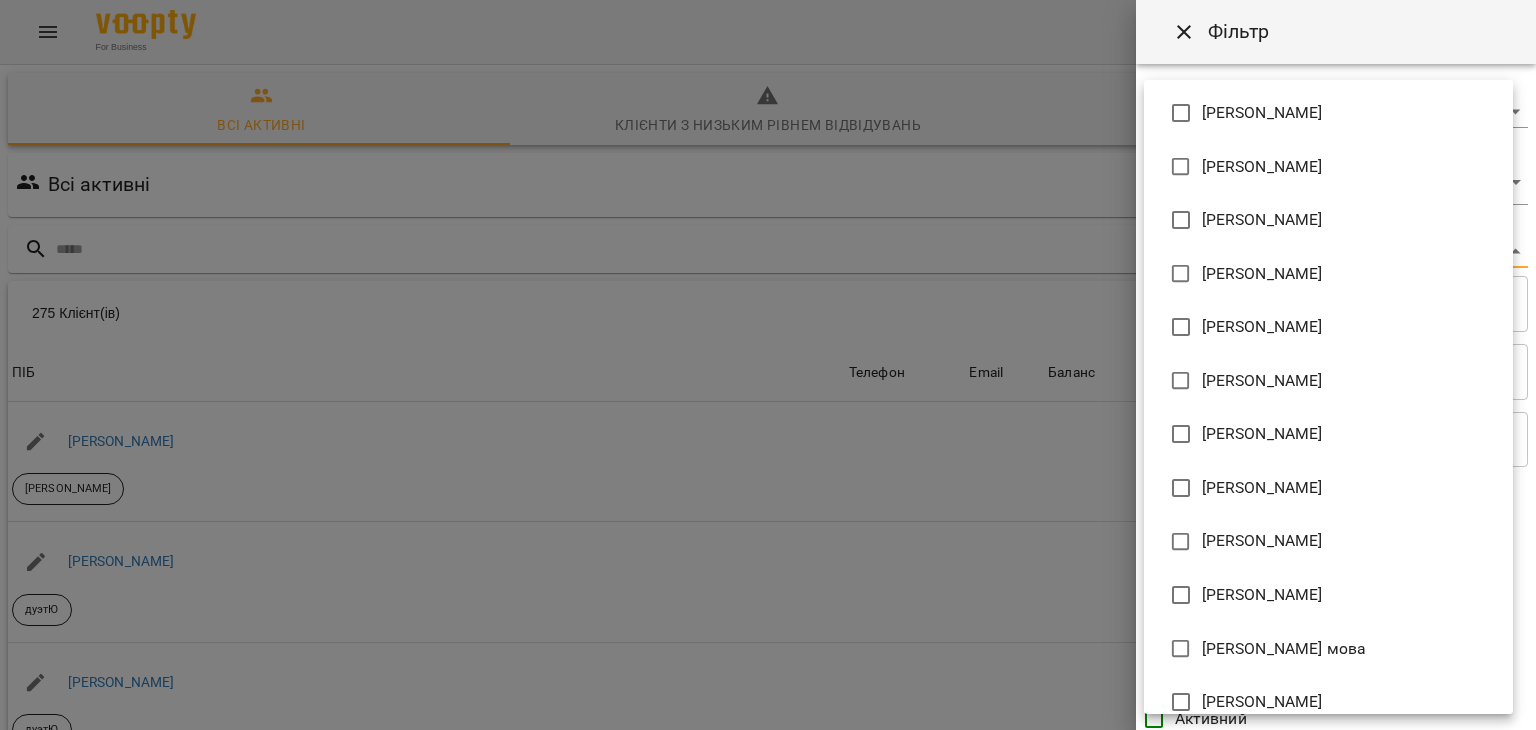 scroll, scrollTop: 860, scrollLeft: 0, axis: vertical 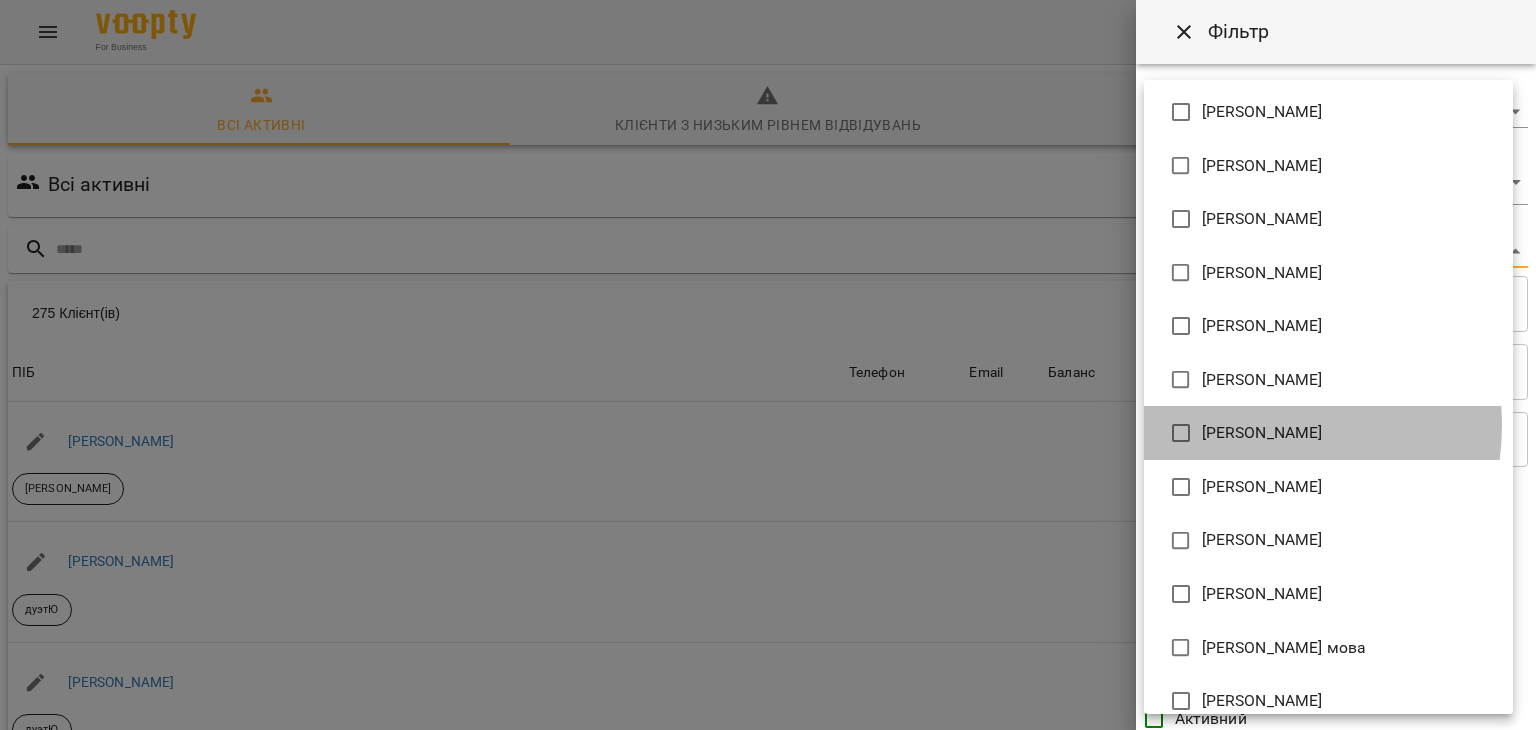 click on "[PERSON_NAME]" at bounding box center (1262, 433) 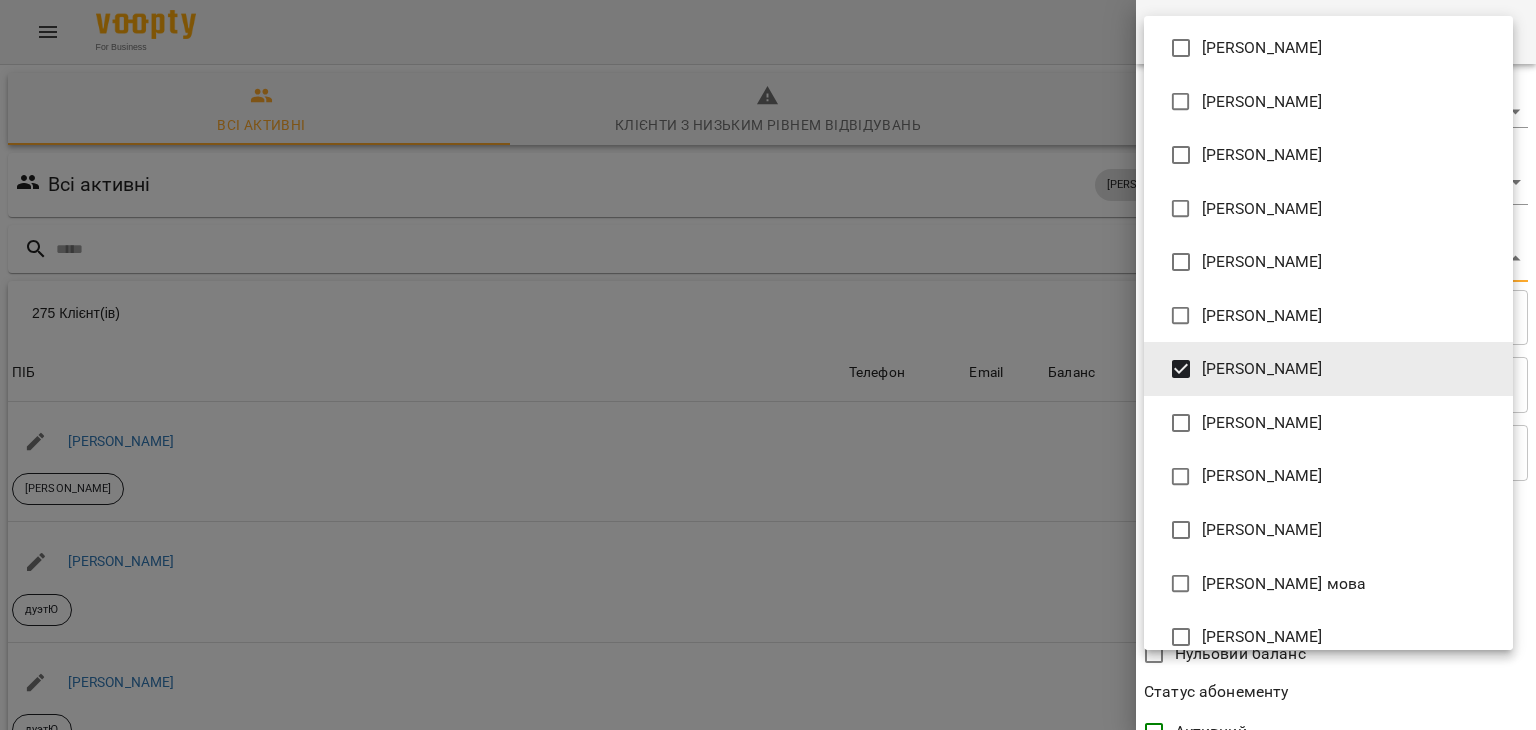 click at bounding box center (768, 365) 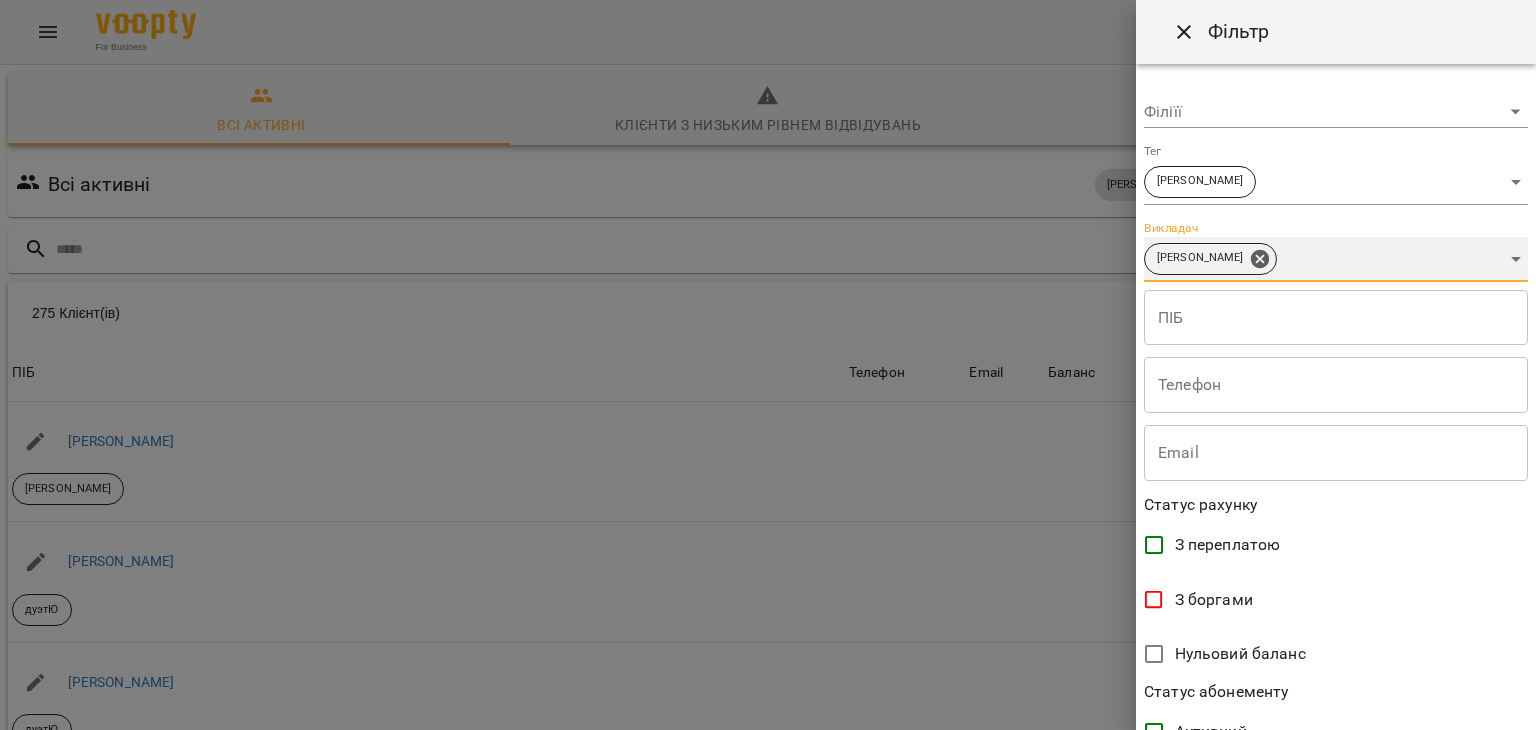scroll, scrollTop: 410, scrollLeft: 0, axis: vertical 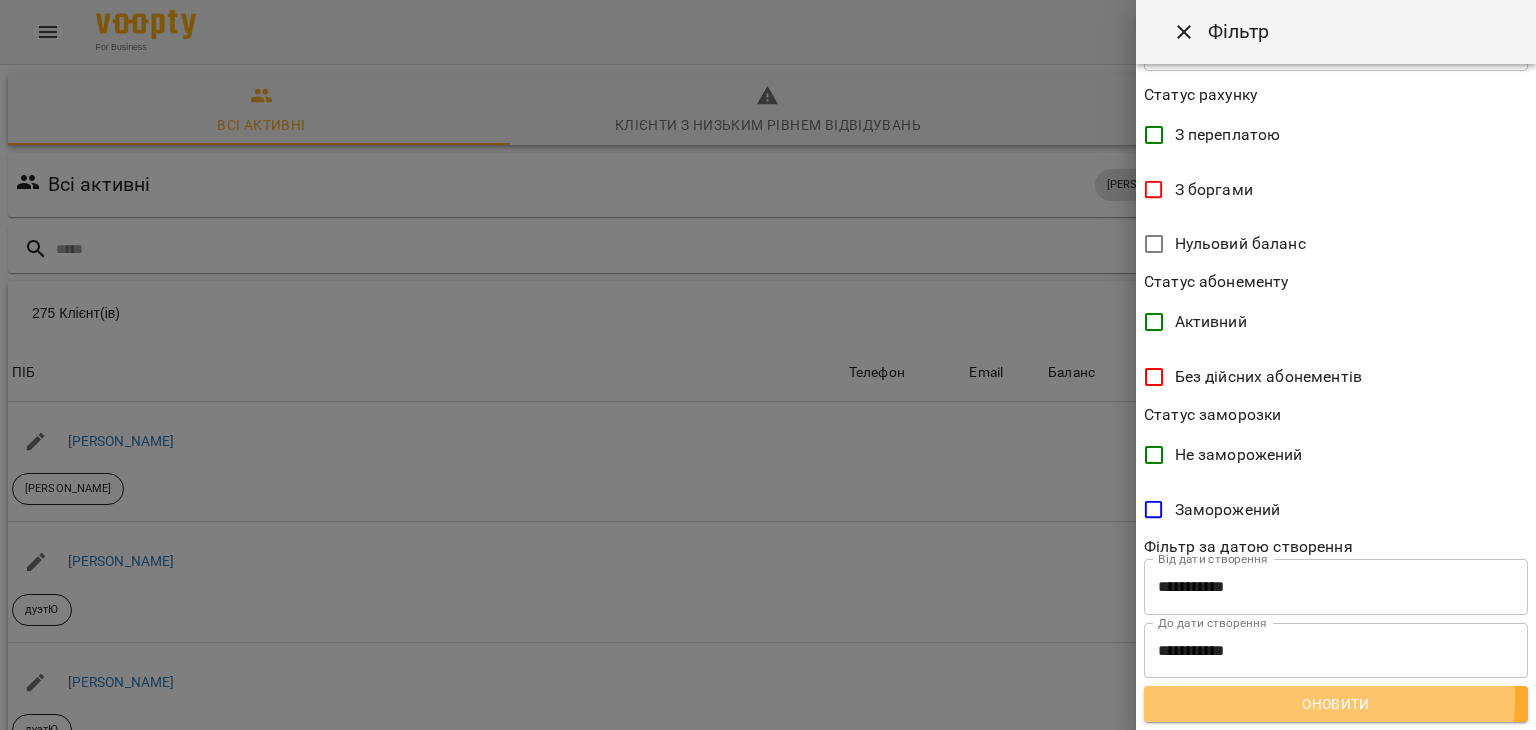 click on "Оновити" at bounding box center (1336, 704) 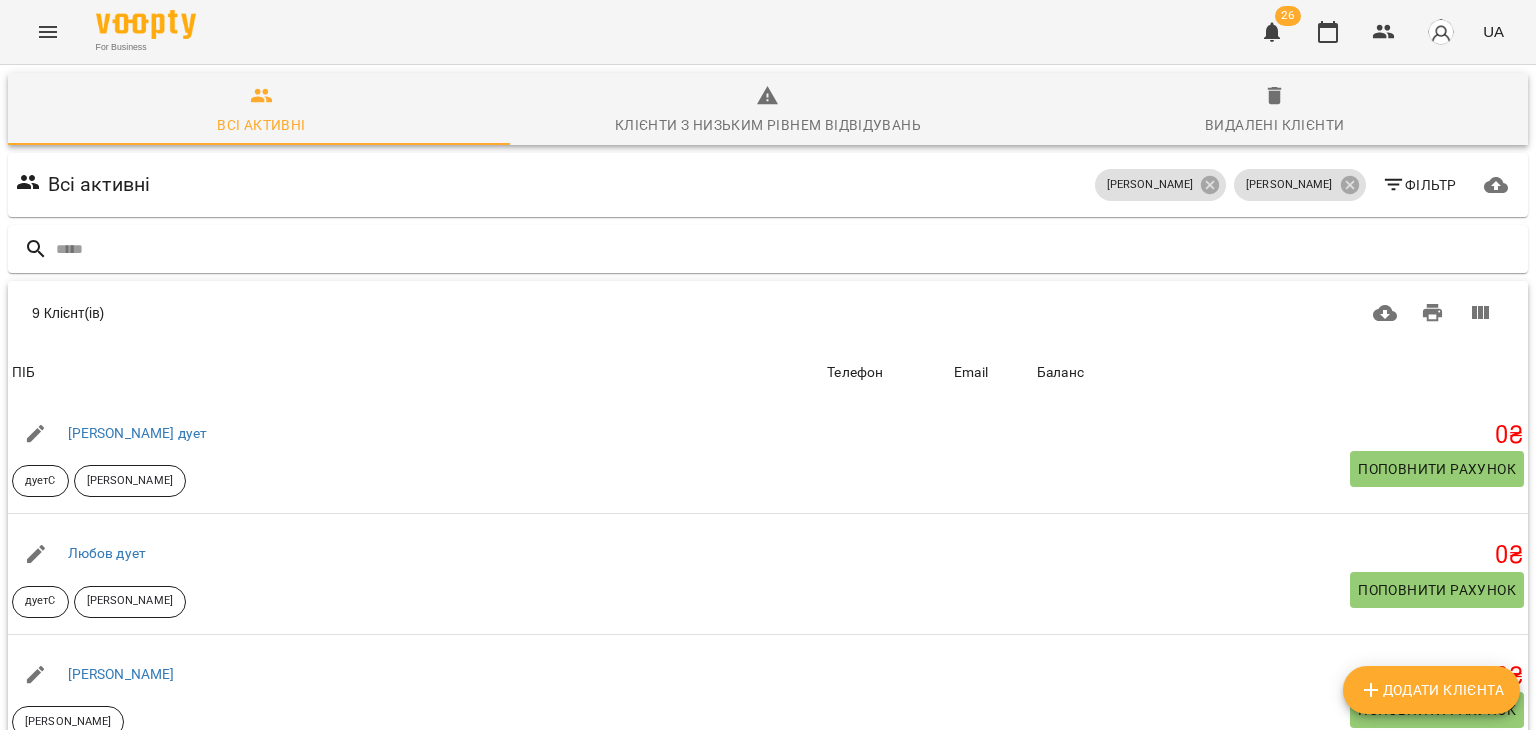 scroll, scrollTop: 640, scrollLeft: 0, axis: vertical 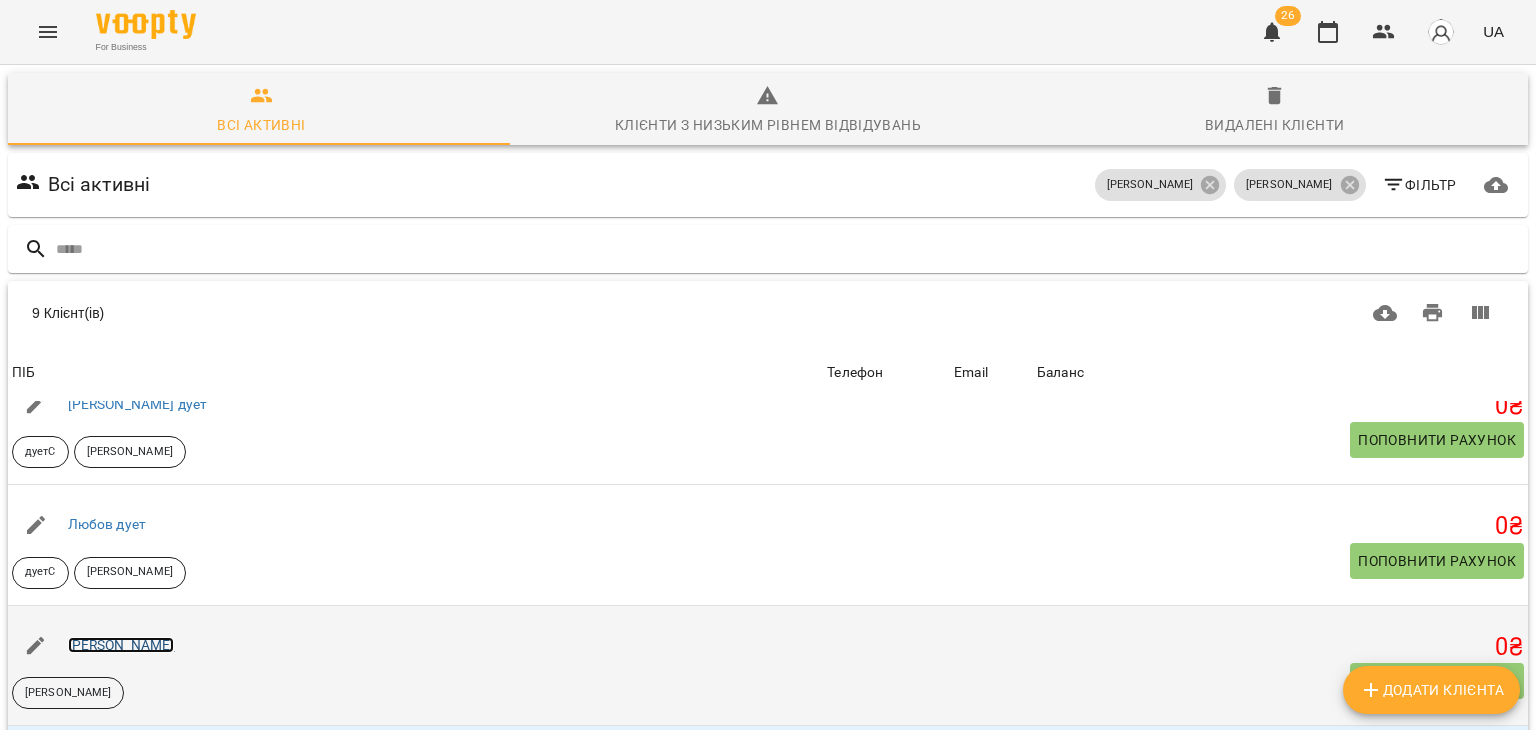 click on "[PERSON_NAME]" at bounding box center (121, 645) 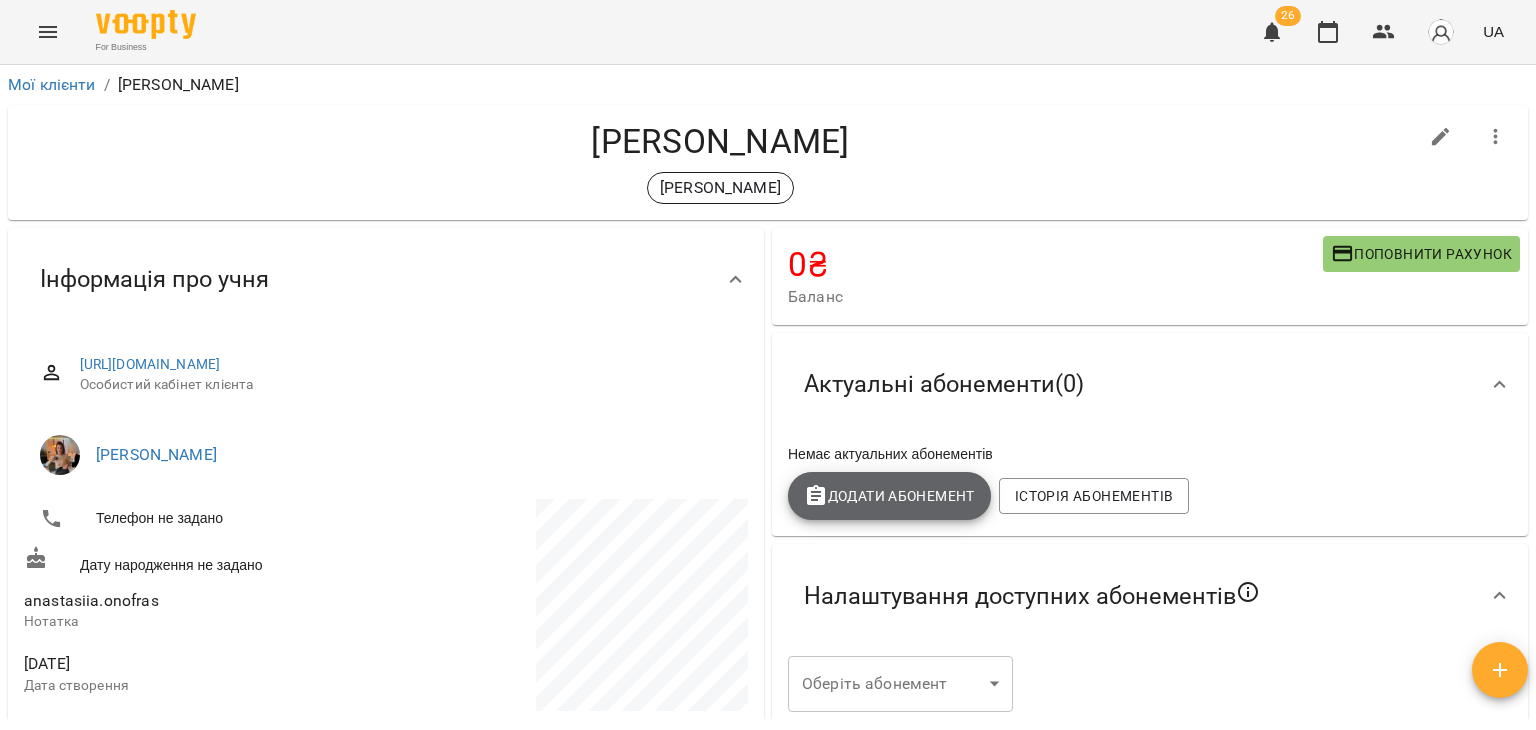 click on "Додати Абонемент" at bounding box center (889, 496) 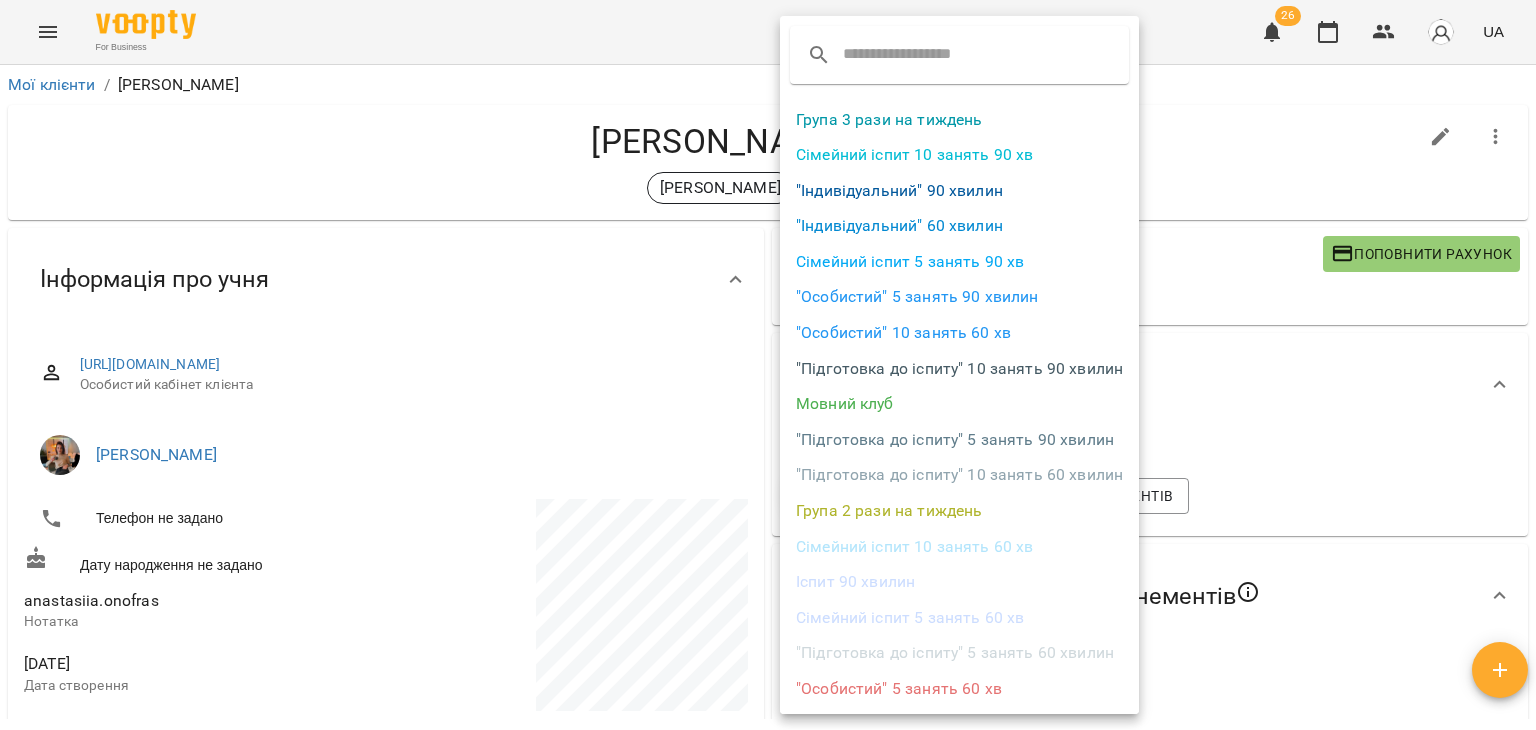 click on ""Особистий" 10 занять 60 хв" at bounding box center [959, 333] 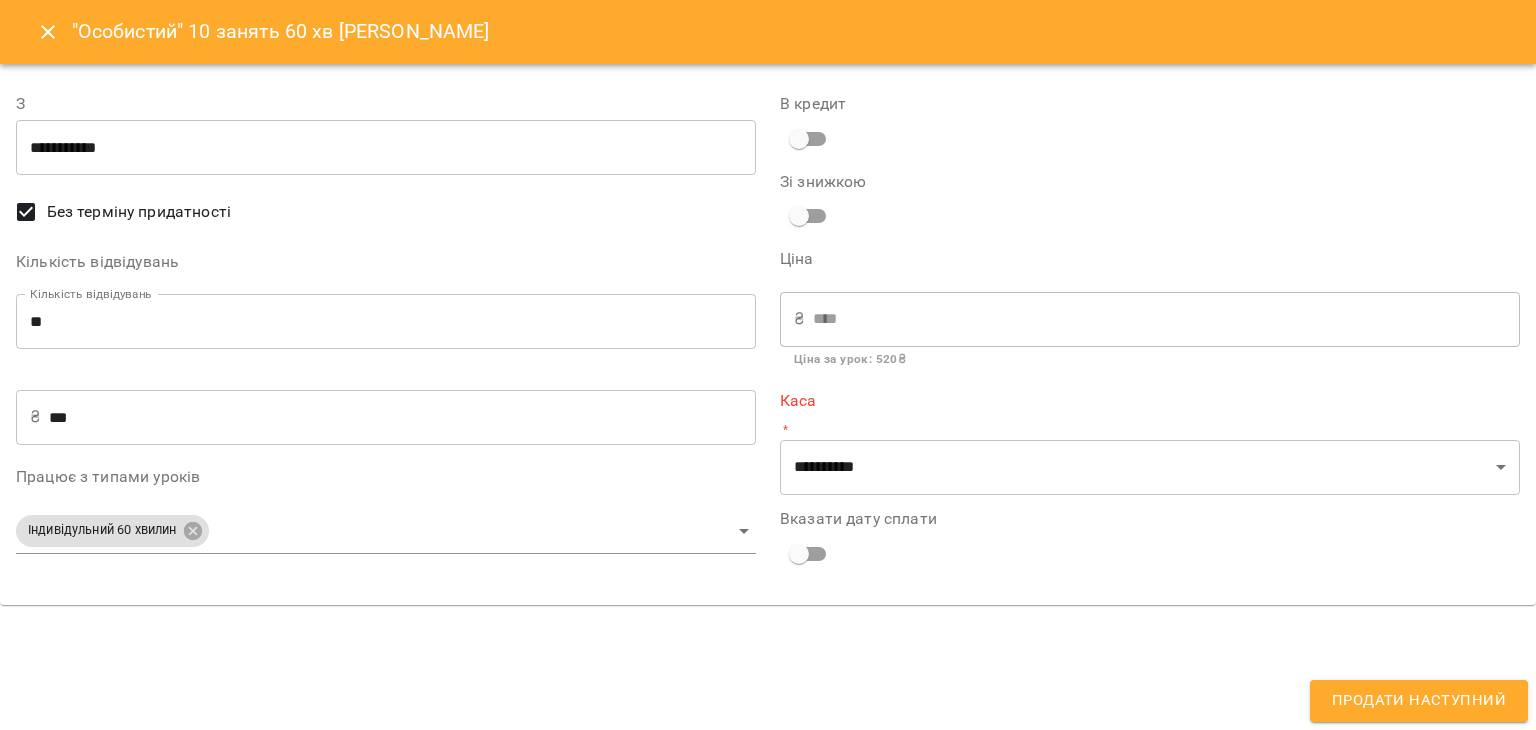 type on "**********" 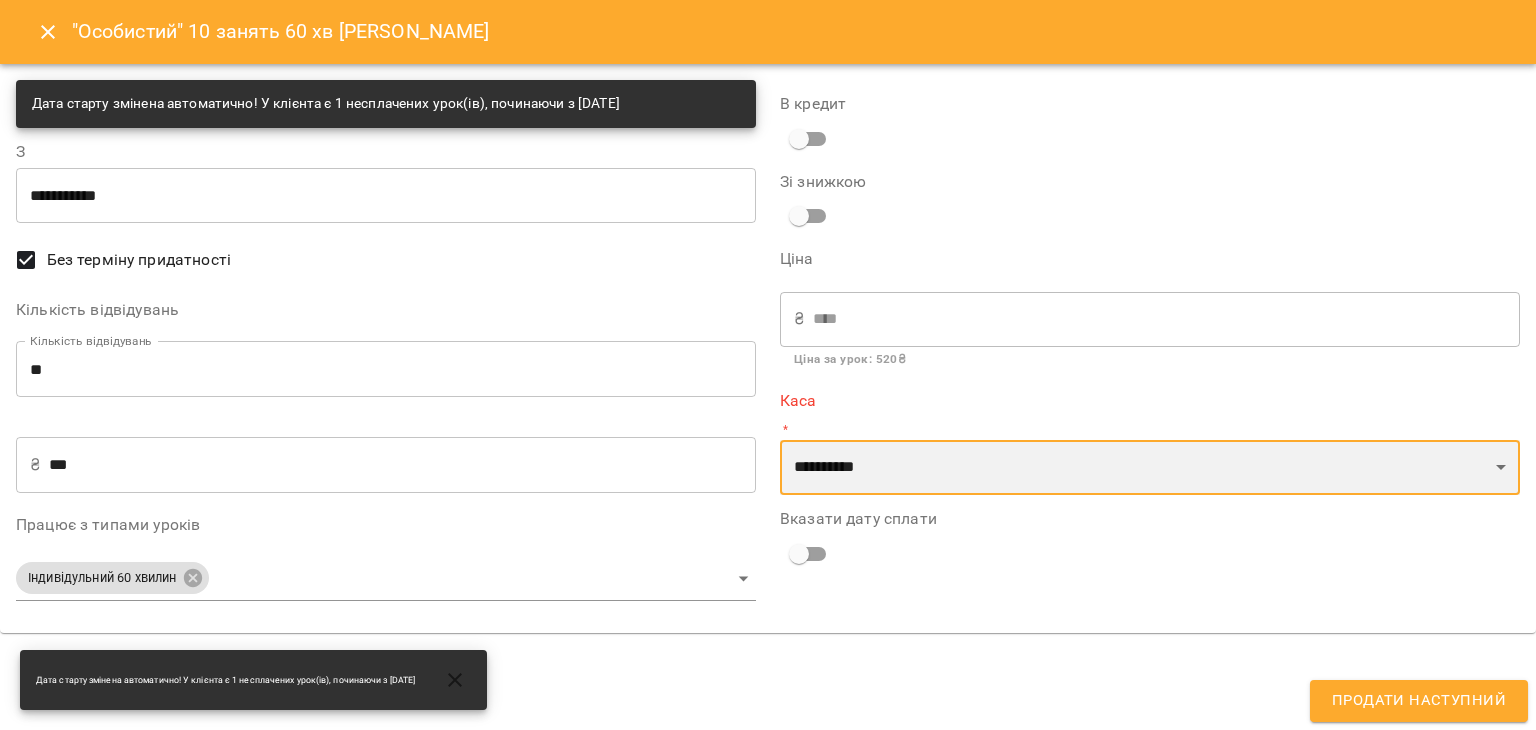 click on "**********" at bounding box center (1150, 468) 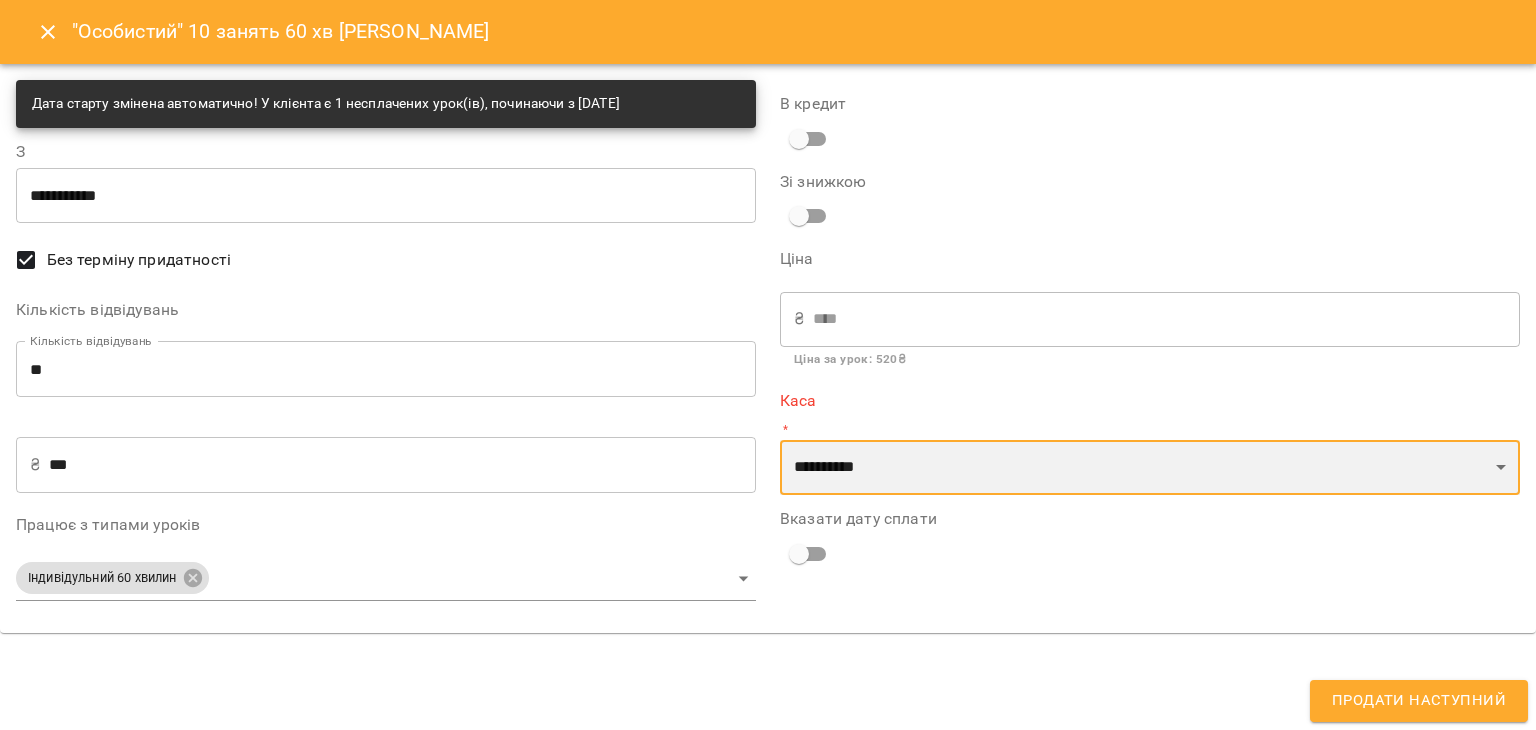 select on "**********" 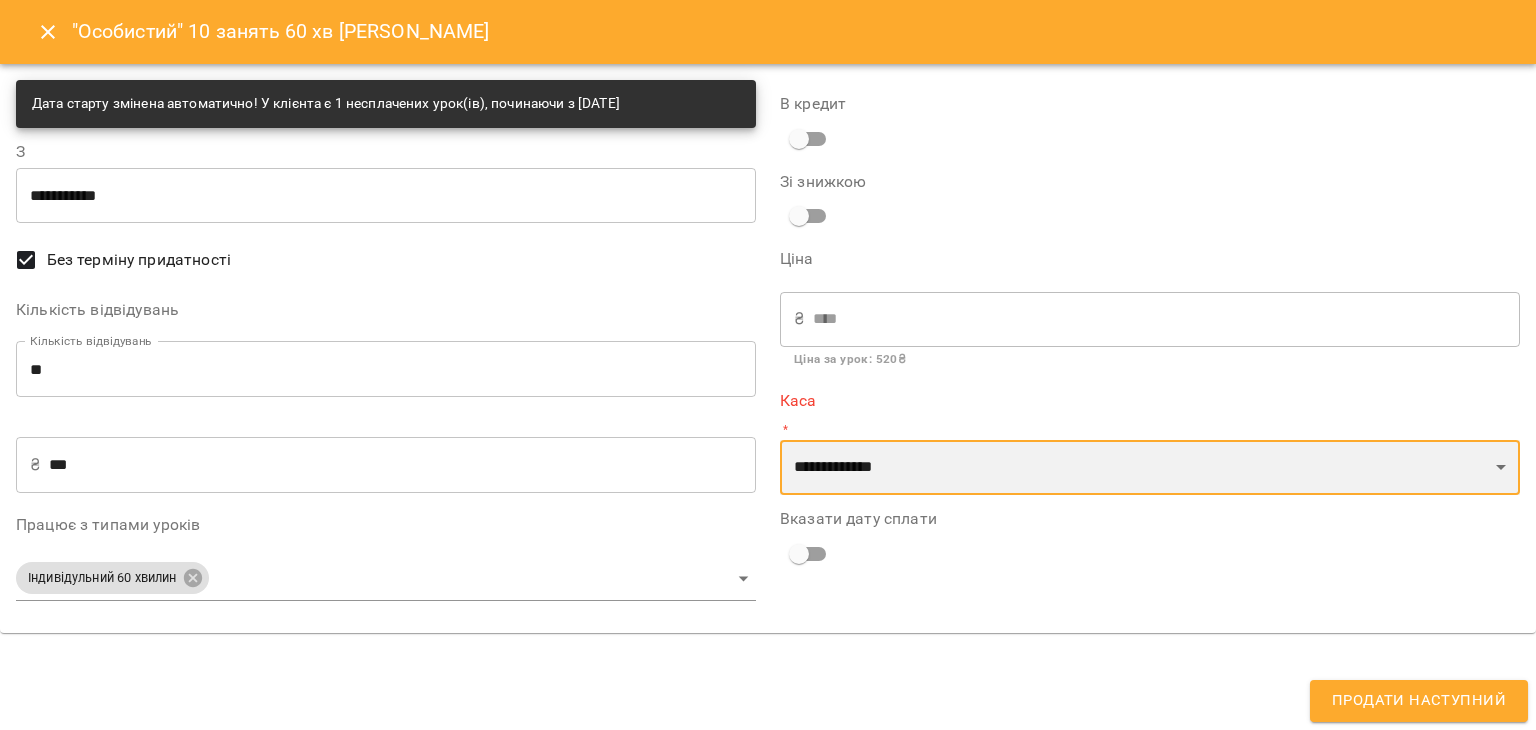 click on "**********" at bounding box center [1150, 468] 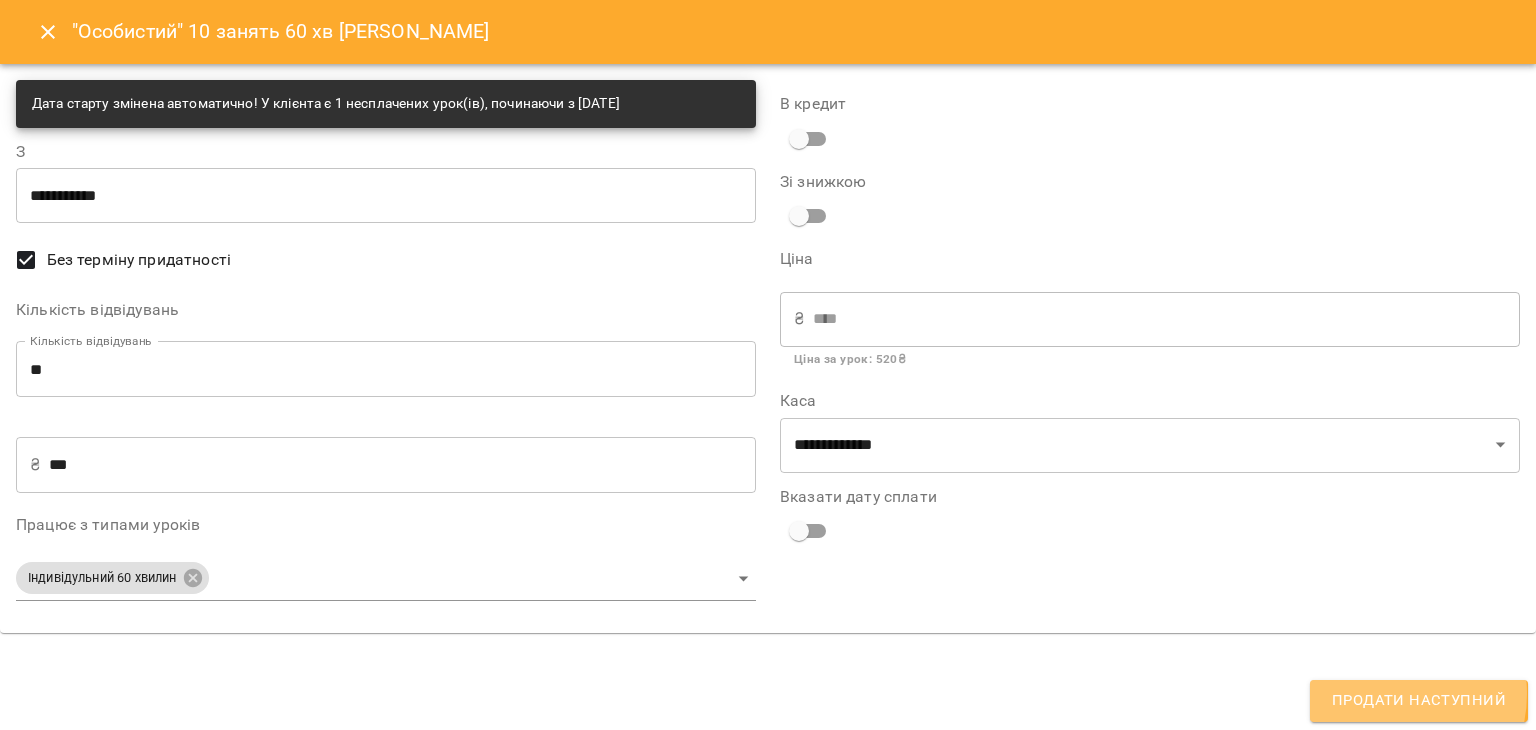 click on "Продати наступний" at bounding box center [1419, 701] 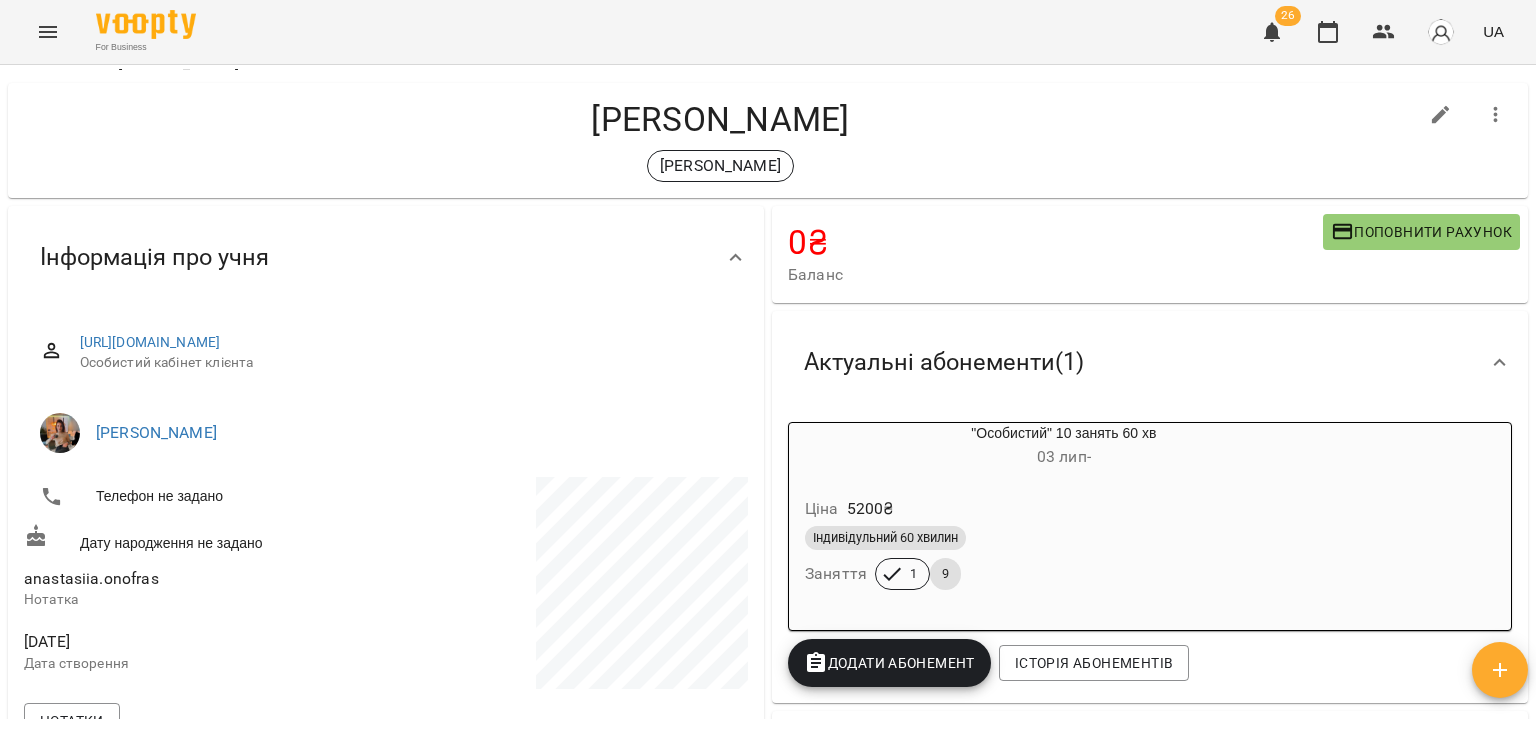 scroll, scrollTop: 20, scrollLeft: 0, axis: vertical 